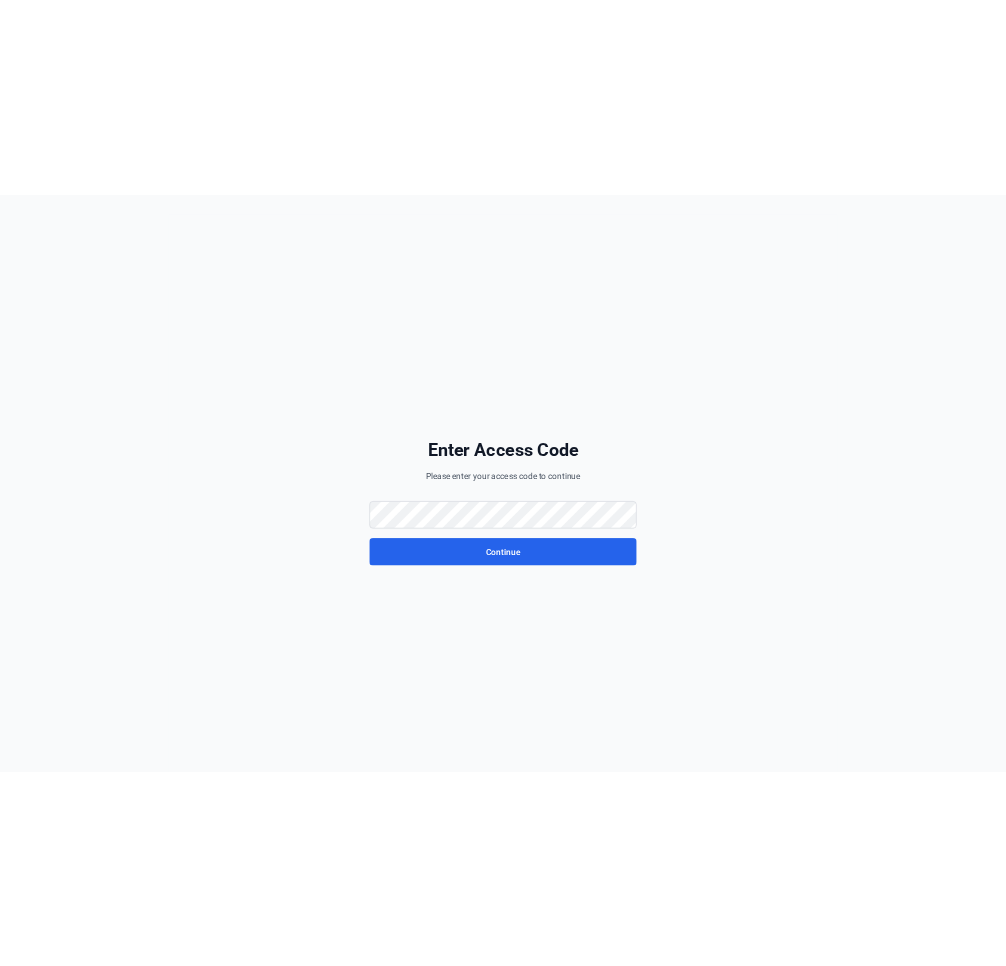 scroll, scrollTop: 0, scrollLeft: 0, axis: both 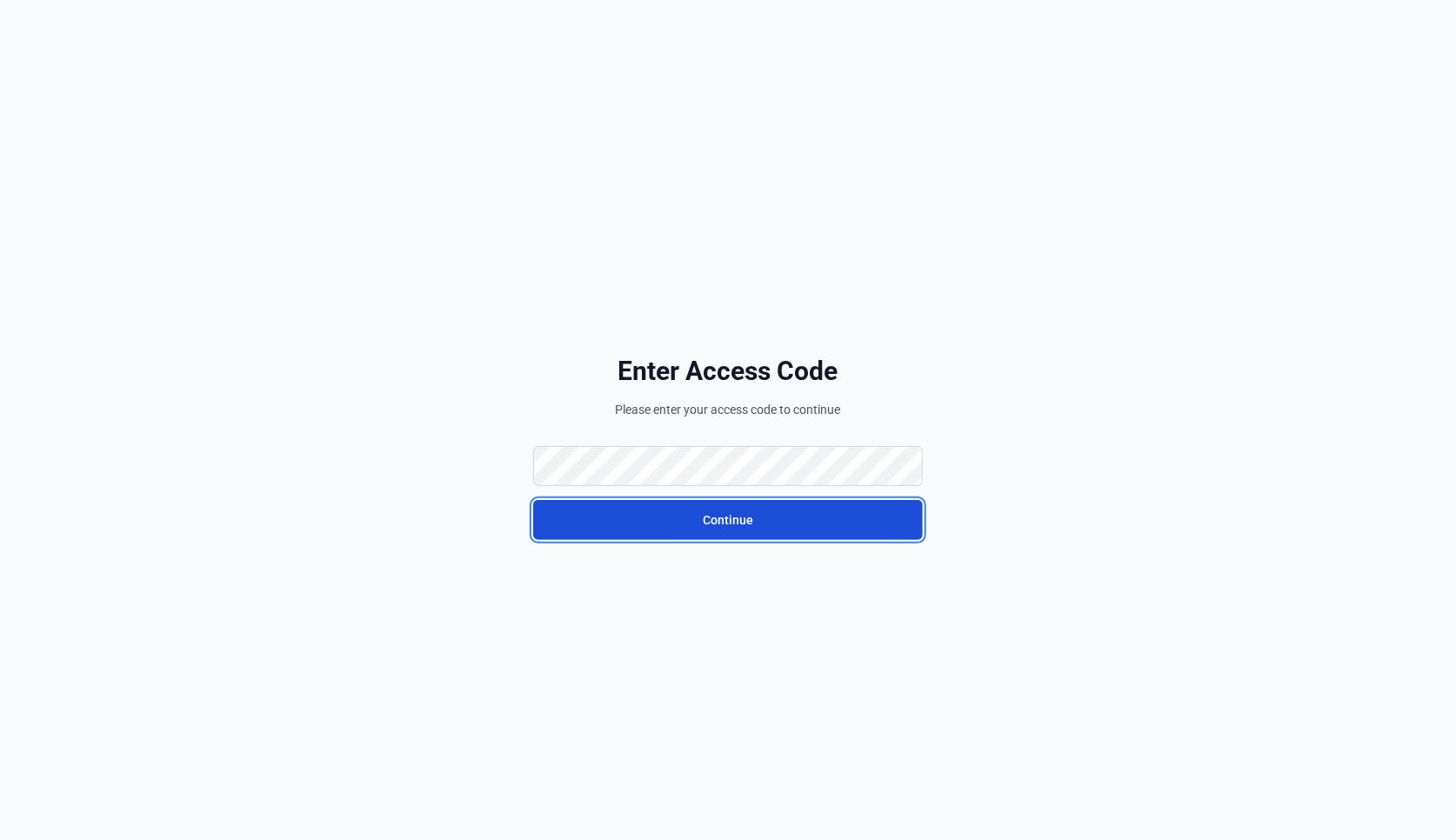 click on "Continue" at bounding box center (728, 520) 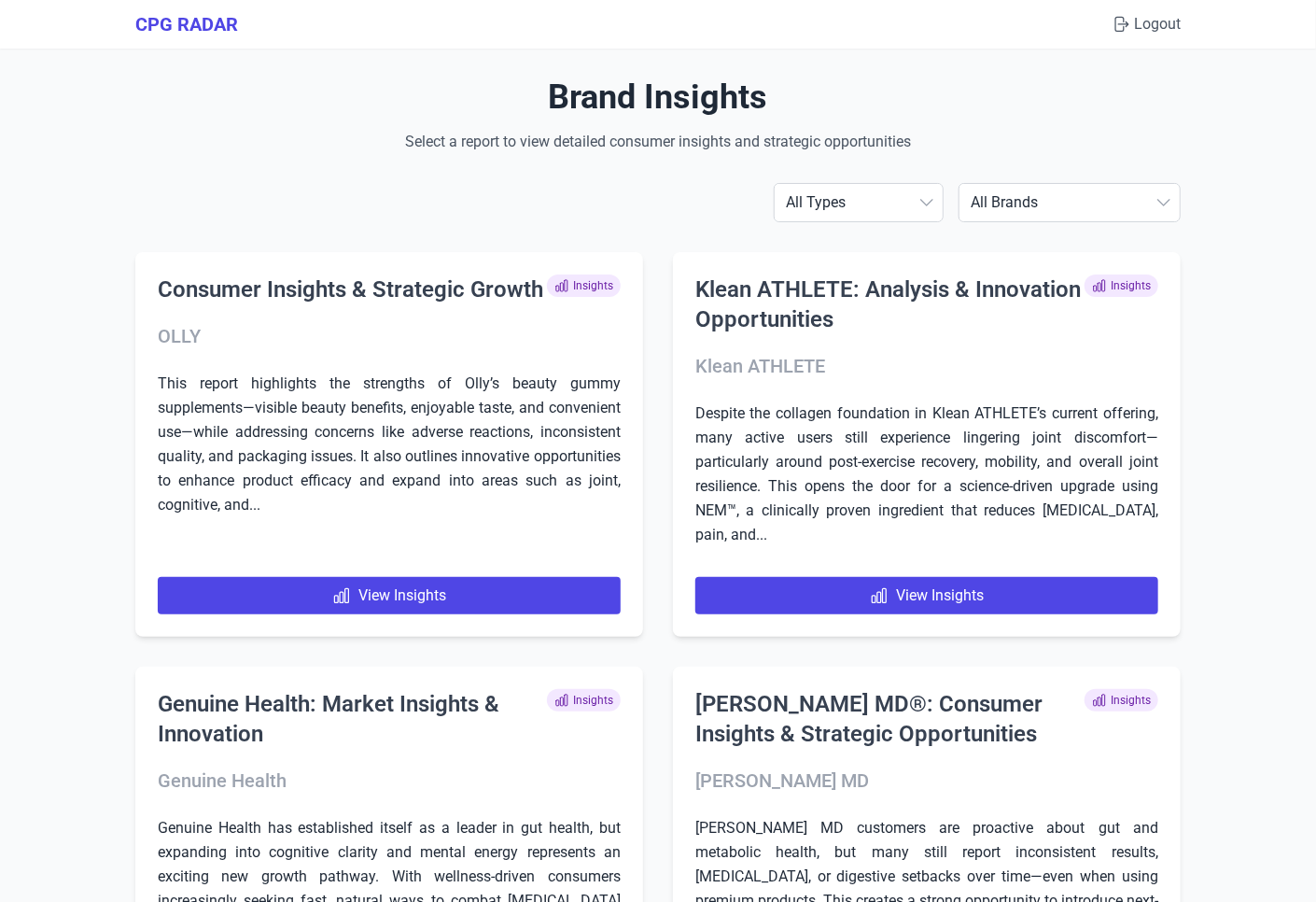 click on "All Brands [PERSON_NAME] Begin Health Bonafide Country Life Vitamins EQUELLE Genuine Health [PERSON_NAME] MD Instaflex Isagenix JYM Supplement Science [PERSON_NAME] Signature Klean ATHLETE Liquid IV Mannatech Master Supplements MegaFood Metagenics Move Free Nature Made Nature's Bounty Nature’s Sunshine New Chapter Nordic Naturals Nu Skin O Positiv OLLY Solaray Sports Research Thread Performance Unicity Uqora USANA [PERSON_NAME] Naturals Xymogen Zhou" at bounding box center (1070, 203) 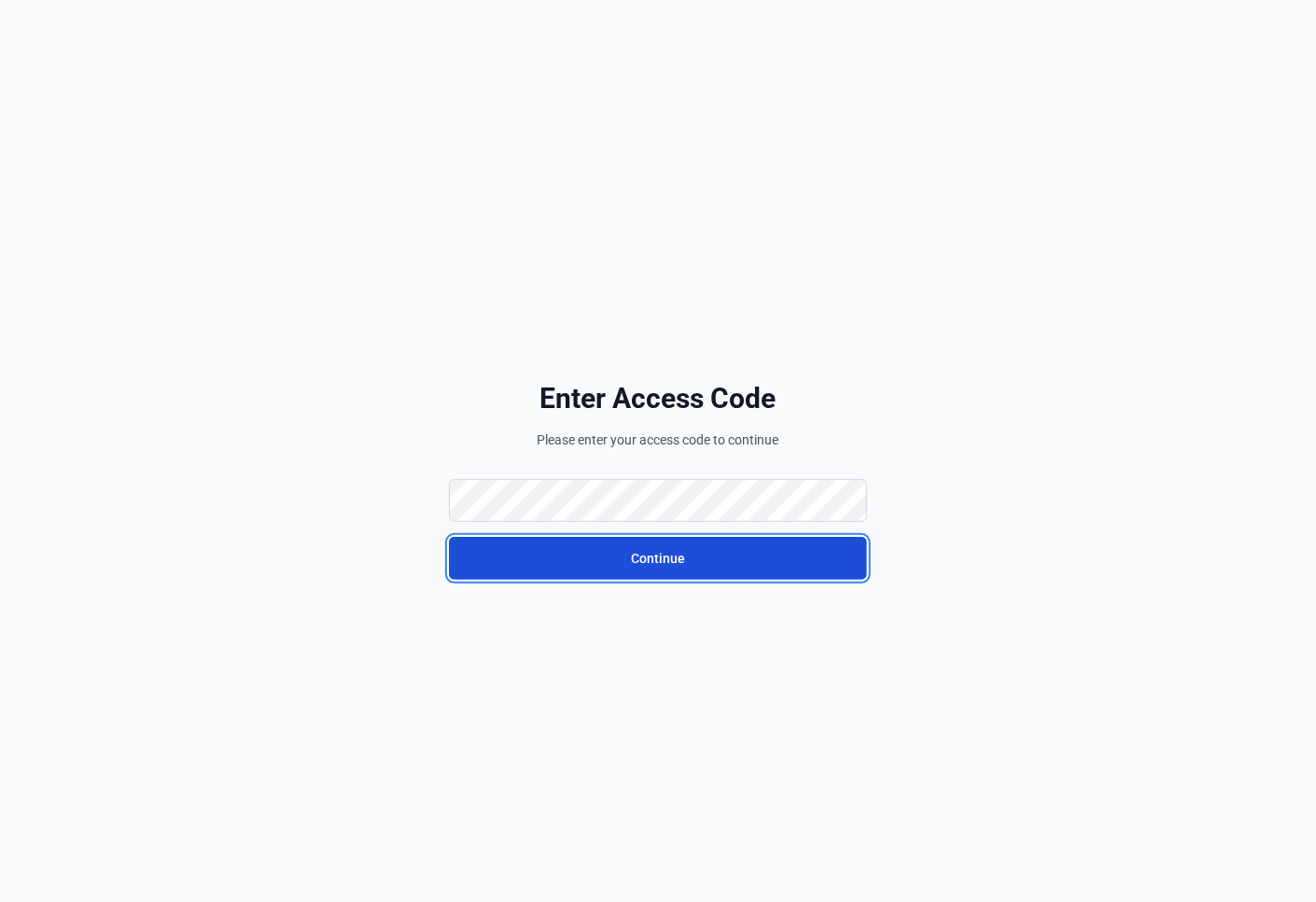 click on "Continue" at bounding box center [658, 558] 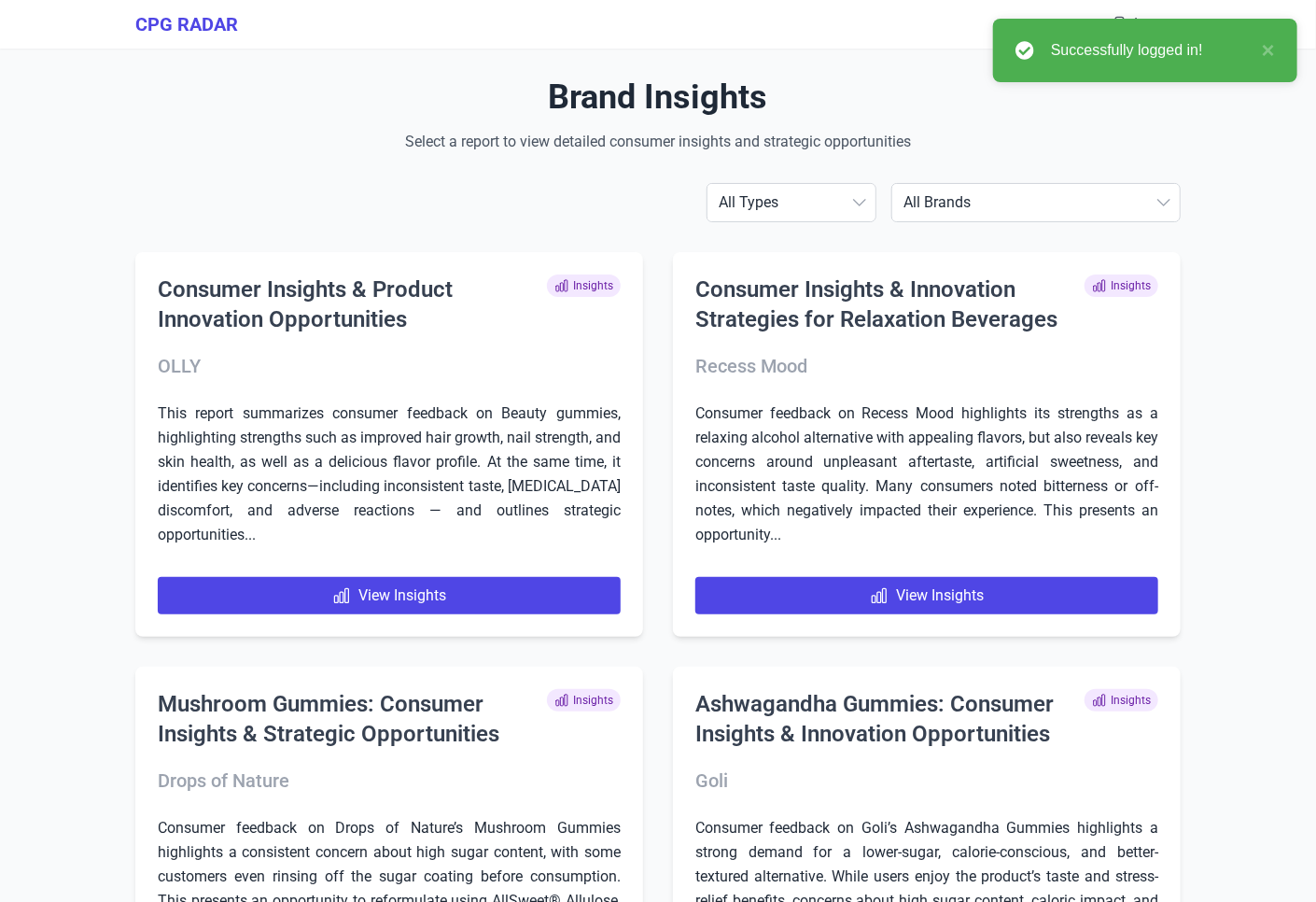 click on "All Brands Align Probiotic Drops of Nature Goli Horlicks Hum Humbleroots Performance [PERSON_NAME] IAMS IAMS FINAL IAMS FINAL FINAL IAMS FINAL NEW IAMS FINAL NEW LAST ONE  IAMS FINAL ONE IAMS2 IAMS3 Liquid IV [PERSON_NAME] Organics [PERSON_NAME] Organics STRATUM Nutrafol OLLY Onnit Recess Mood Smarty Pants SOLGAR PROBI Theralogix [DATE] Nutrition Weem" at bounding box center (1036, 203) 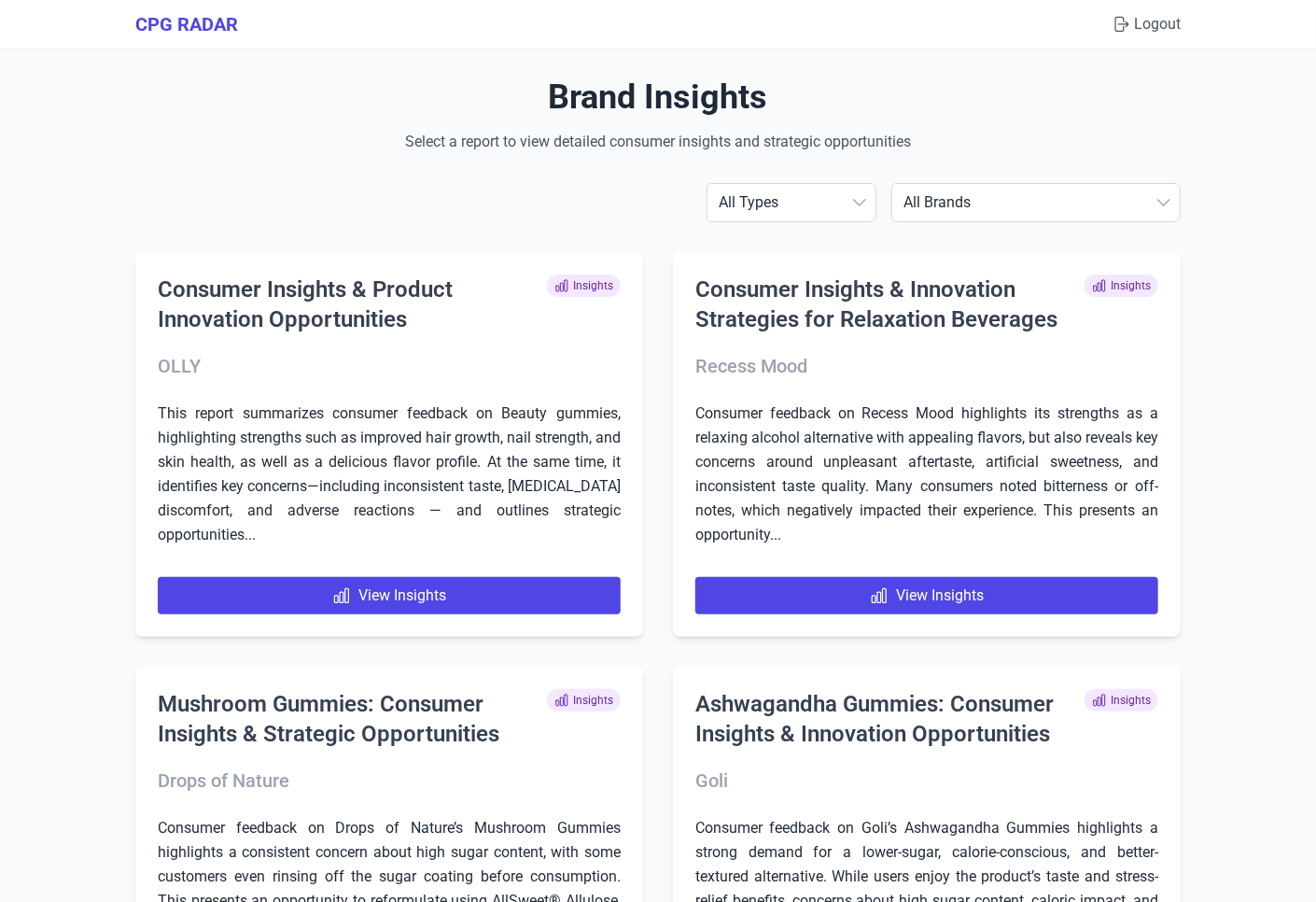 select on "humblerootsperformance" 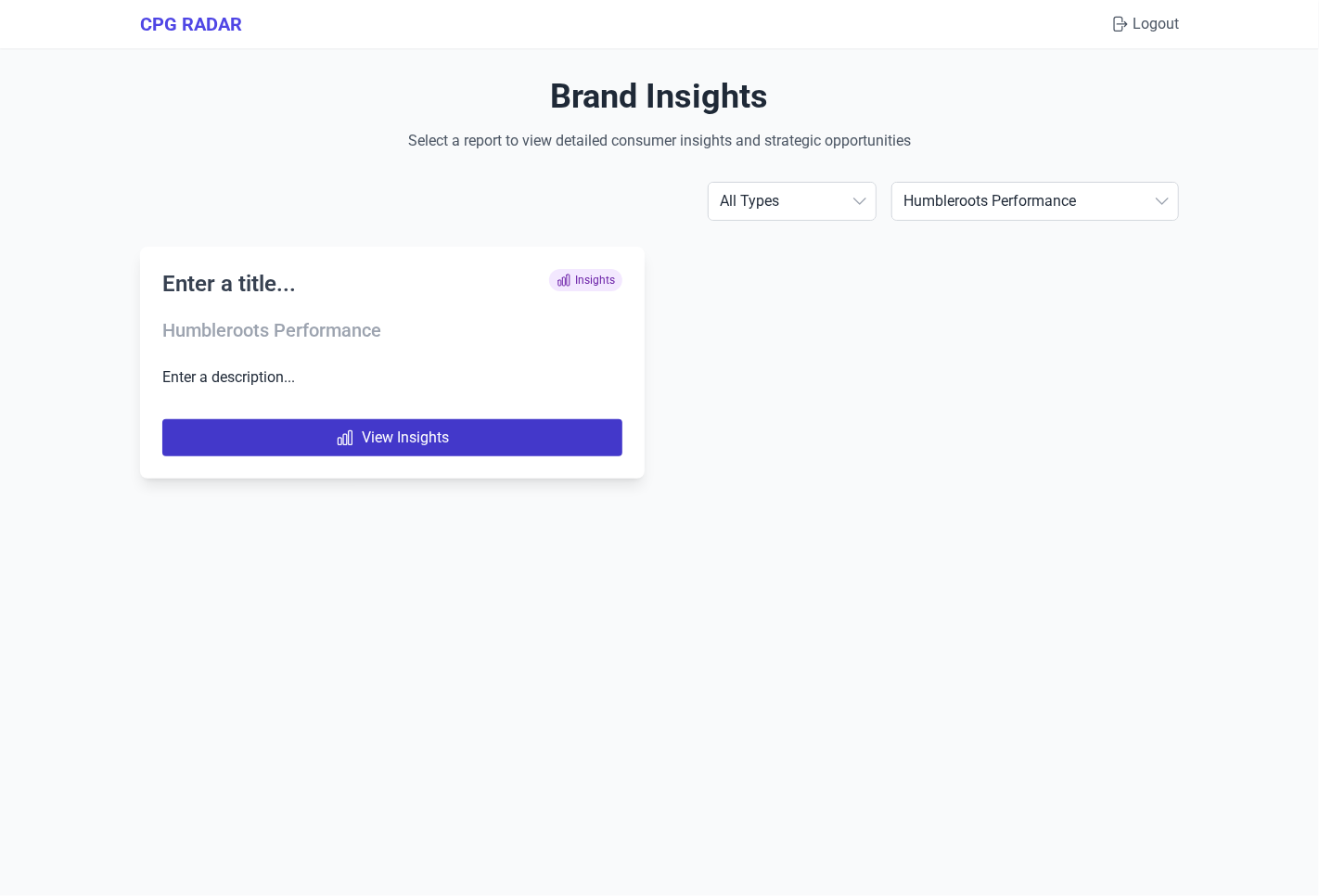 click on "View Insights" at bounding box center (392, 438) 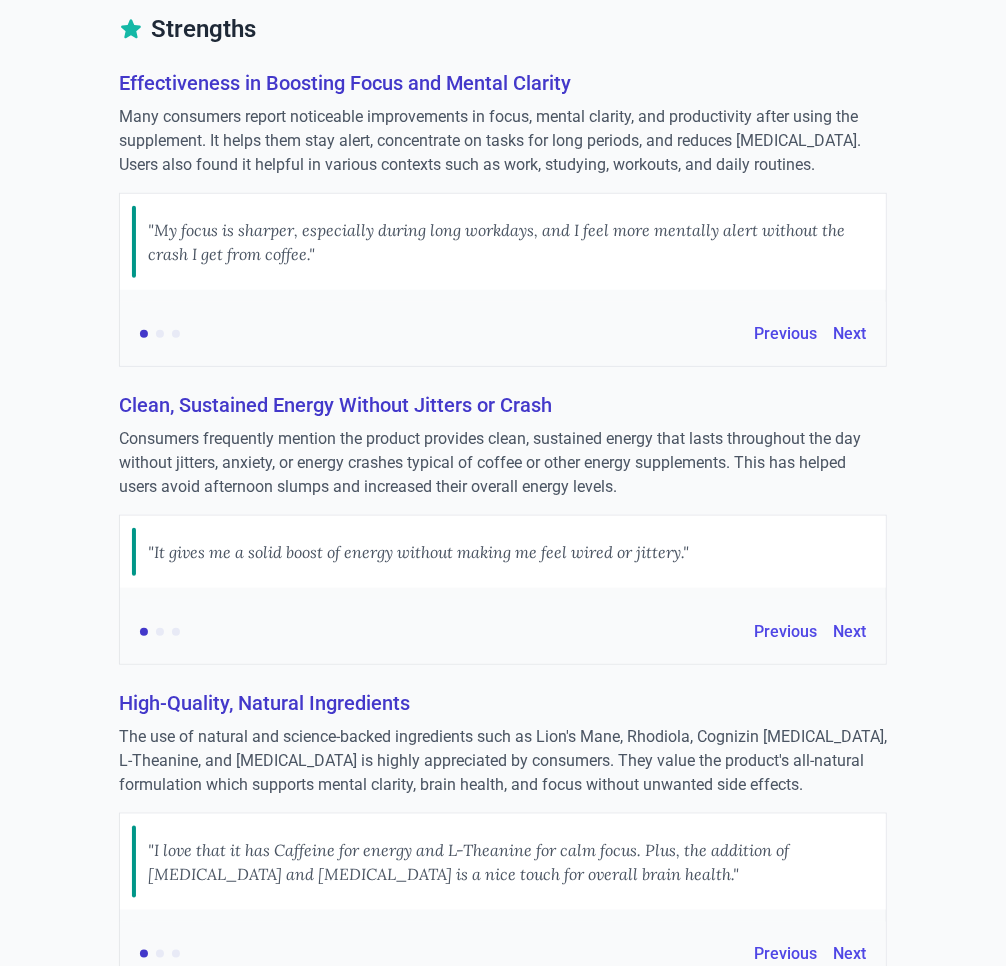 scroll, scrollTop: 0, scrollLeft: 0, axis: both 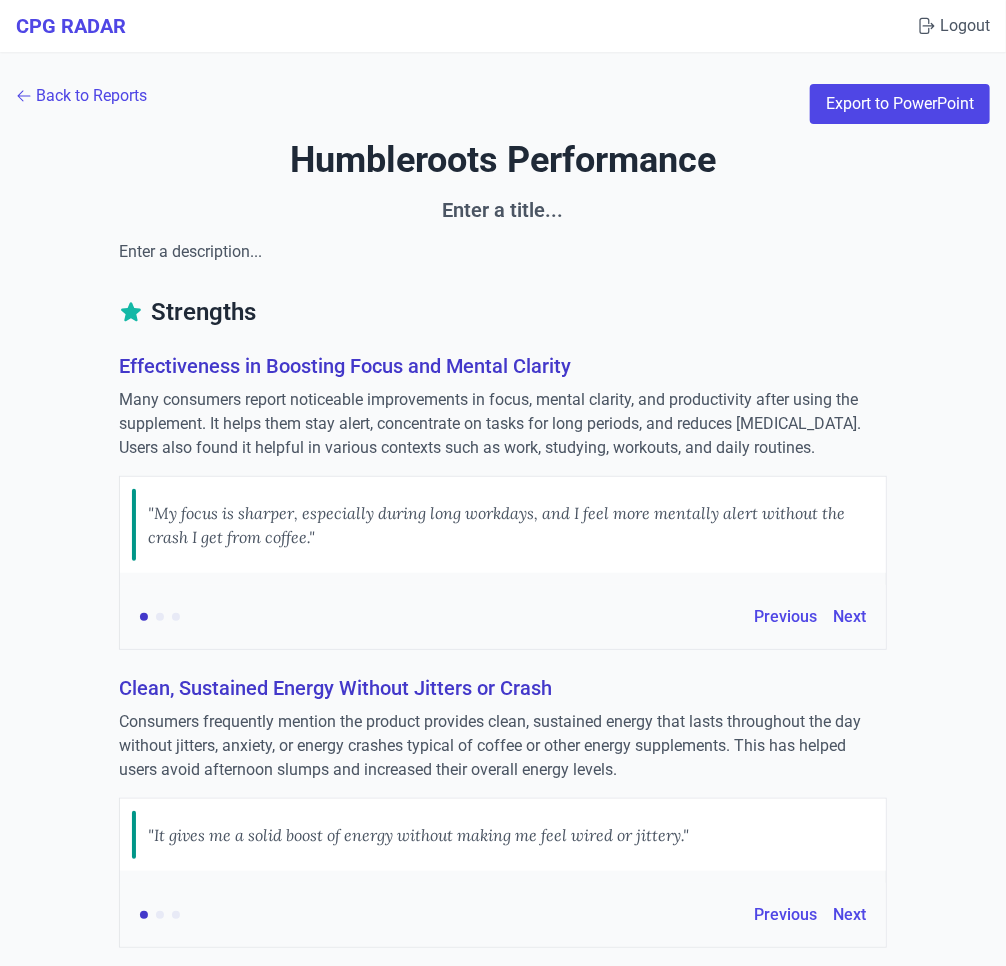 click on "Effectiveness in Boosting Focus and Mental Clarity" at bounding box center (503, 366) 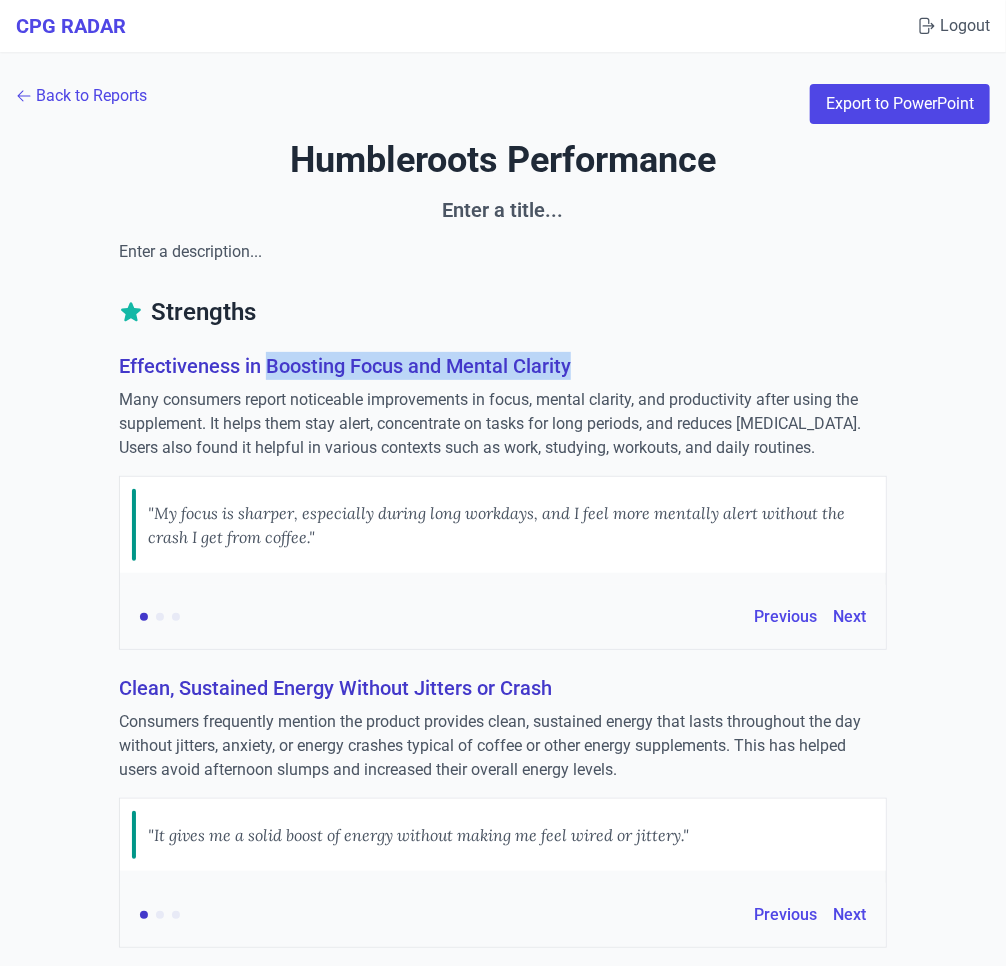drag, startPoint x: 269, startPoint y: 366, endPoint x: 616, endPoint y: 357, distance: 347.1167 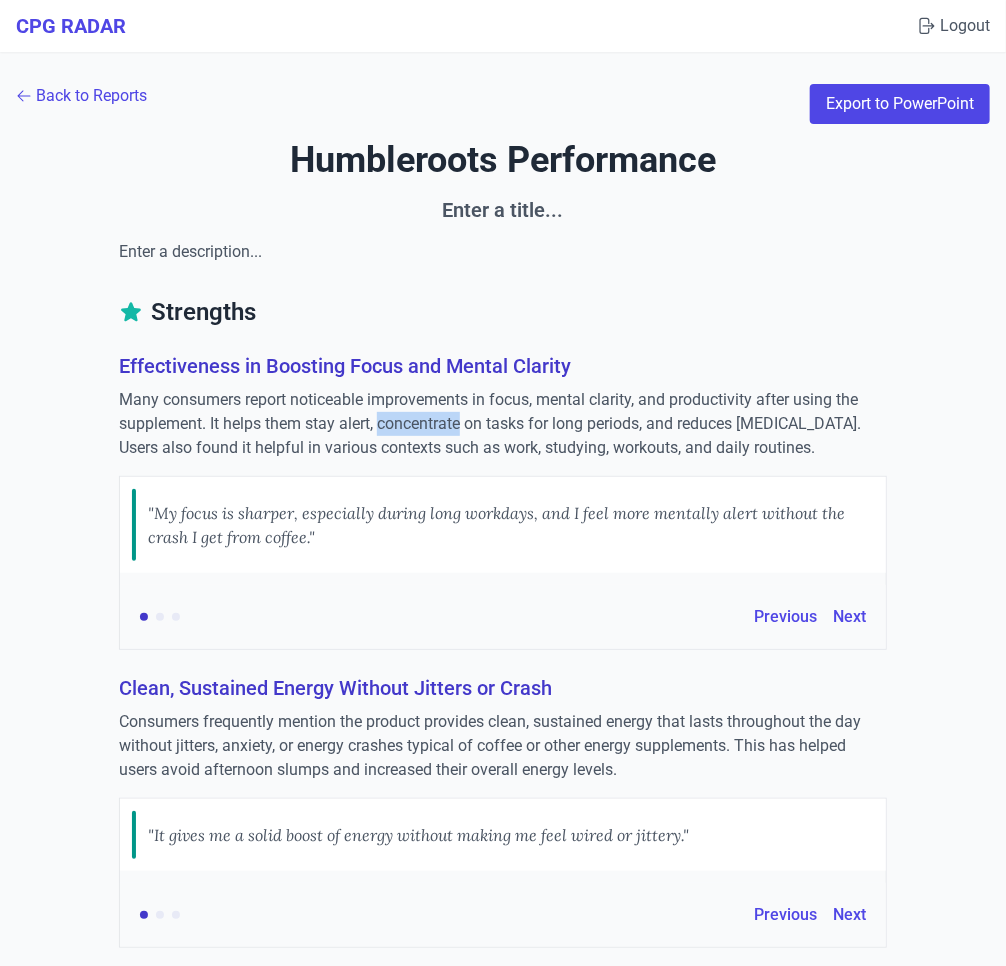 click on "Many consumers report noticeable improvements in focus, mental clarity, and productivity after using the supplement. It helps them stay alert, concentrate on tasks for long periods, and reduces [MEDICAL_DATA]. Users also found it helpful in various contexts such as work, studying, workouts, and daily routines." at bounding box center [503, 424] 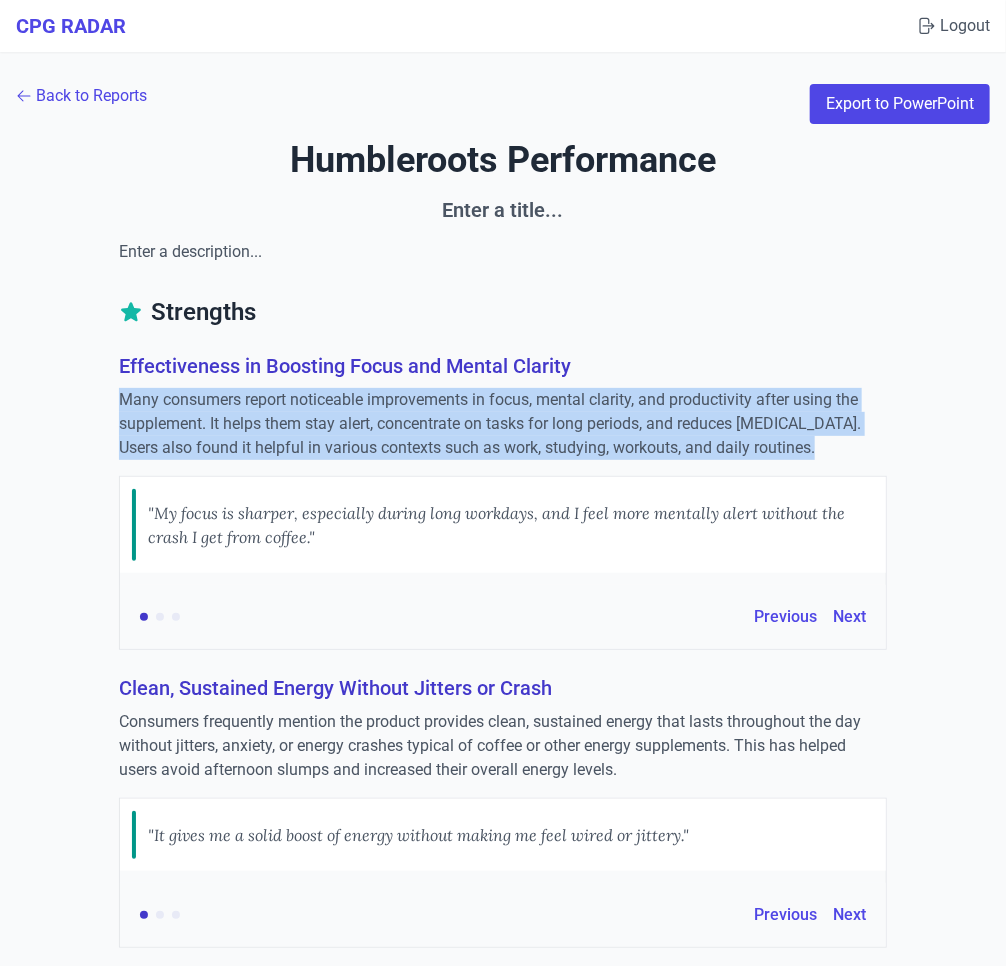 click on "Many consumers report noticeable improvements in focus, mental clarity, and productivity after using the supplement. It helps them stay alert, concentrate on tasks for long periods, and reduces [MEDICAL_DATA]. Users also found it helpful in various contexts such as work, studying, workouts, and daily routines." at bounding box center [503, 424] 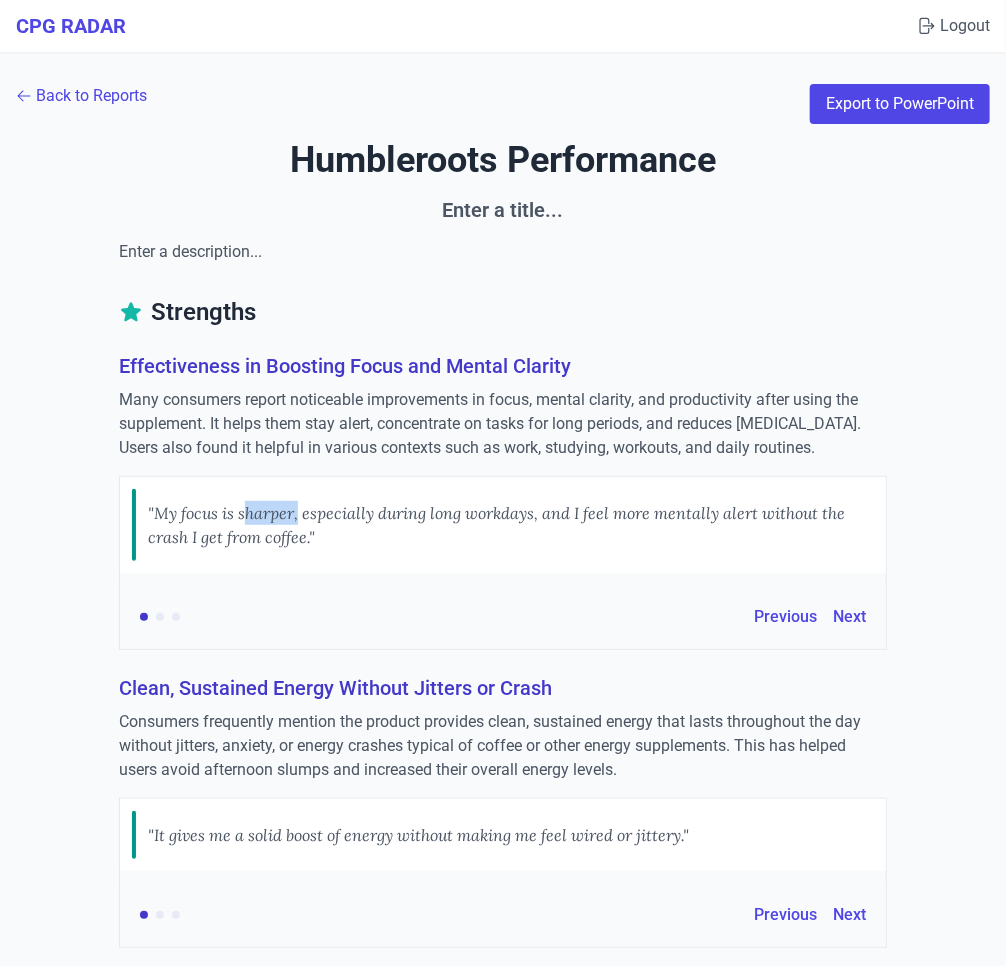click on ""My focus is sharper, especially during long workdays, and I feel more mentally alert without the crash I get from coffee."" at bounding box center (511, 525) 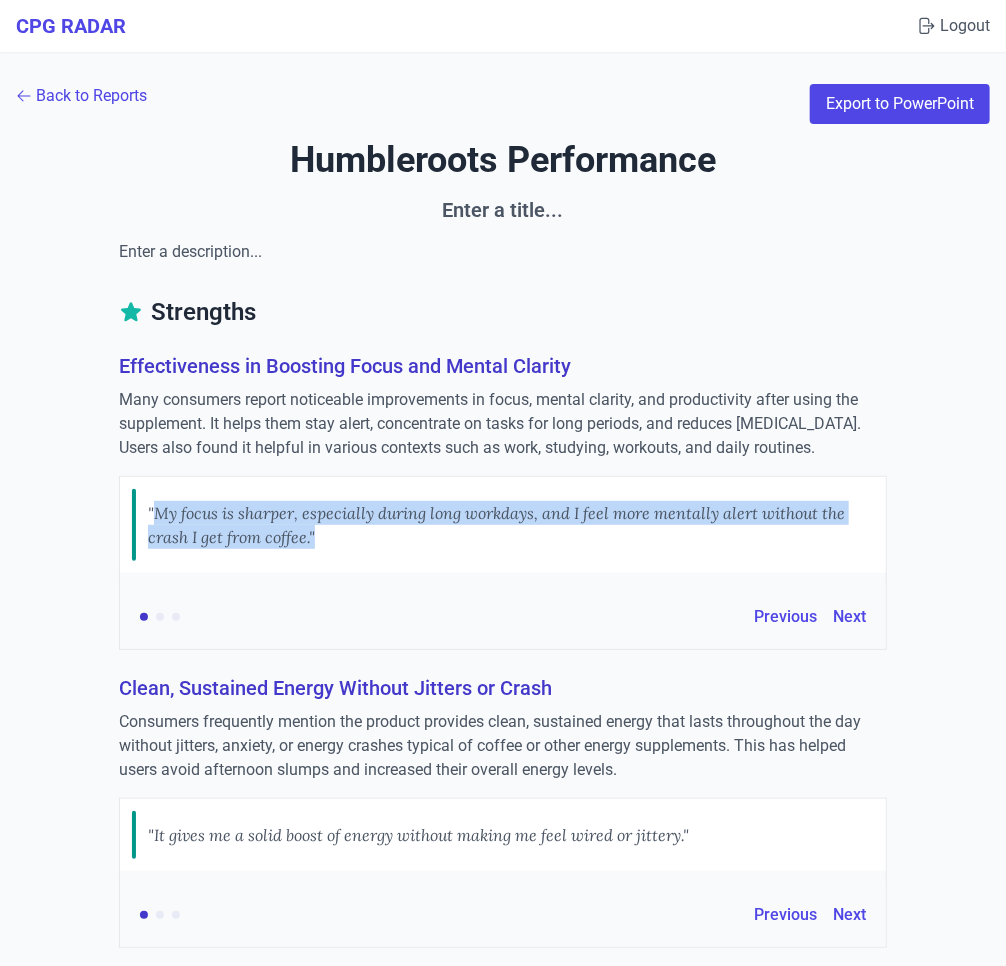 click on ""My focus is sharper, especially during long workdays, and I feel more mentally alert without the crash I get from coffee."" at bounding box center [511, 525] 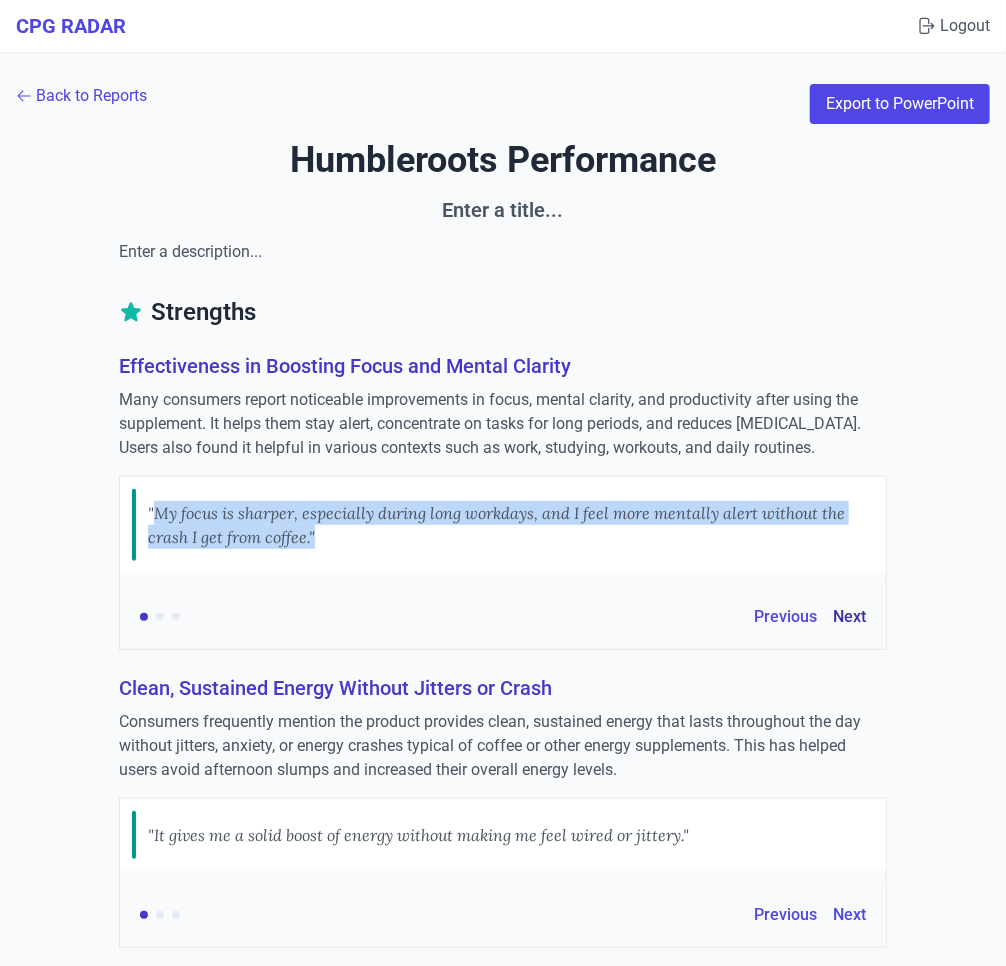 click on "Next" at bounding box center (849, 617) 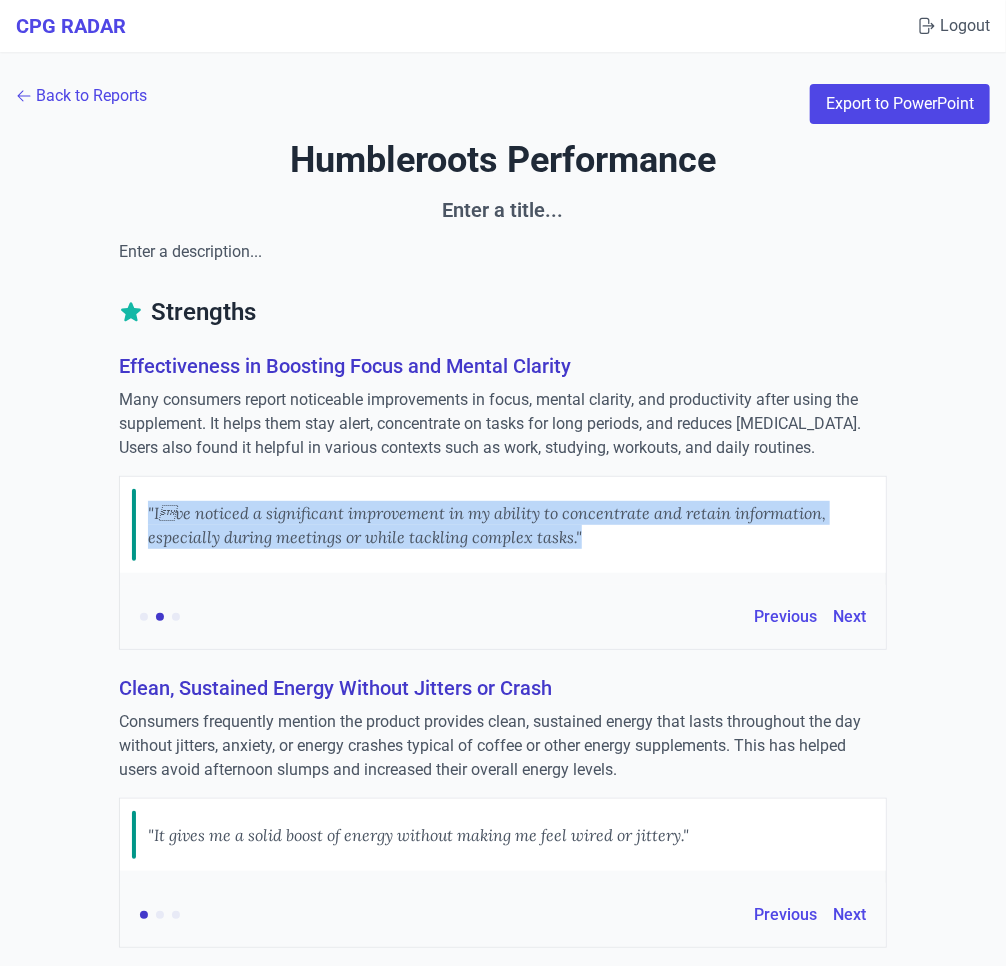 type 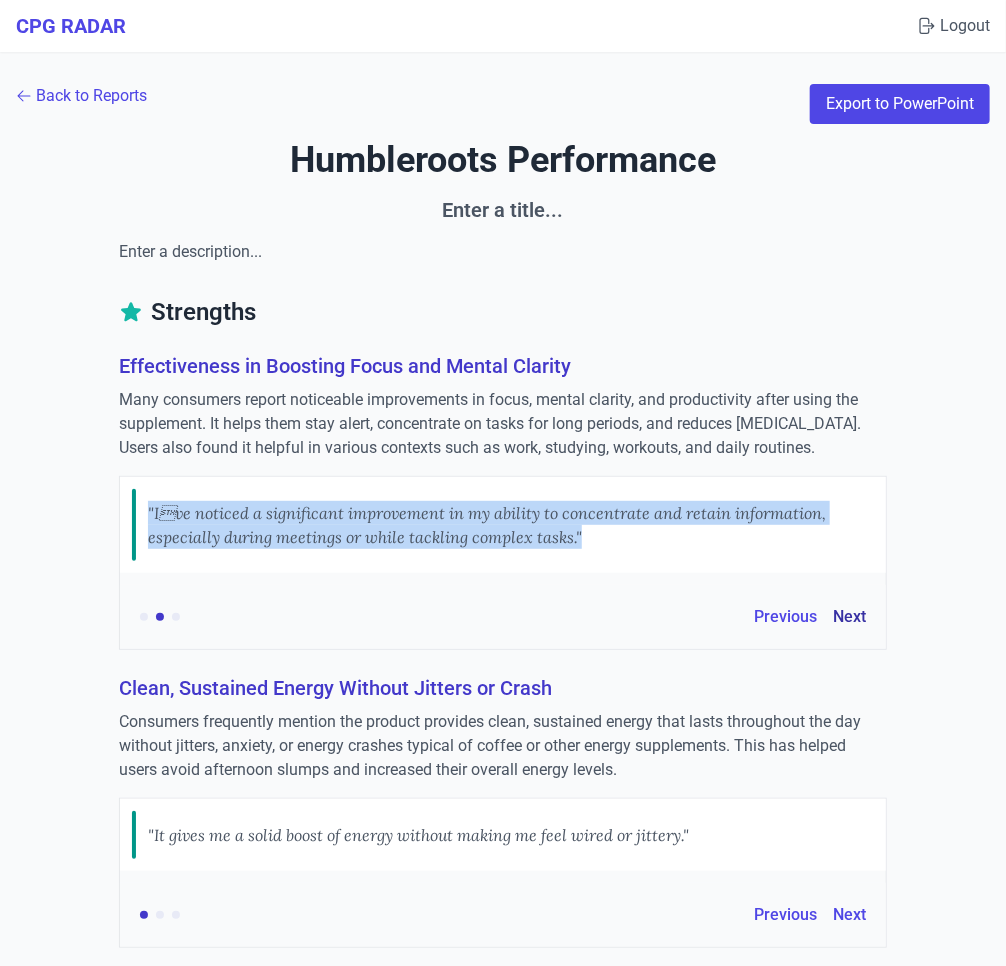 click on "Next" at bounding box center (849, 617) 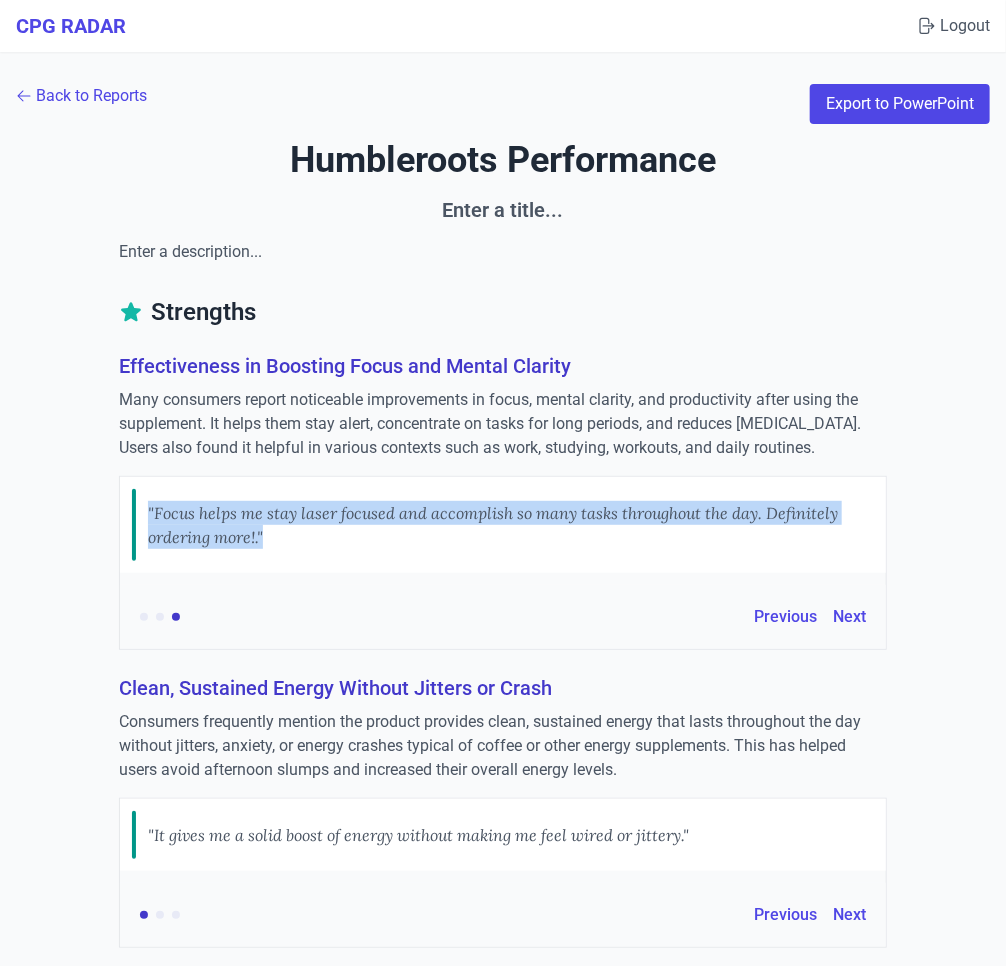 copy on ""My focus is sharper, especially during long workdays, and I feel more mentally alert without the crash I get from coffee."" 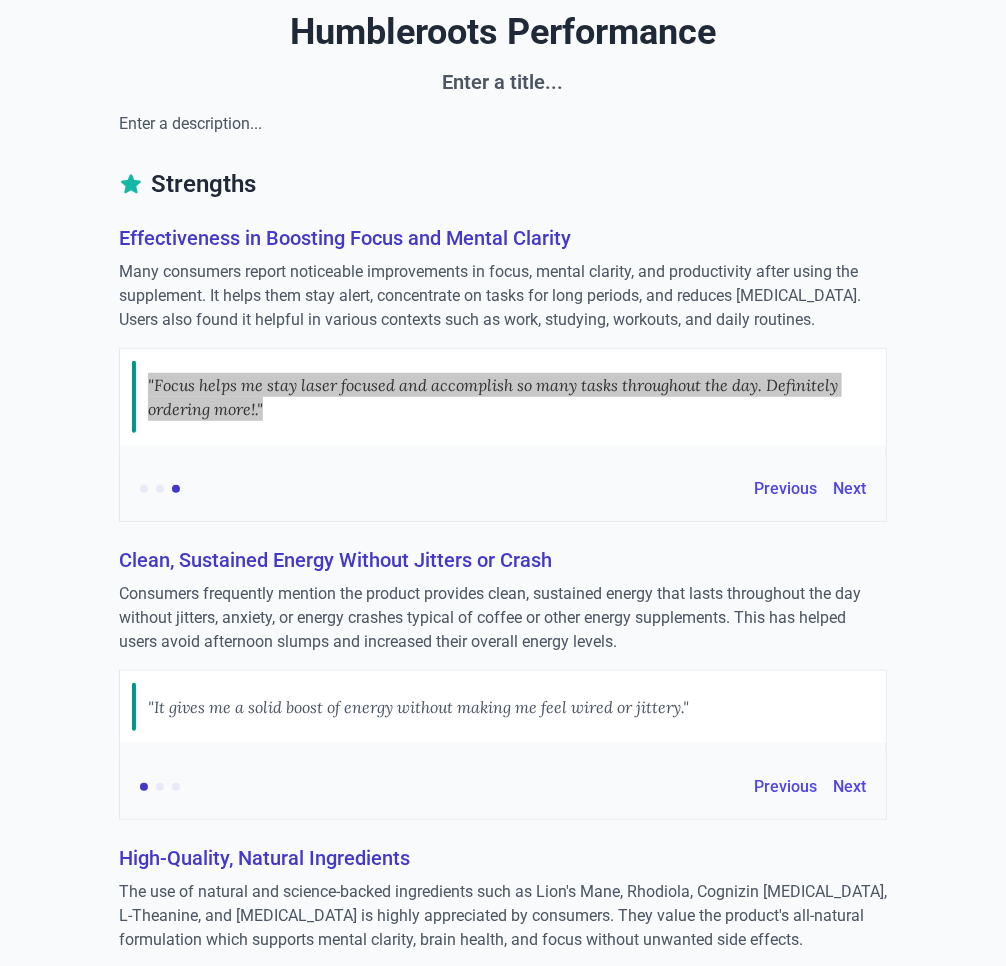 scroll, scrollTop: 186, scrollLeft: 0, axis: vertical 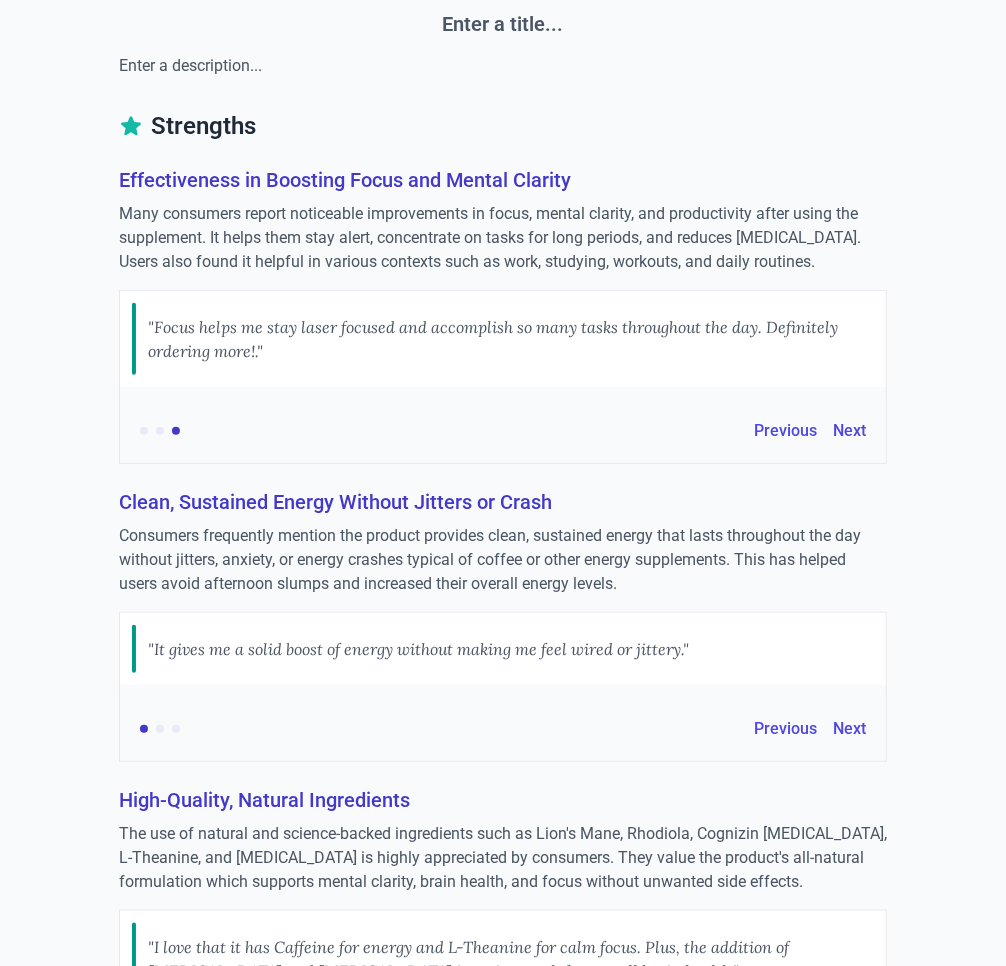 click on "Clean, Sustained Energy Without Jitters or Crash" at bounding box center (503, 502) 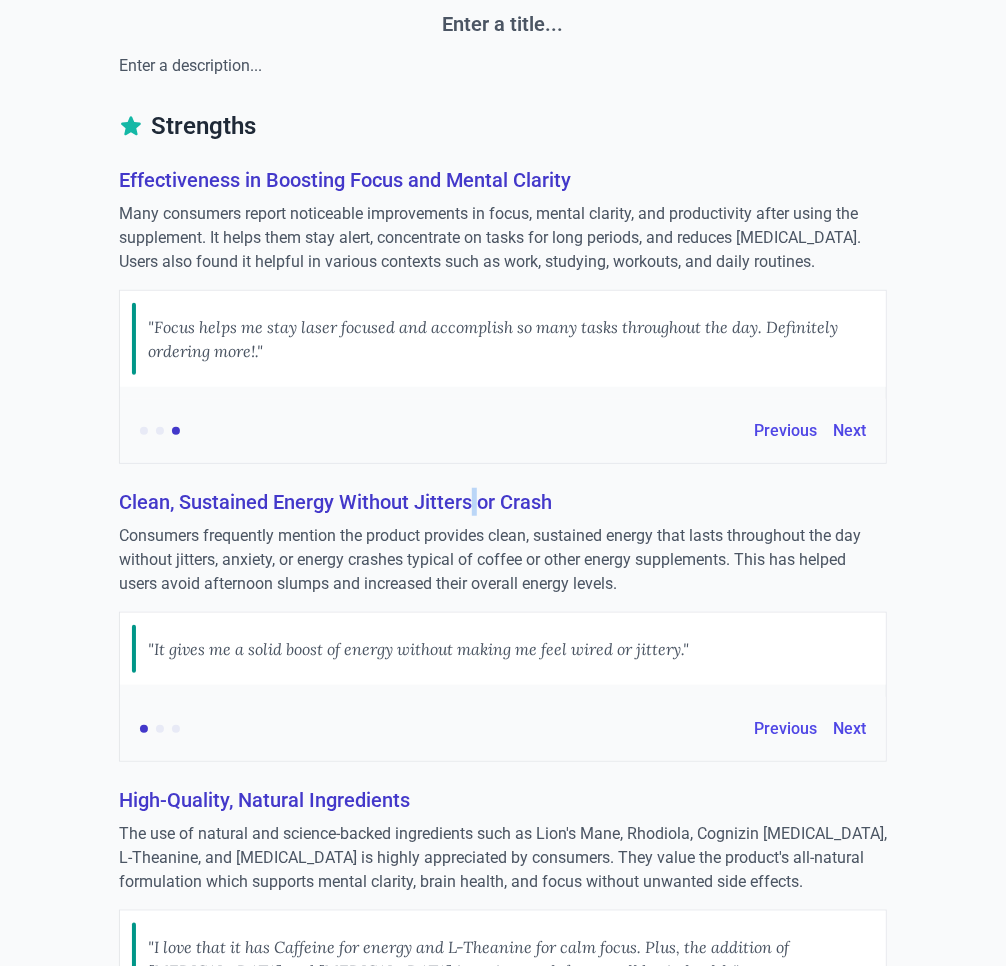 click on "Clean, Sustained Energy Without Jitters or Crash" at bounding box center [503, 502] 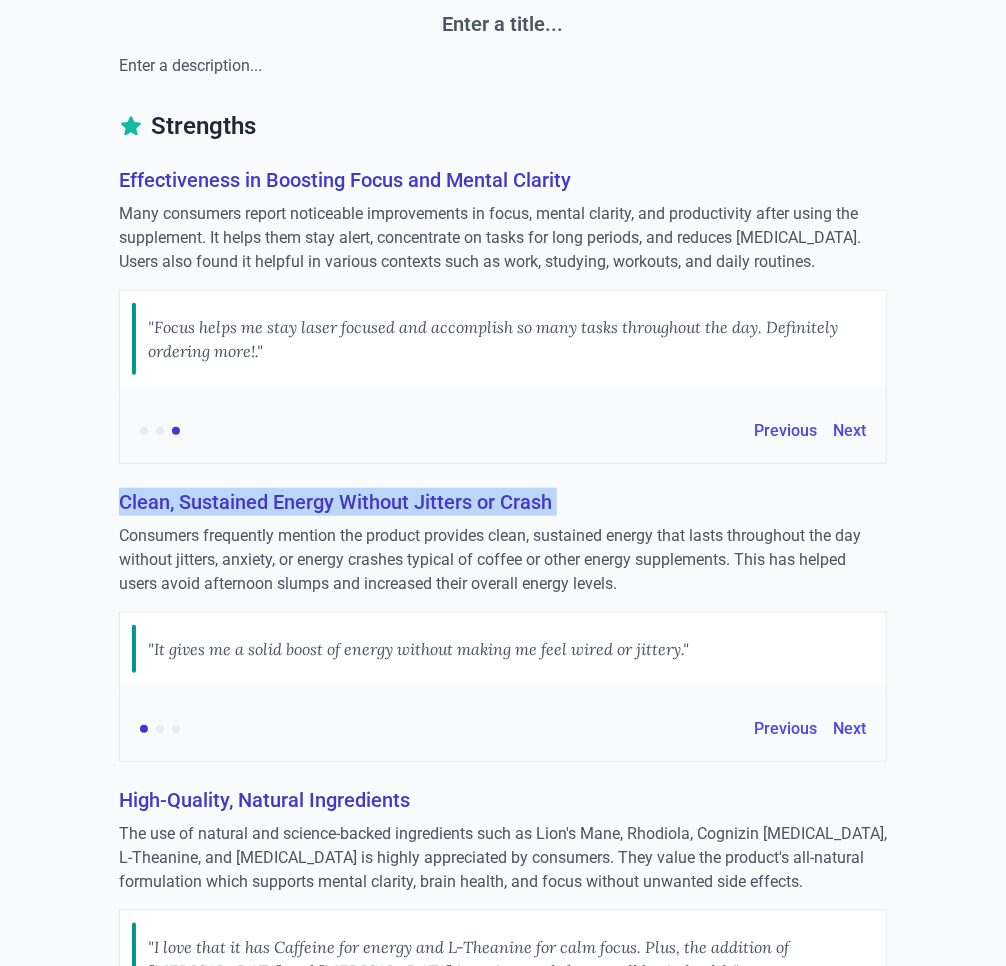 click on "Clean, Sustained Energy Without Jitters or Crash" at bounding box center (503, 502) 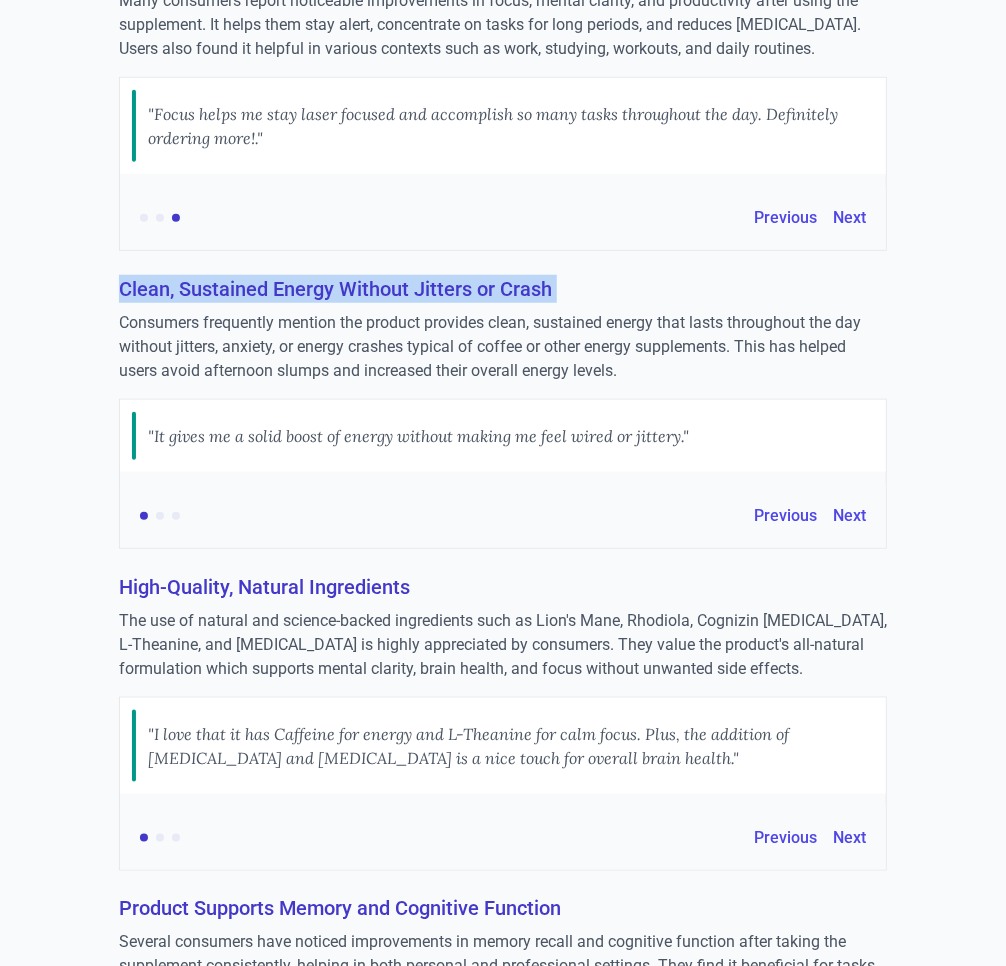scroll, scrollTop: 371, scrollLeft: 0, axis: vertical 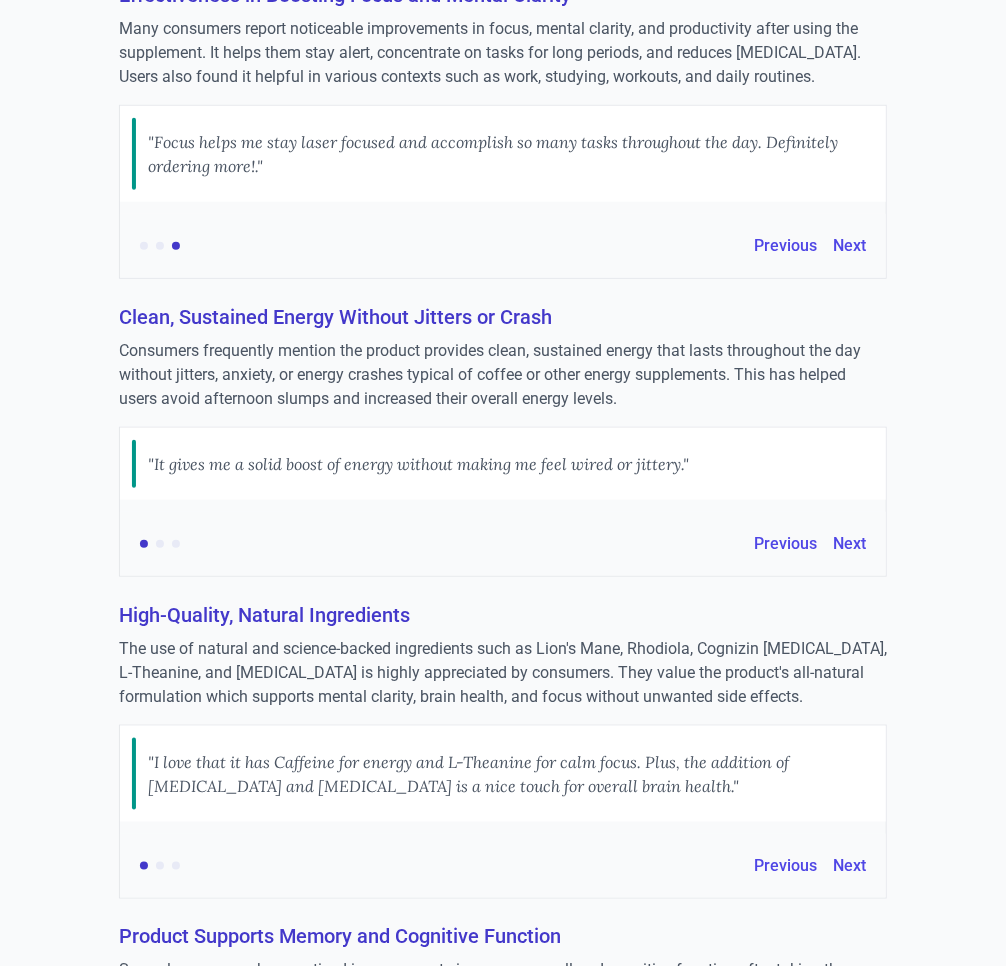 click on "Consumers frequently mention the product provides clean, sustained energy that lasts throughout the day without jitters, anxiety, or energy crashes typical of coffee or other energy supplements. This has helped users avoid afternoon slumps and increased their overall energy levels." at bounding box center [503, 375] 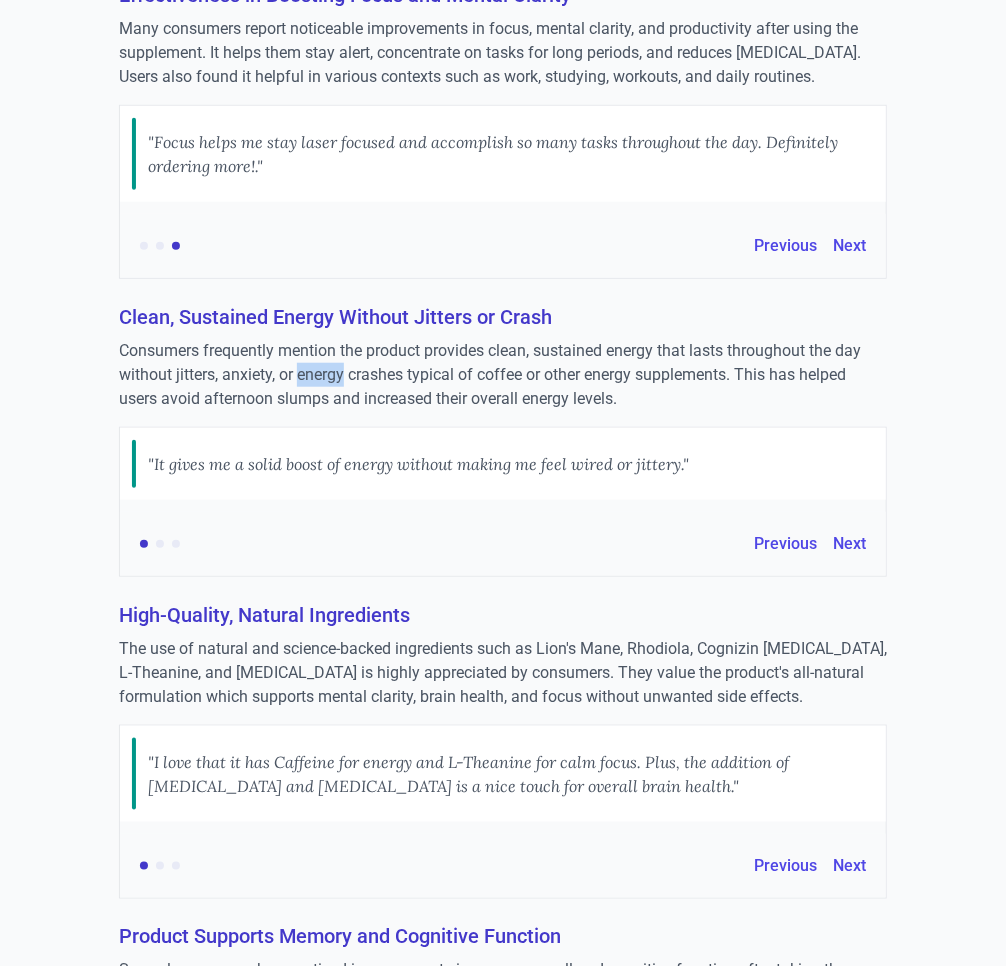 click on "Consumers frequently mention the product provides clean, sustained energy that lasts throughout the day without jitters, anxiety, or energy crashes typical of coffee or other energy supplements. This has helped users avoid afternoon slumps and increased their overall energy levels." at bounding box center (503, 375) 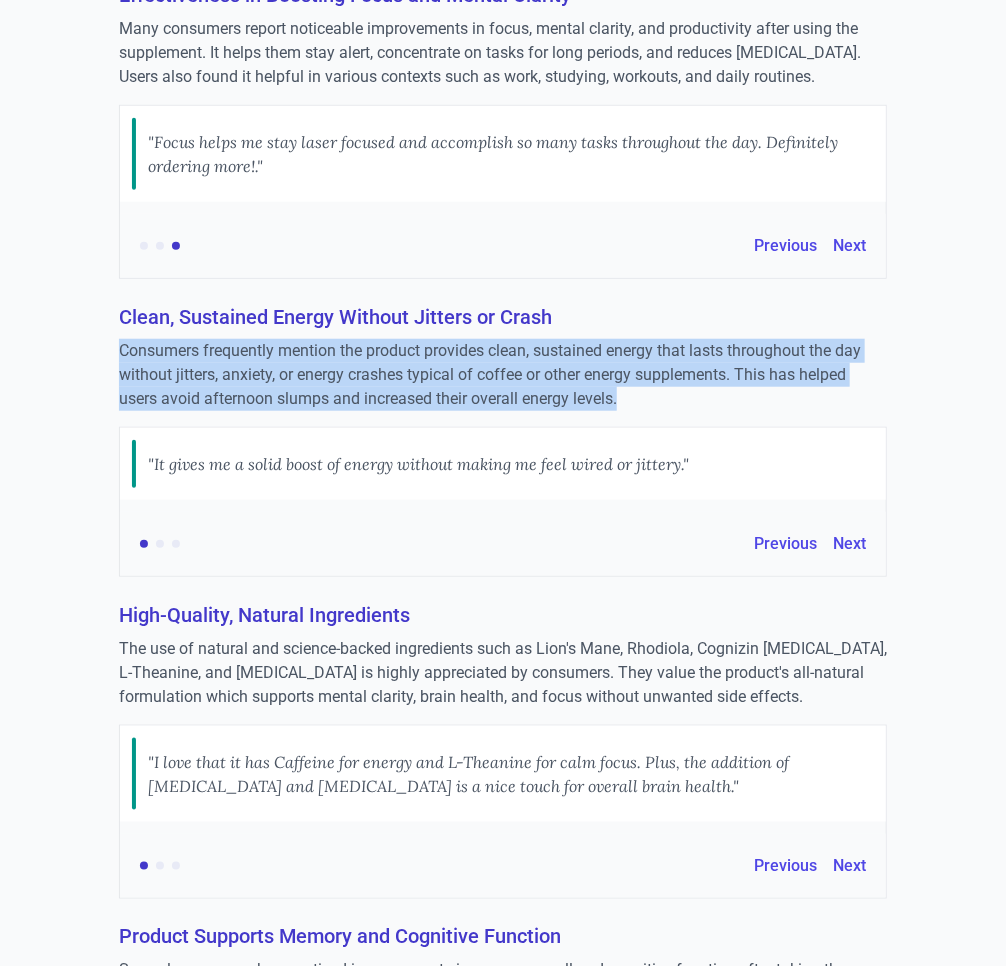 click on "Consumers frequently mention the product provides clean, sustained energy that lasts throughout the day without jitters, anxiety, or energy crashes typical of coffee or other energy supplements. This has helped users avoid afternoon slumps and increased their overall energy levels." at bounding box center (503, 375) 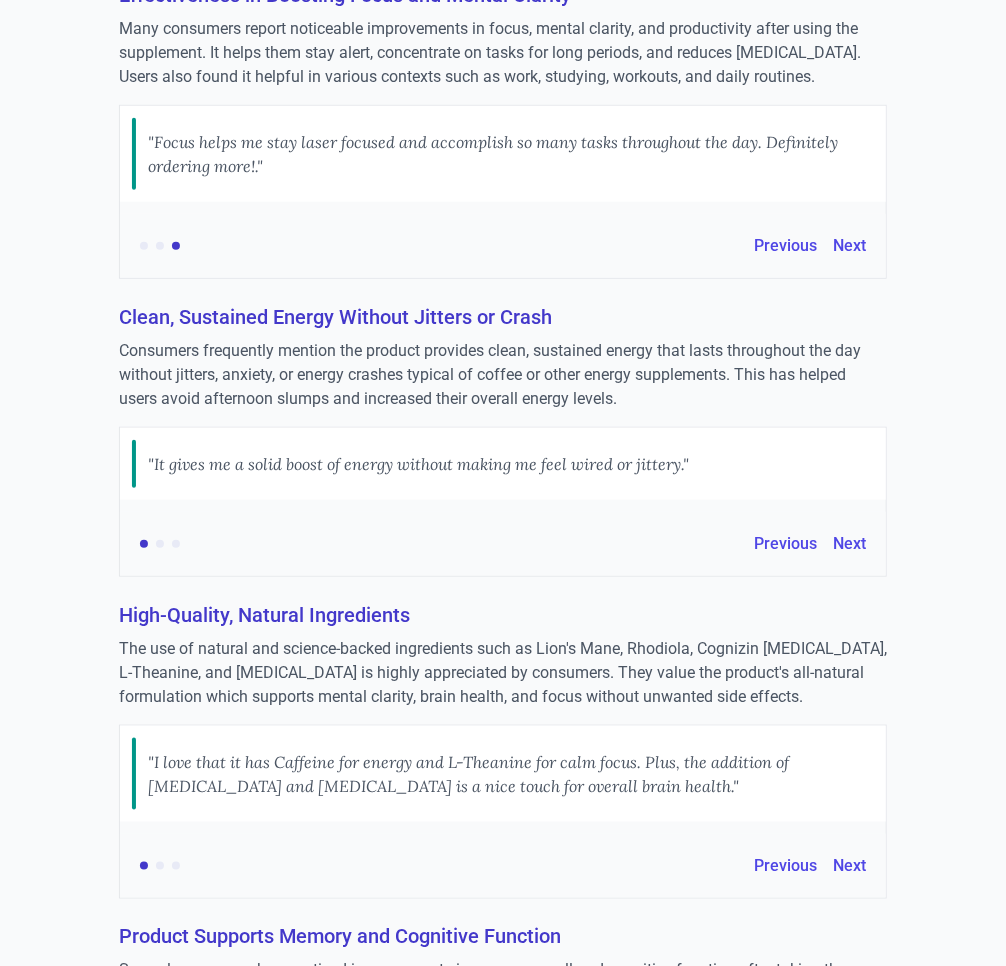 click on ""It gives me a solid boost of energy without making me feel wired or jittery."" at bounding box center (418, 464) 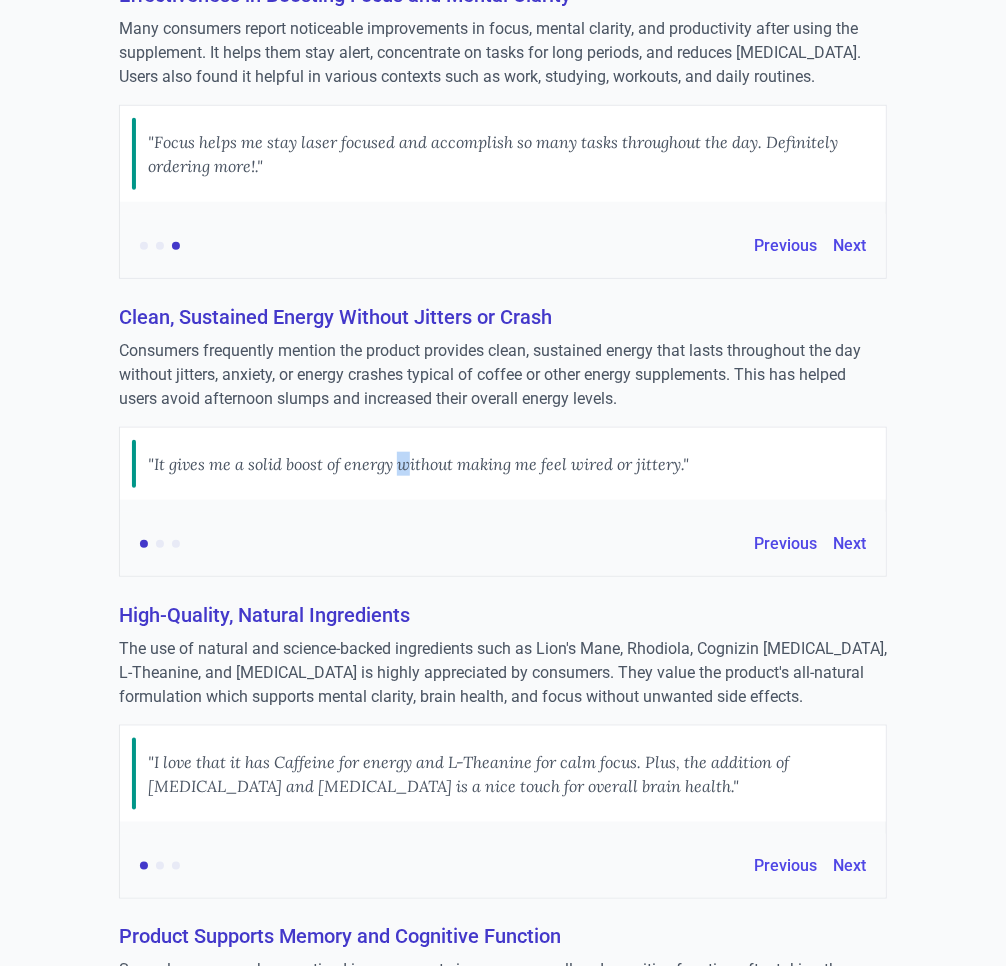 click on ""It gives me a solid boost of energy without making me feel wired or jittery."" at bounding box center [418, 464] 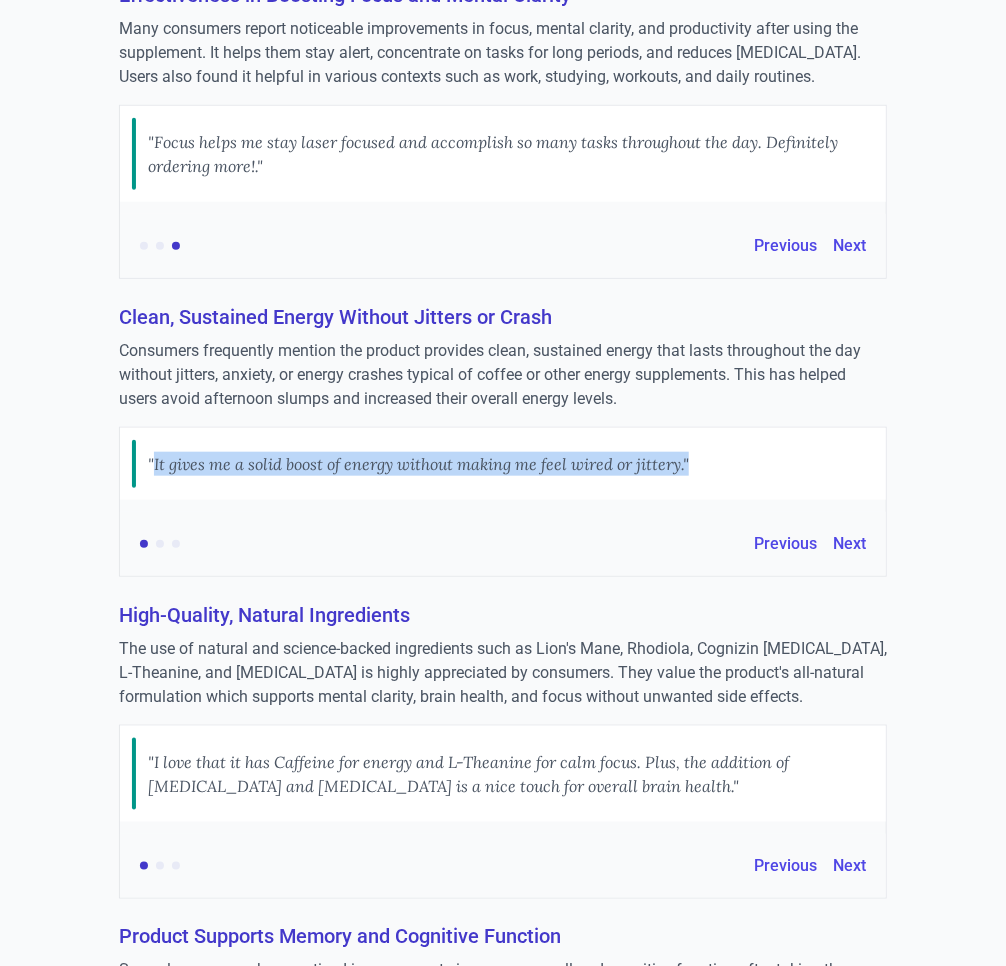 click on ""It gives me a solid boost of energy without making me feel wired or jittery."" at bounding box center [418, 464] 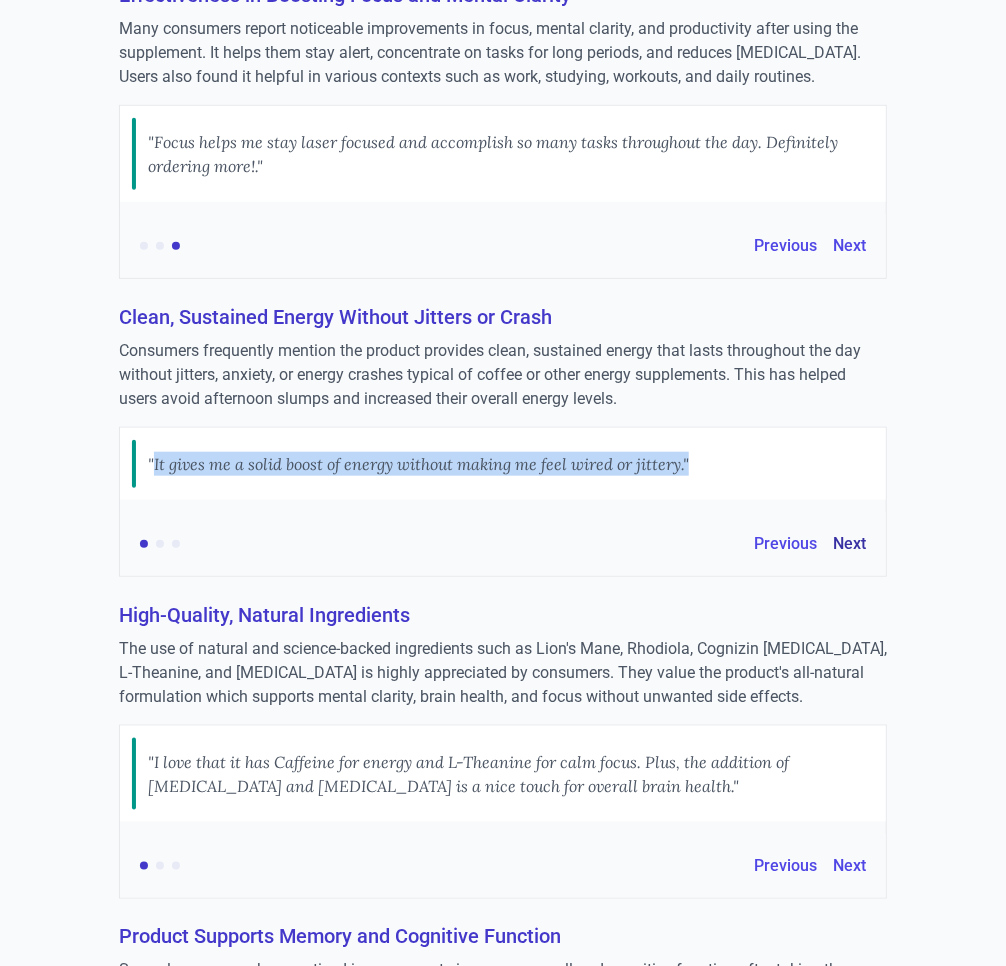 click on "Next" at bounding box center (849, 544) 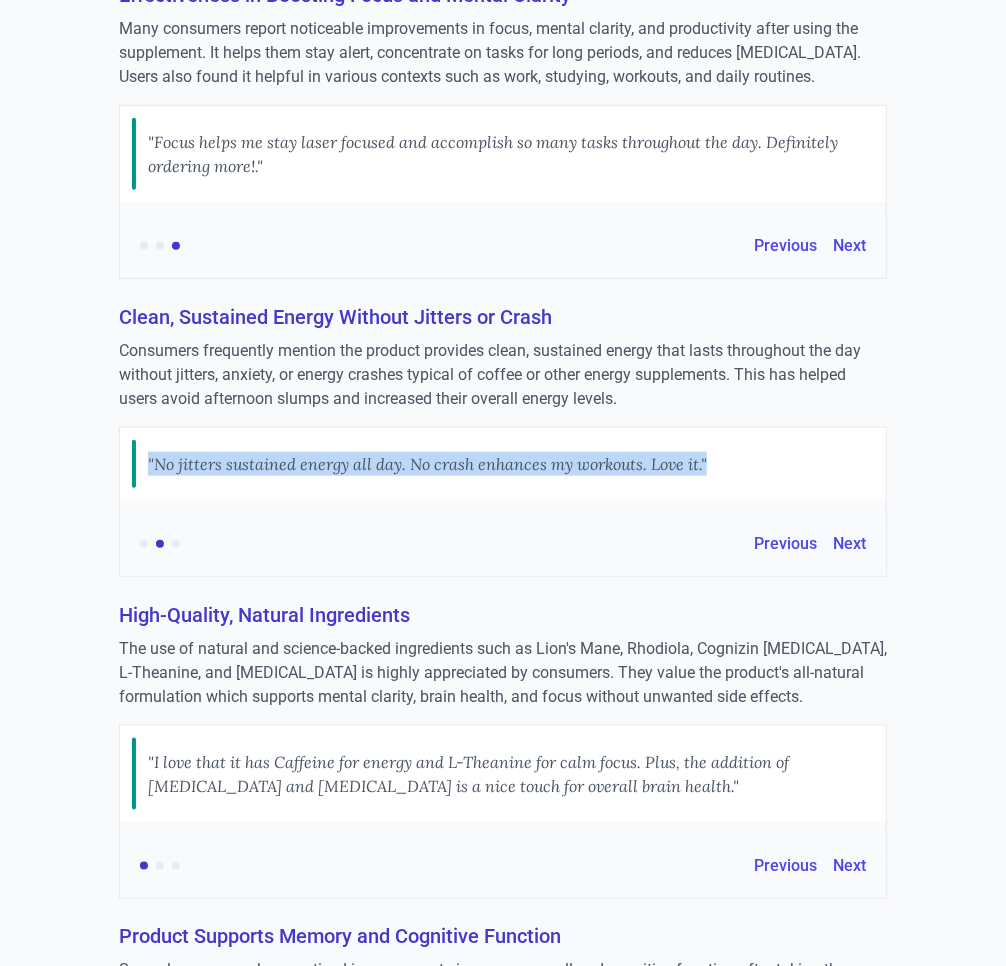 type 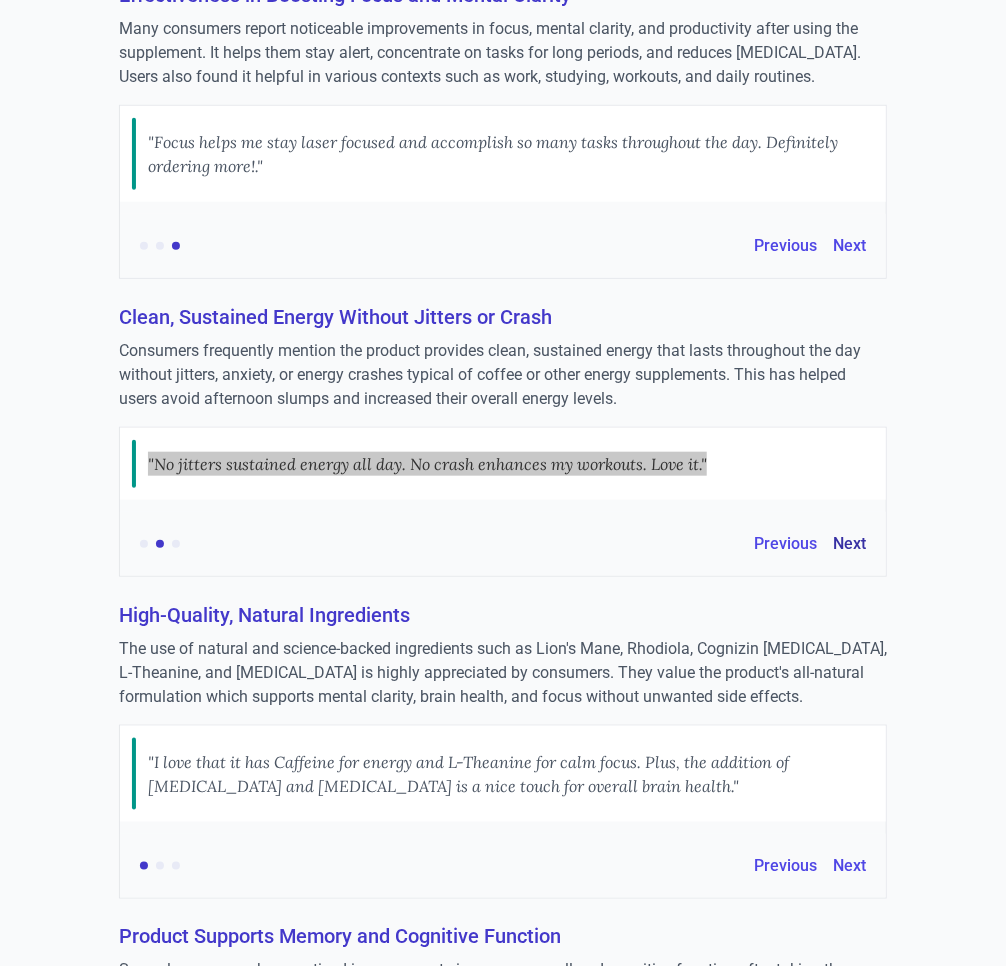click on "Next" at bounding box center [849, 544] 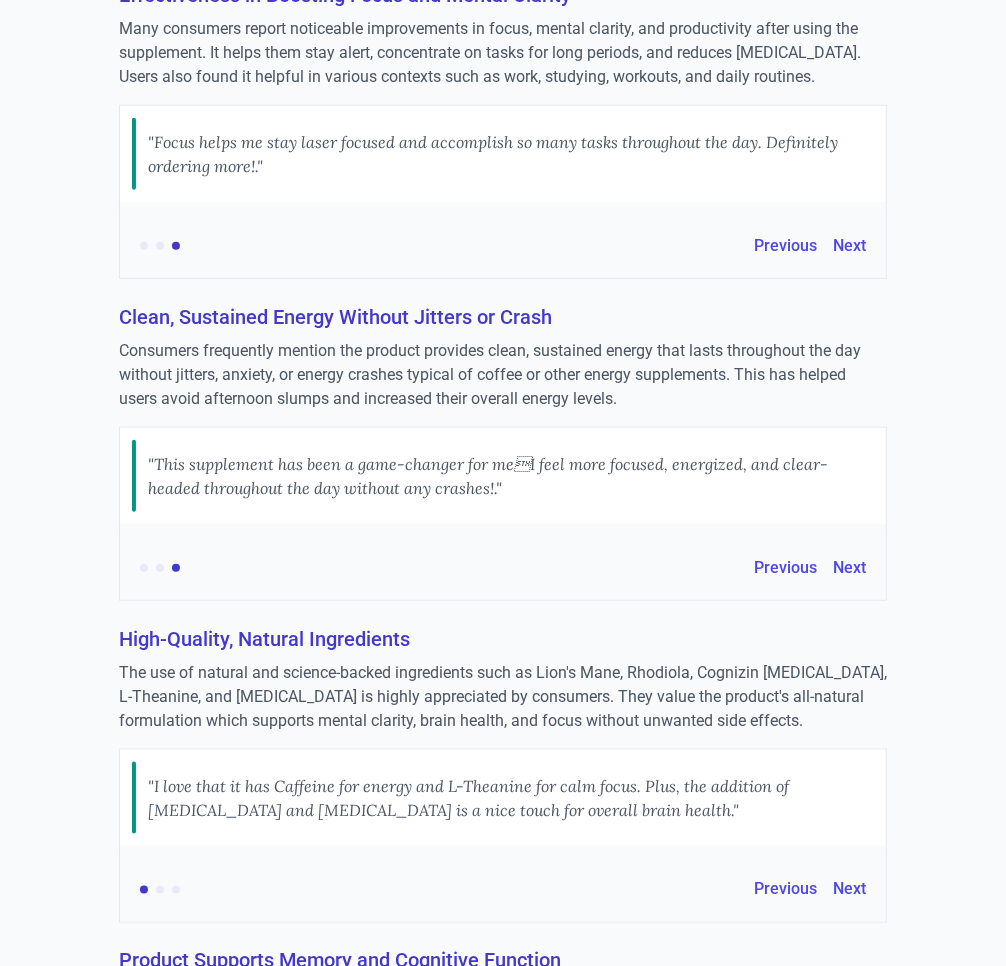 drag, startPoint x: 907, startPoint y: 701, endPoint x: 994, endPoint y: 720, distance: 89.050545 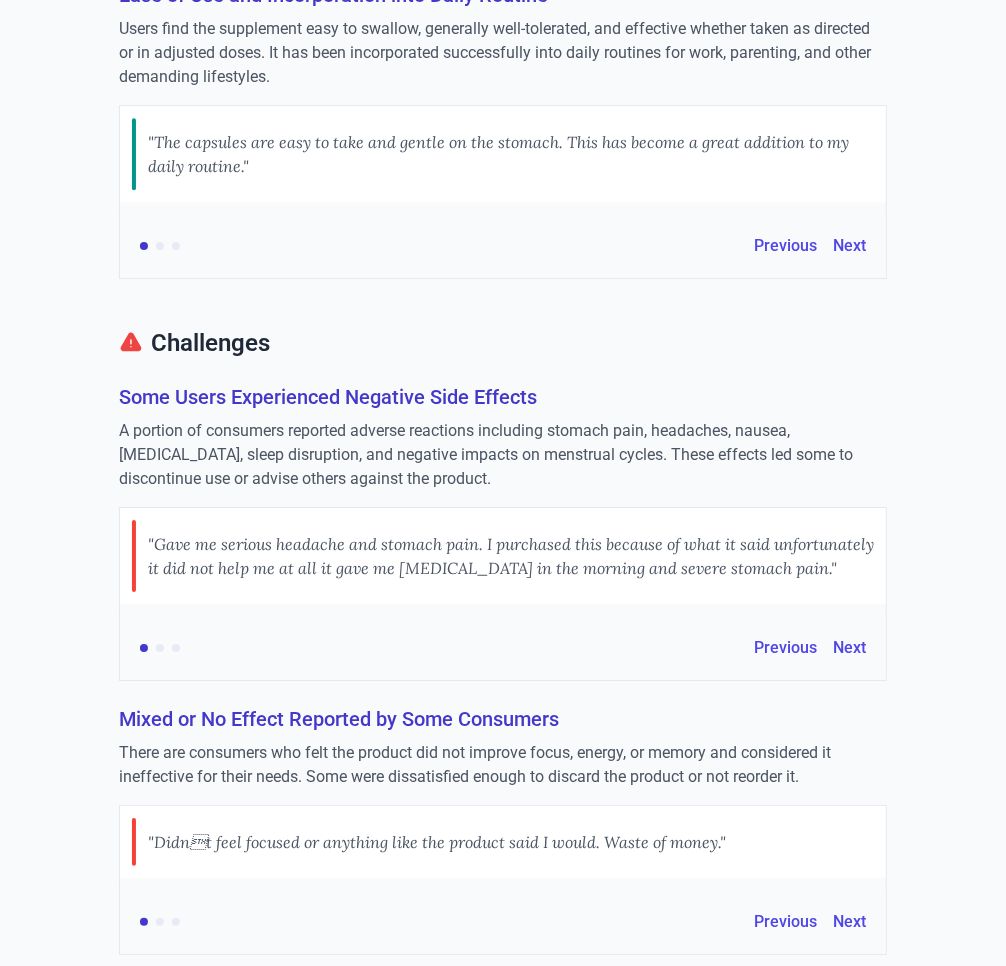 scroll, scrollTop: 2254, scrollLeft: 0, axis: vertical 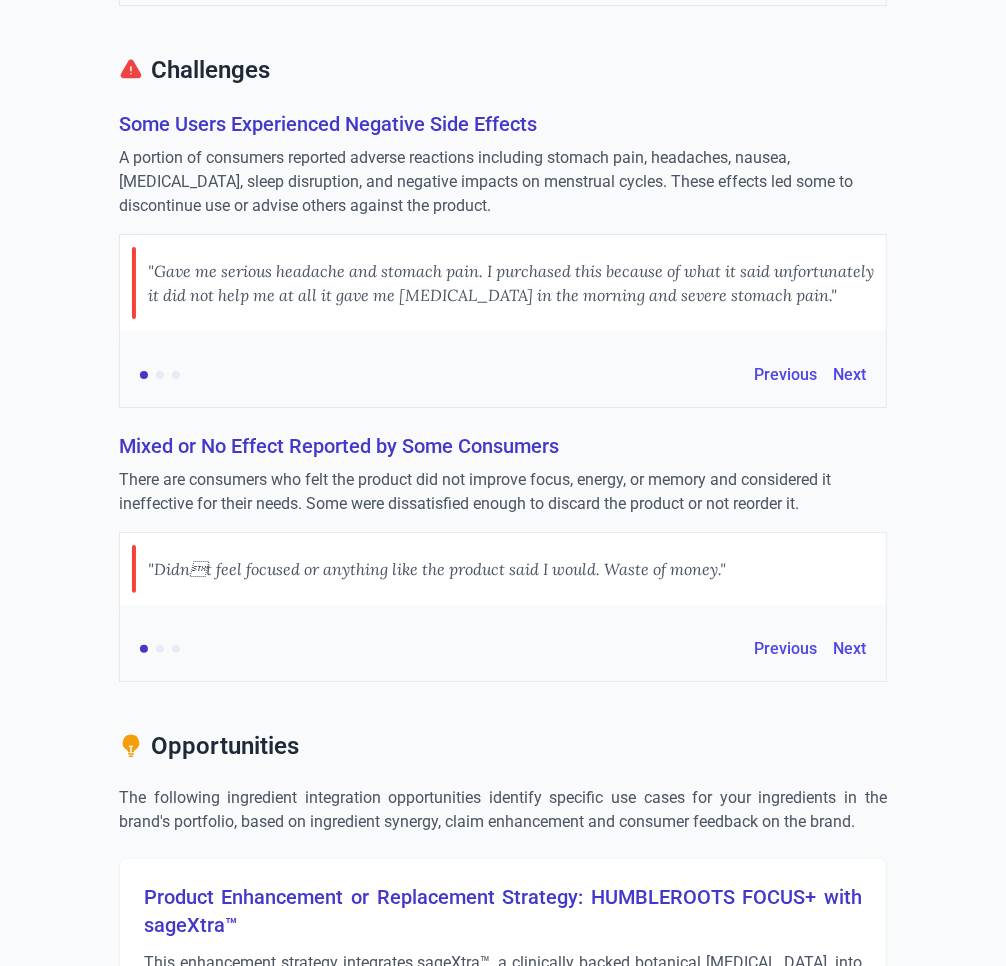 click on "Some Users Experienced Negative Side Effects" at bounding box center [503, 124] 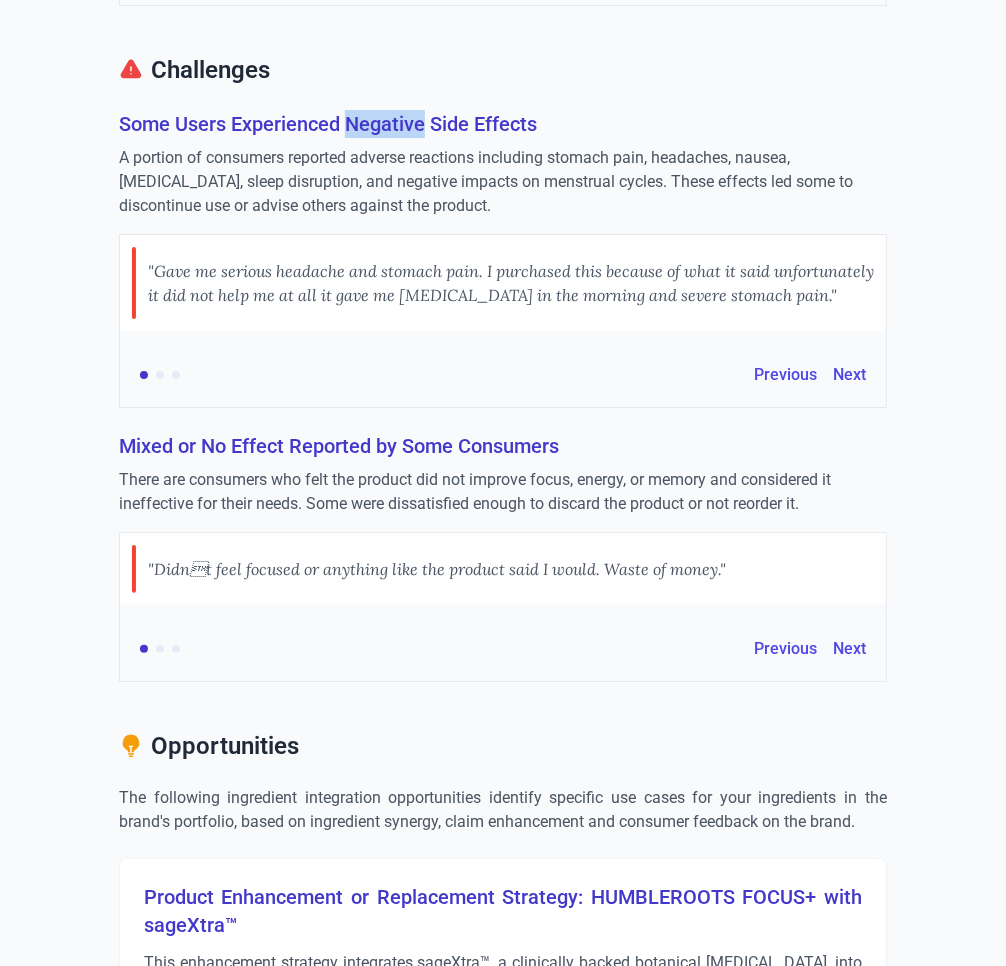 click on "Some Users Experienced Negative Side Effects" at bounding box center (503, 124) 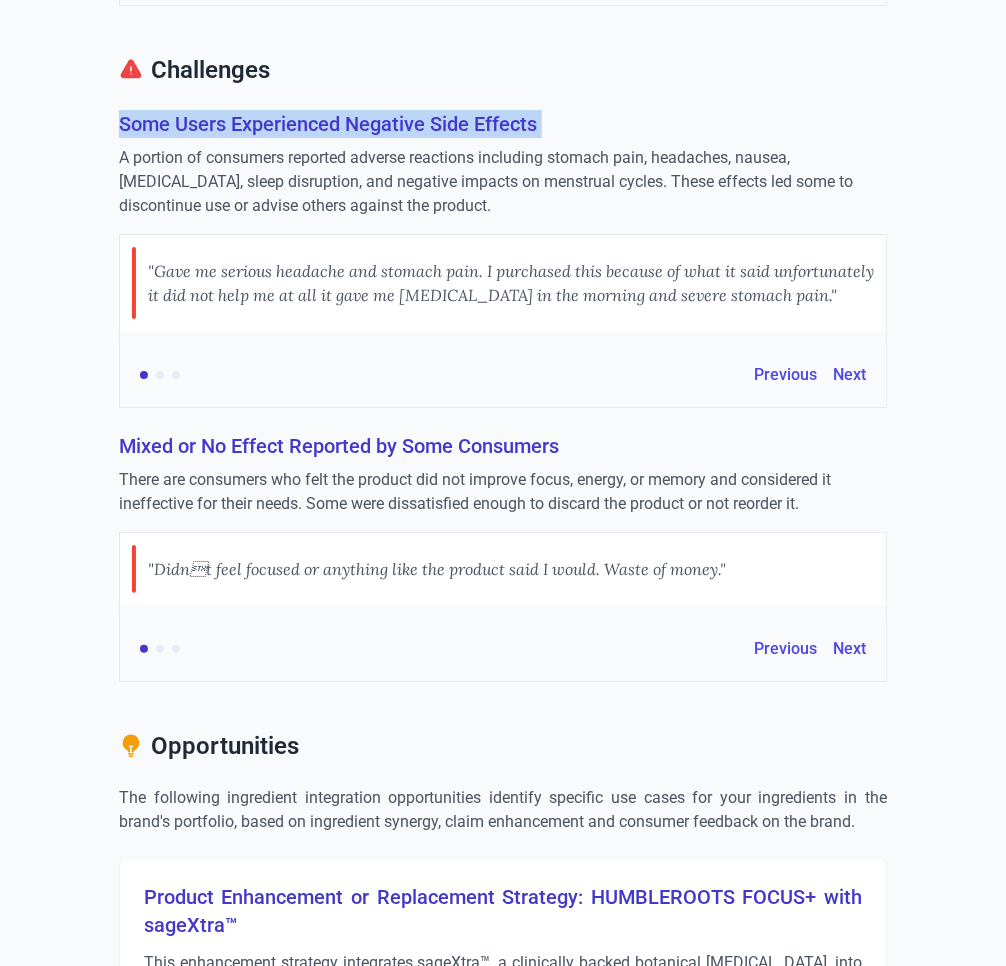 click on "Some Users Experienced Negative Side Effects" at bounding box center [503, 124] 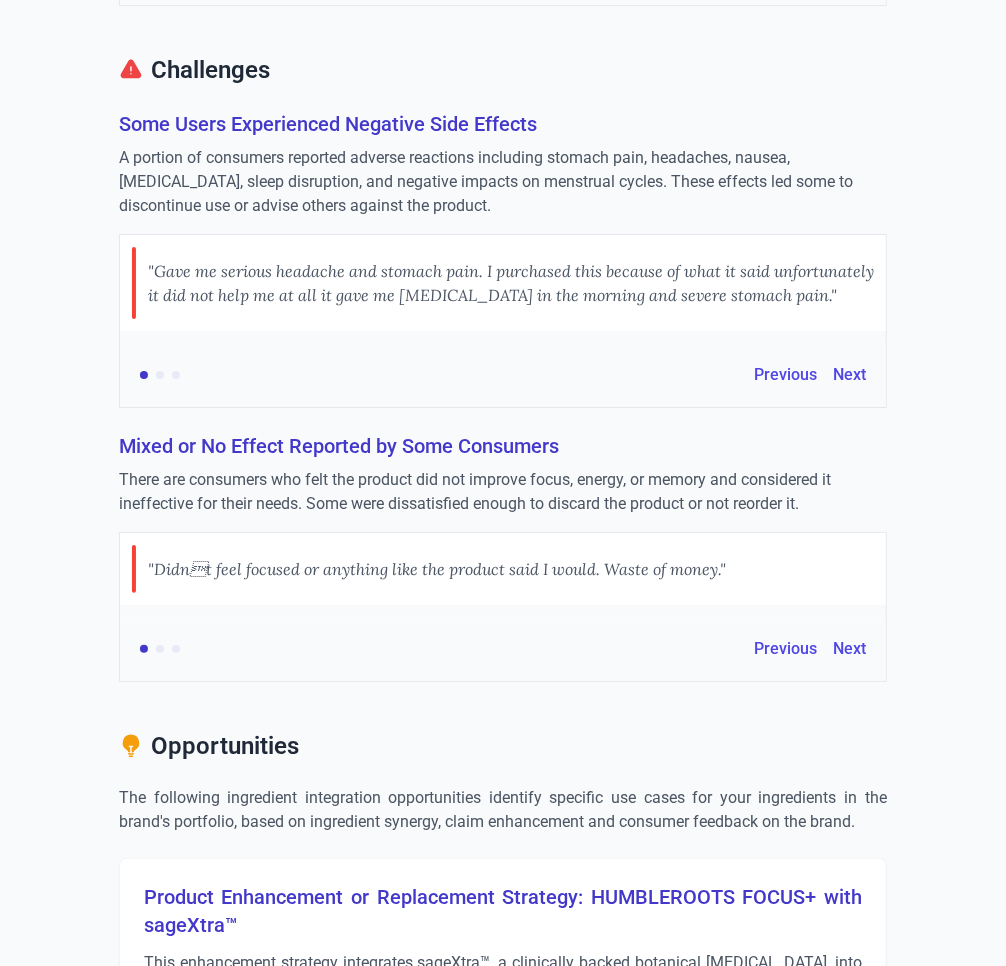 click on "A portion of consumers reported adverse reactions including stomach pain, headaches, nausea, [MEDICAL_DATA], sleep disruption, and negative impacts on menstrual cycles. These effects led some to discontinue use or advise others against the product." at bounding box center [503, 182] 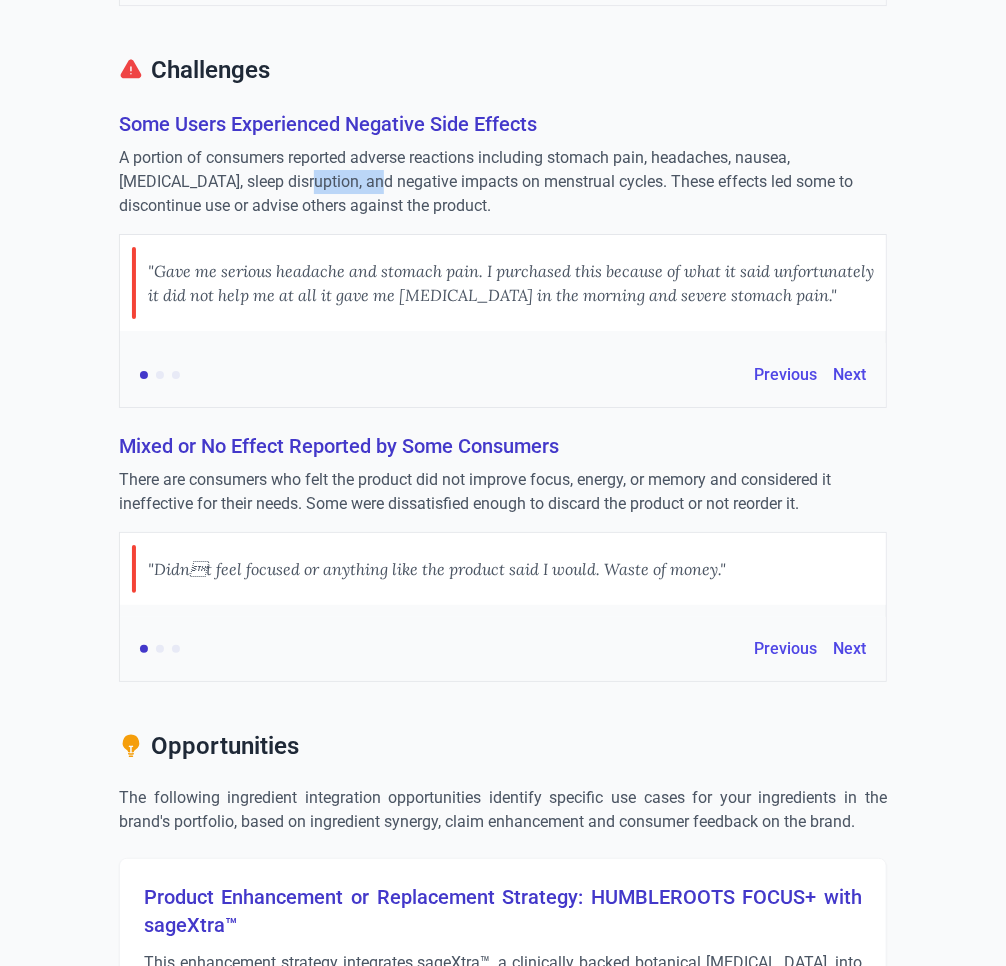 click on "A portion of consumers reported adverse reactions including stomach pain, headaches, nausea, [MEDICAL_DATA], sleep disruption, and negative impacts on menstrual cycles. These effects led some to discontinue use or advise others against the product." at bounding box center [503, 182] 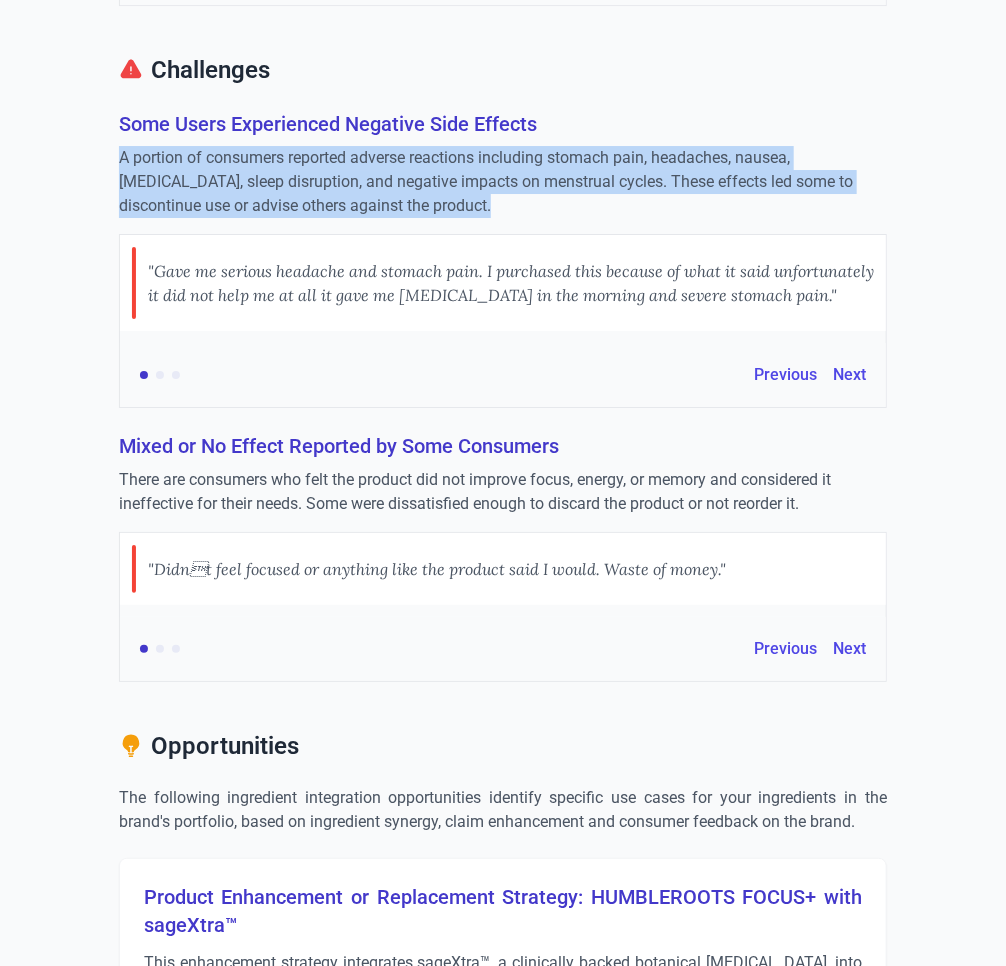 click on "A portion of consumers reported adverse reactions including stomach pain, headaches, nausea, [MEDICAL_DATA], sleep disruption, and negative impacts on menstrual cycles. These effects led some to discontinue use or advise others against the product." at bounding box center [503, 182] 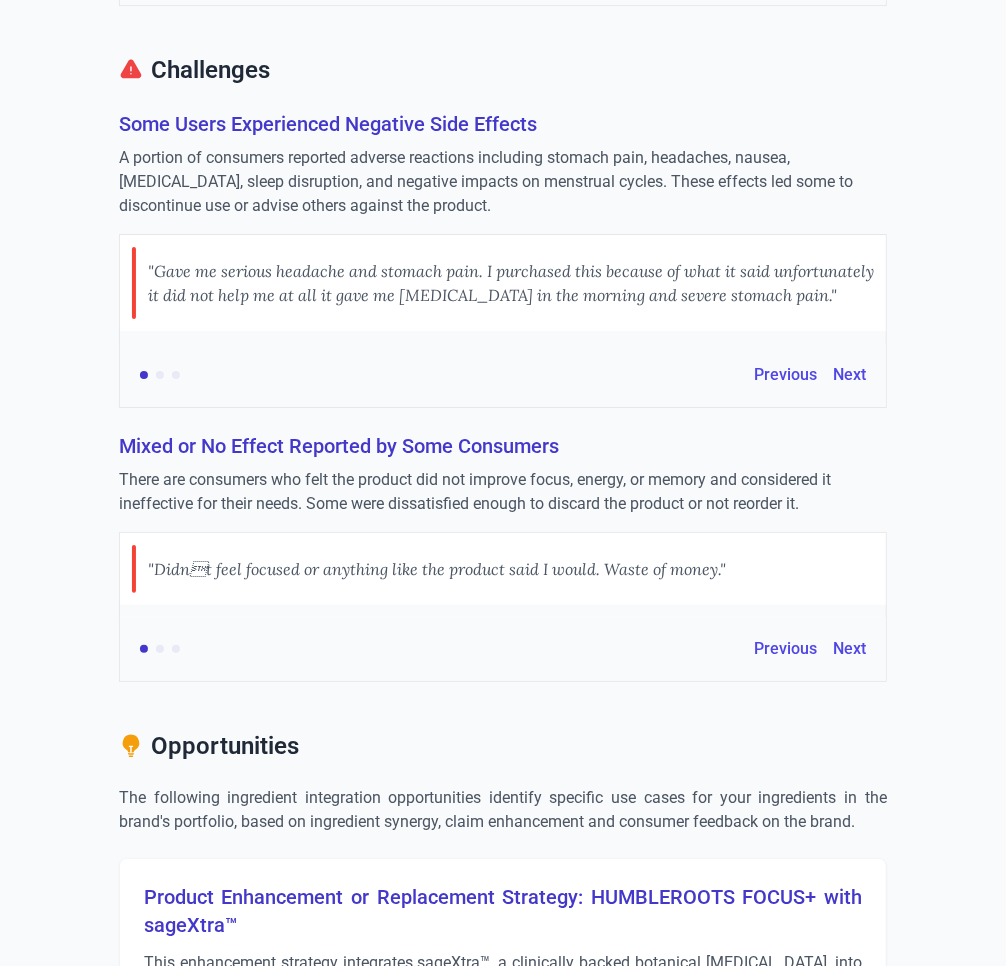 click on ""Gave me serious headache and stomach pain. I purchased this because of what it said unfortunately it did not help me at all it gave me [MEDICAL_DATA] in the morning and severe stomach pain."" at bounding box center (511, 283) 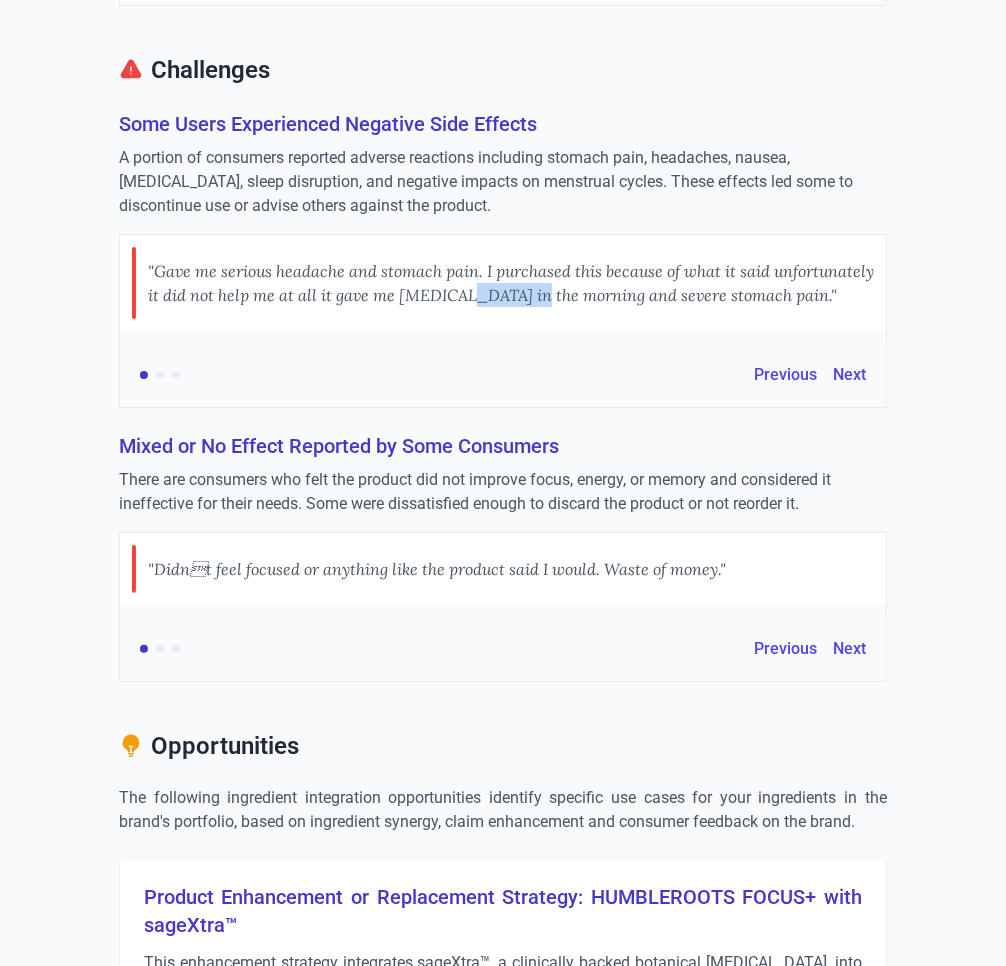 click on ""Gave me serious headache and stomach pain. I purchased this because of what it said unfortunately it did not help me at all it gave me [MEDICAL_DATA] in the morning and severe stomach pain."" at bounding box center (511, 283) 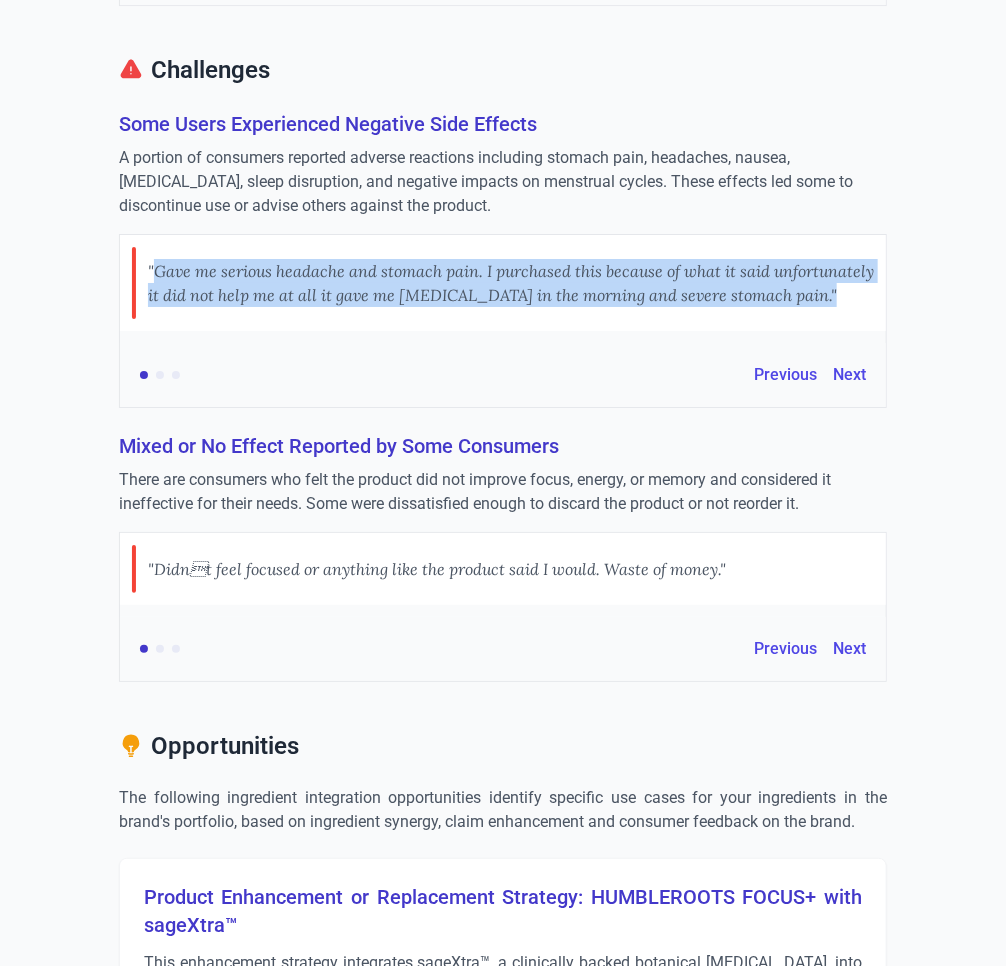 click on ""Gave me serious headache and stomach pain. I purchased this because of what it said unfortunately it did not help me at all it gave me [MEDICAL_DATA] in the morning and severe stomach pain."" at bounding box center [511, 283] 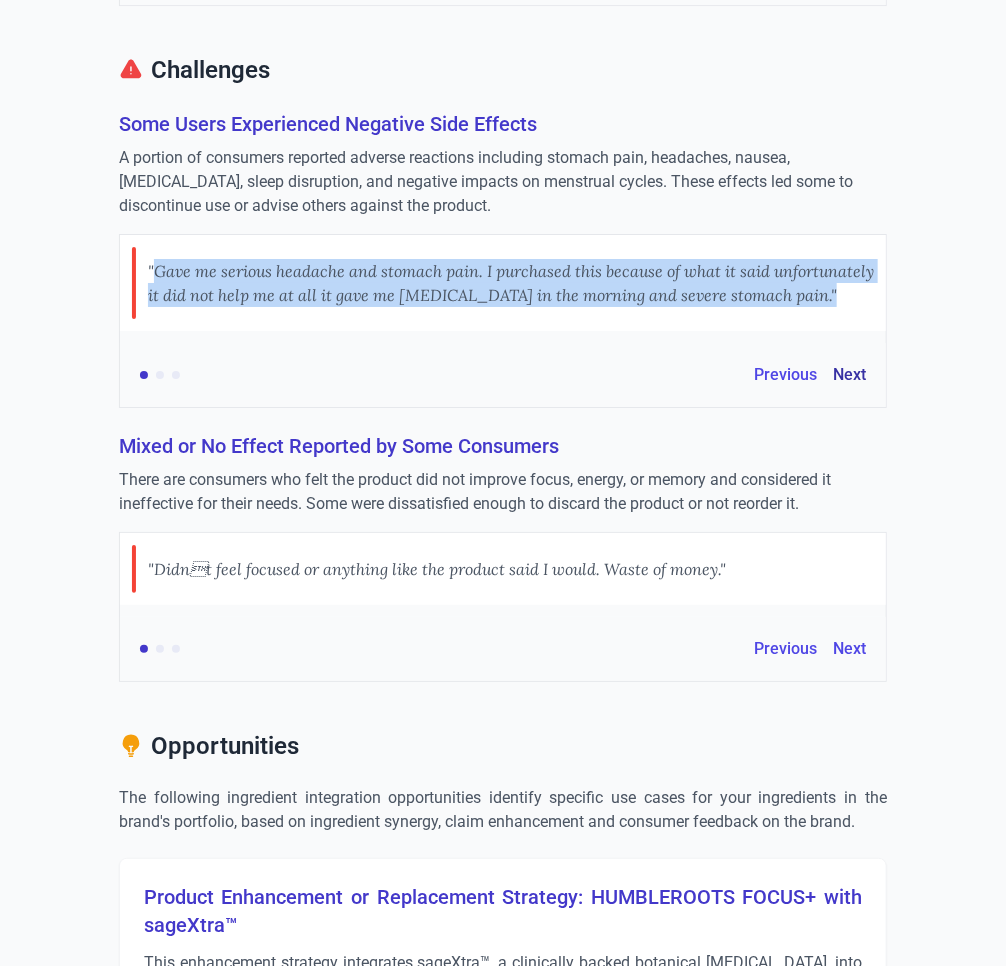 click on "Next" at bounding box center [849, 375] 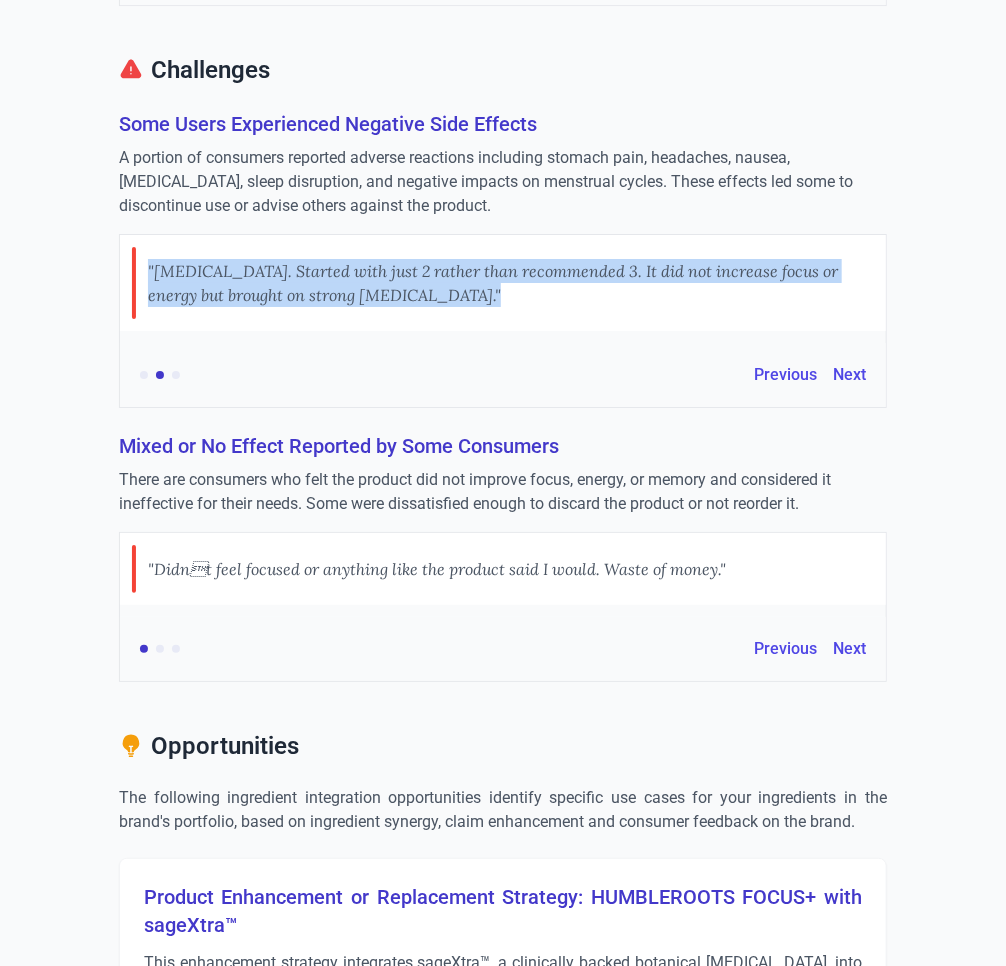 type 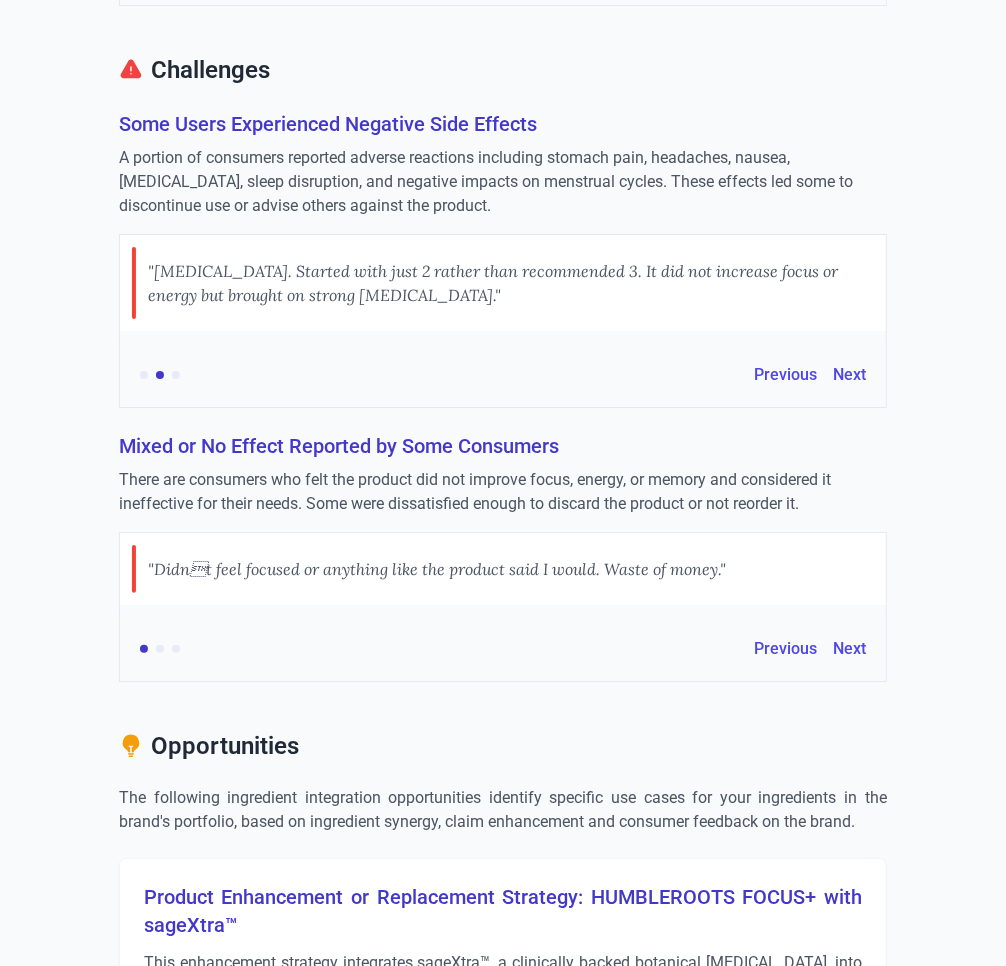 click on "Mixed or No Effect Reported by Some Consumers" at bounding box center [503, 446] 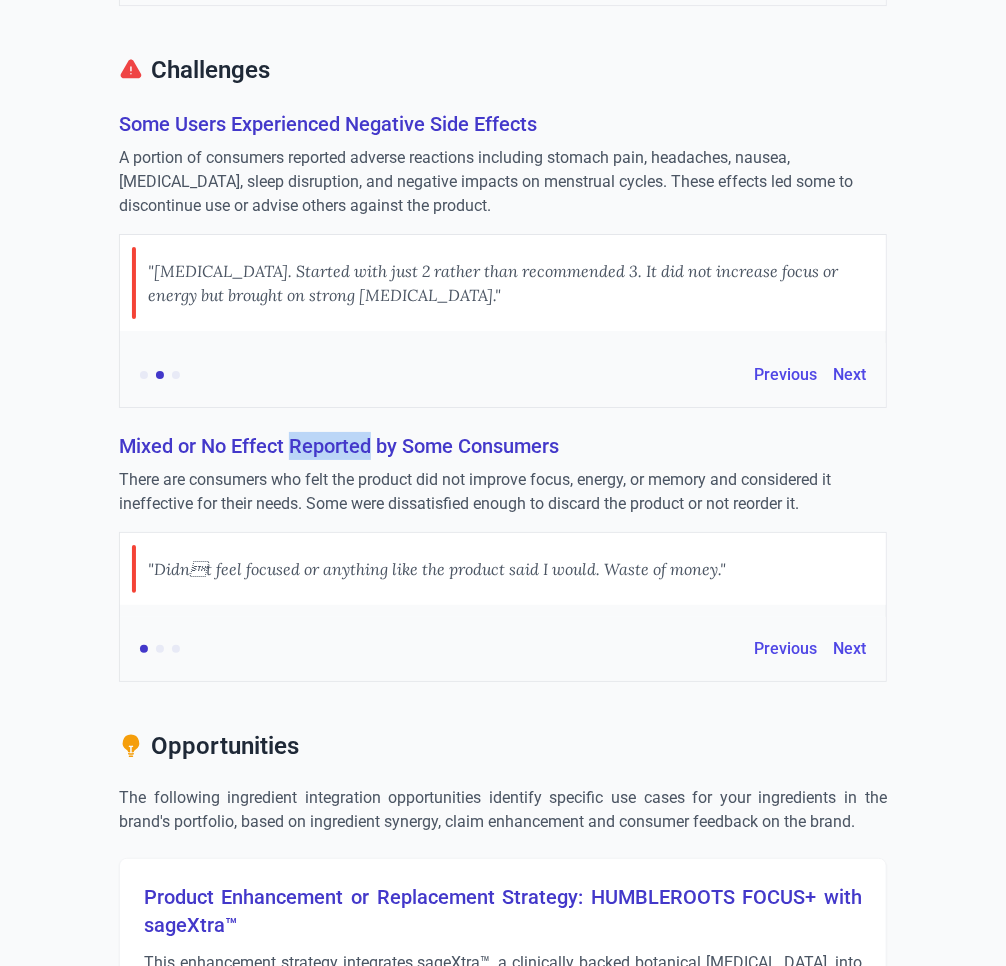 click on "Mixed or No Effect Reported by Some Consumers" at bounding box center (503, 446) 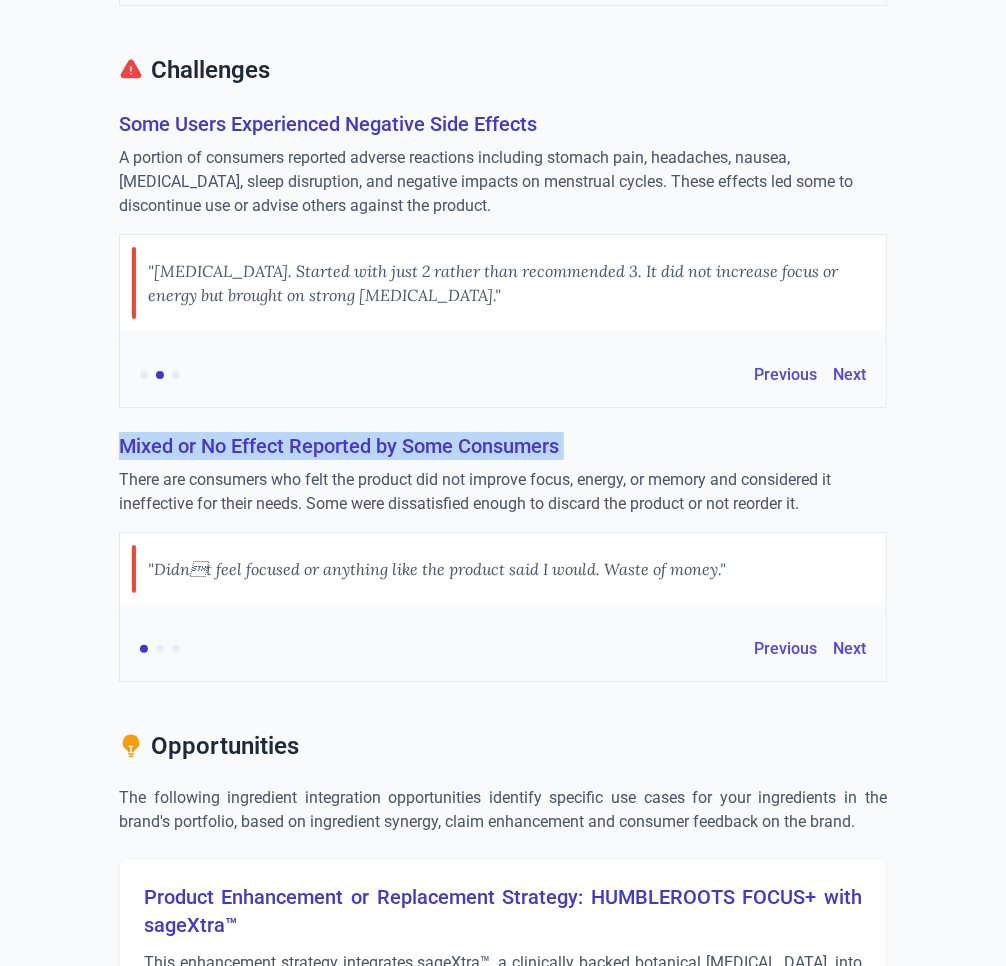 click on "Mixed or No Effect Reported by Some Consumers" at bounding box center [503, 446] 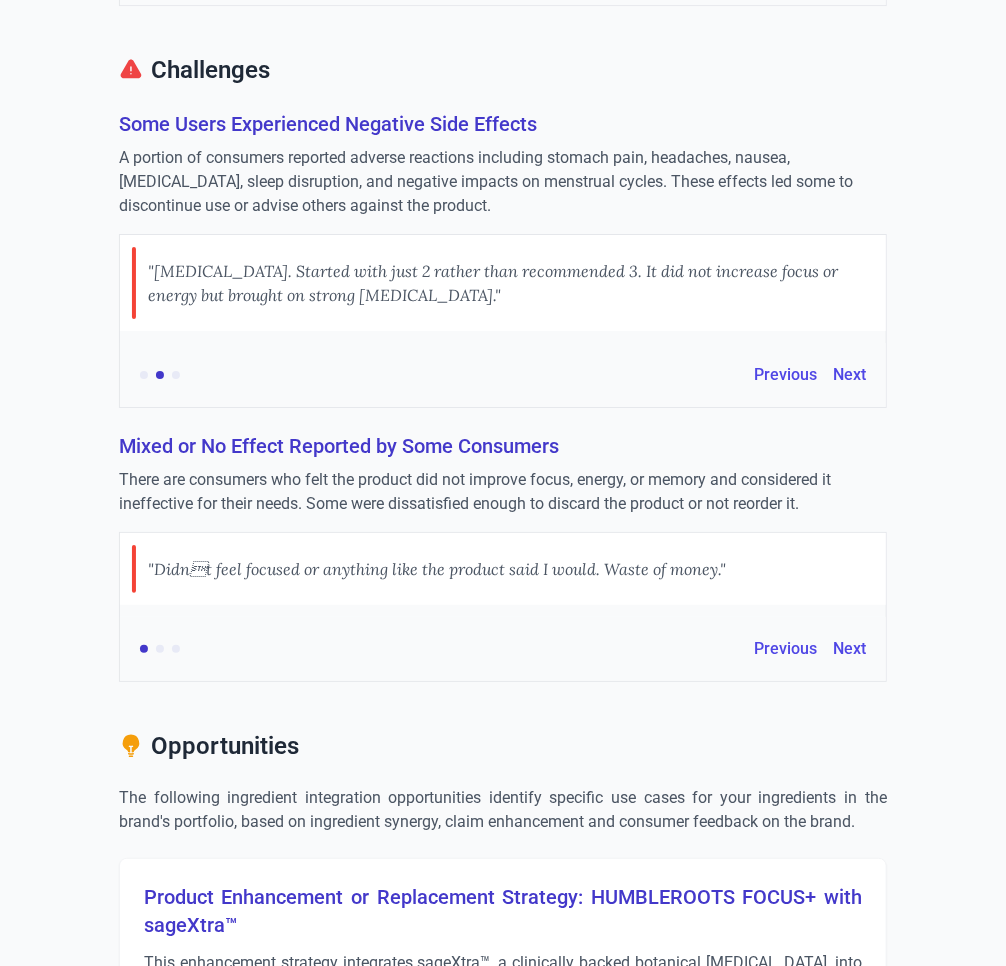 click on "There are consumers who felt the product did not improve focus, energy, or memory and considered it ineffective for their needs. Some were dissatisfied enough to discard the product or not reorder it." at bounding box center [503, 492] 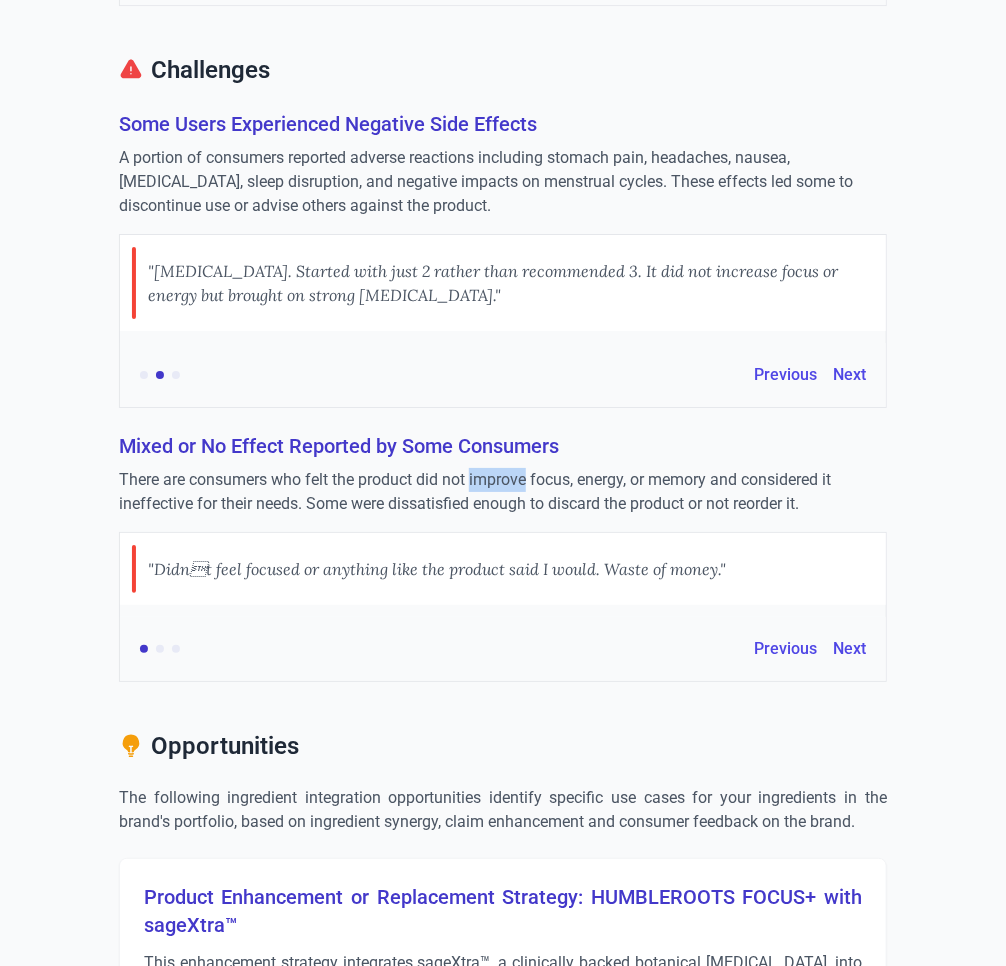 click on "There are consumers who felt the product did not improve focus, energy, or memory and considered it ineffective for their needs. Some were dissatisfied enough to discard the product or not reorder it." at bounding box center [503, 492] 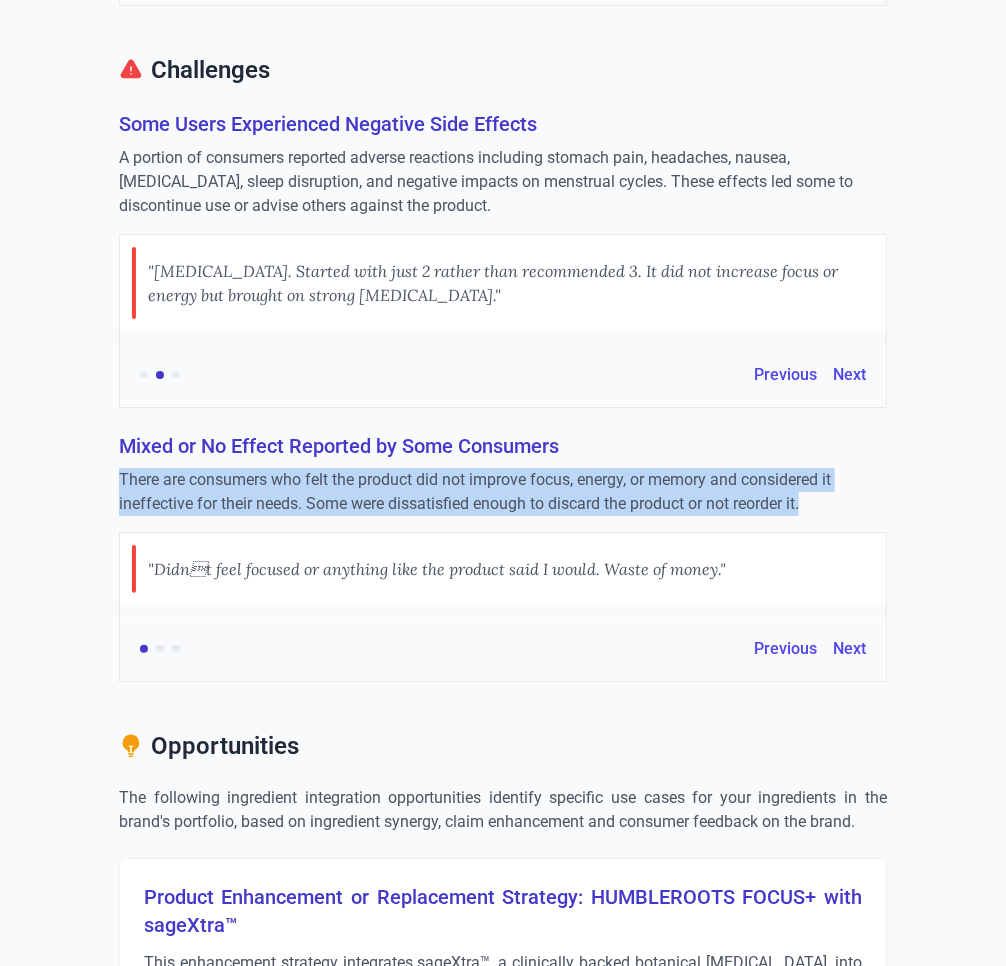 click on "There are consumers who felt the product did not improve focus, energy, or memory and considered it ineffective for their needs. Some were dissatisfied enough to discard the product or not reorder it." at bounding box center [503, 492] 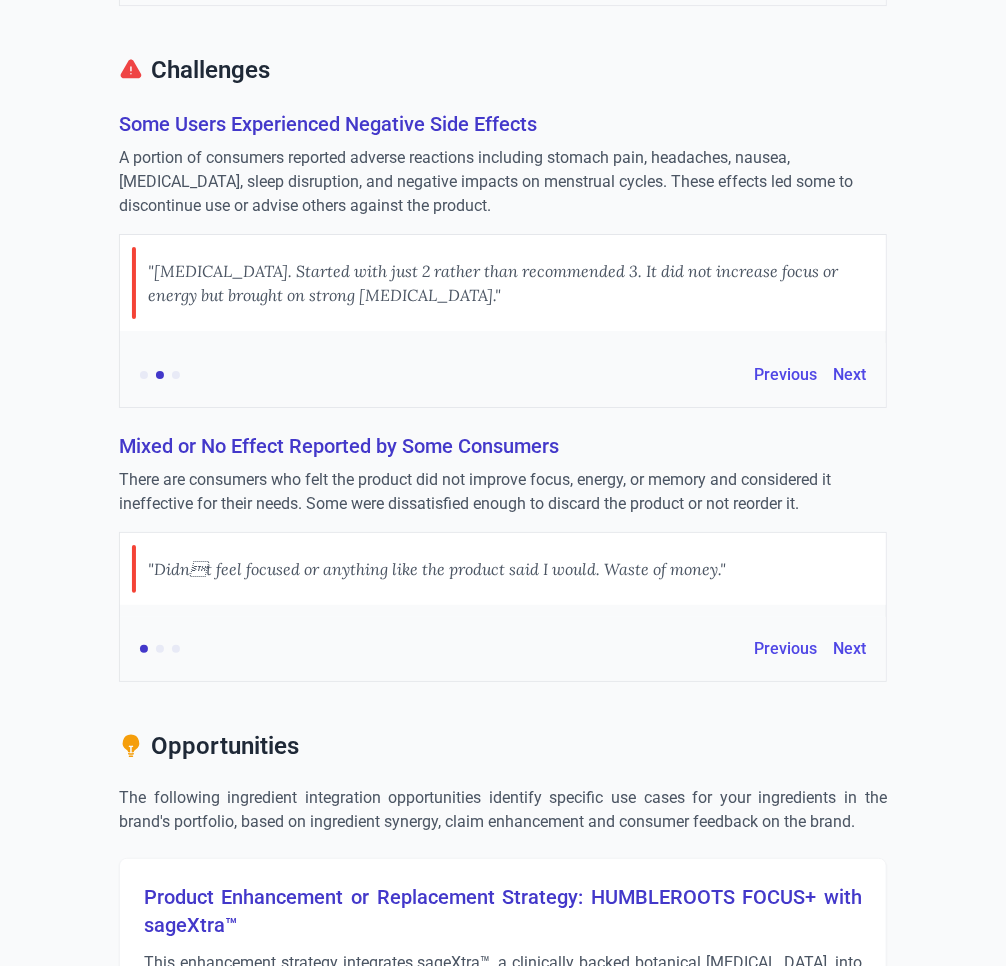 click on ""Didnt feel focused or anything like the product said I would. Waste of money."" at bounding box center (437, 569) 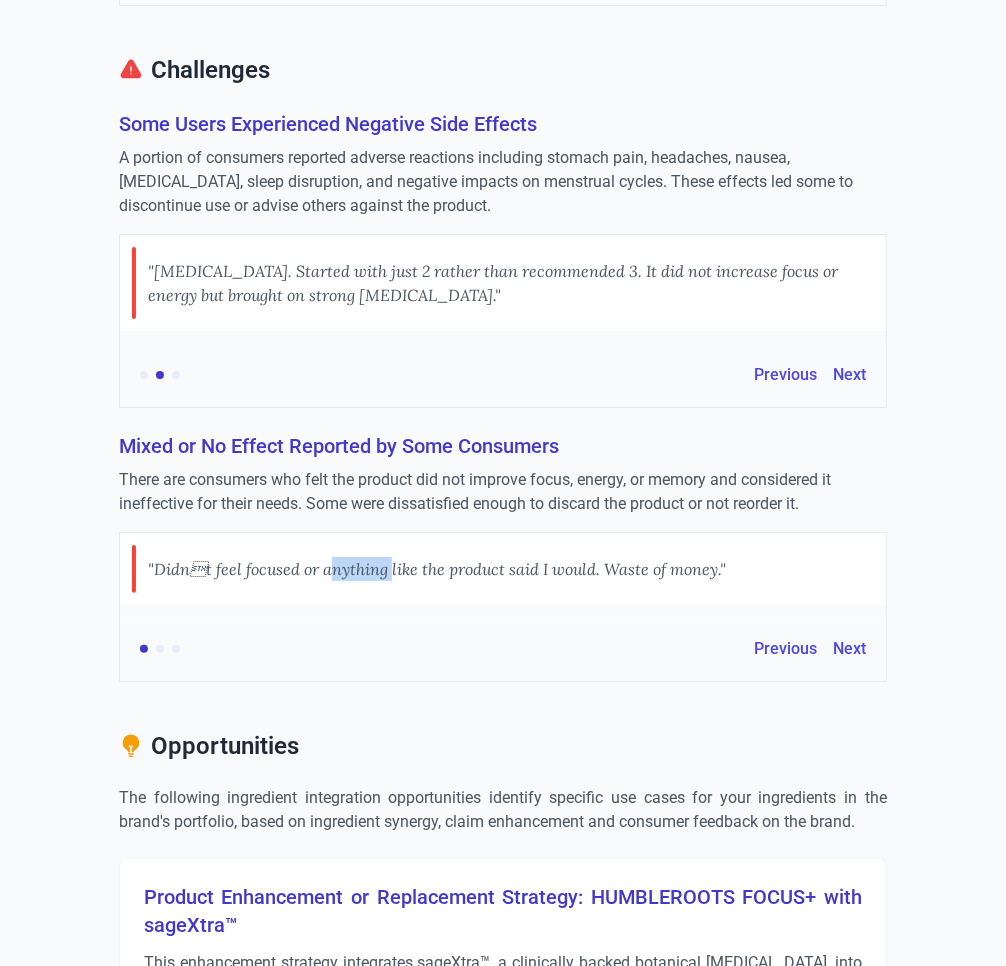 click on ""Didnt feel focused or anything like the product said I would. Waste of money."" at bounding box center [437, 569] 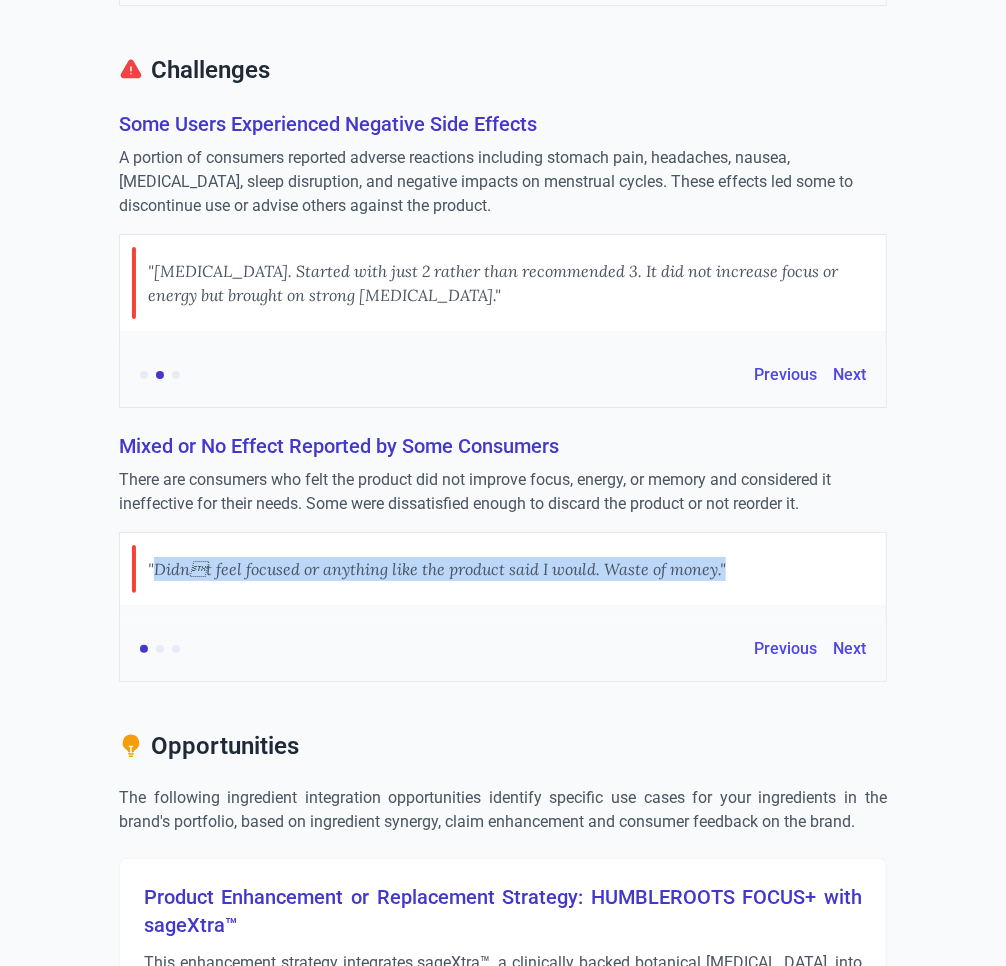 click on ""Didnt feel focused or anything like the product said I would. Waste of money."" at bounding box center (437, 569) 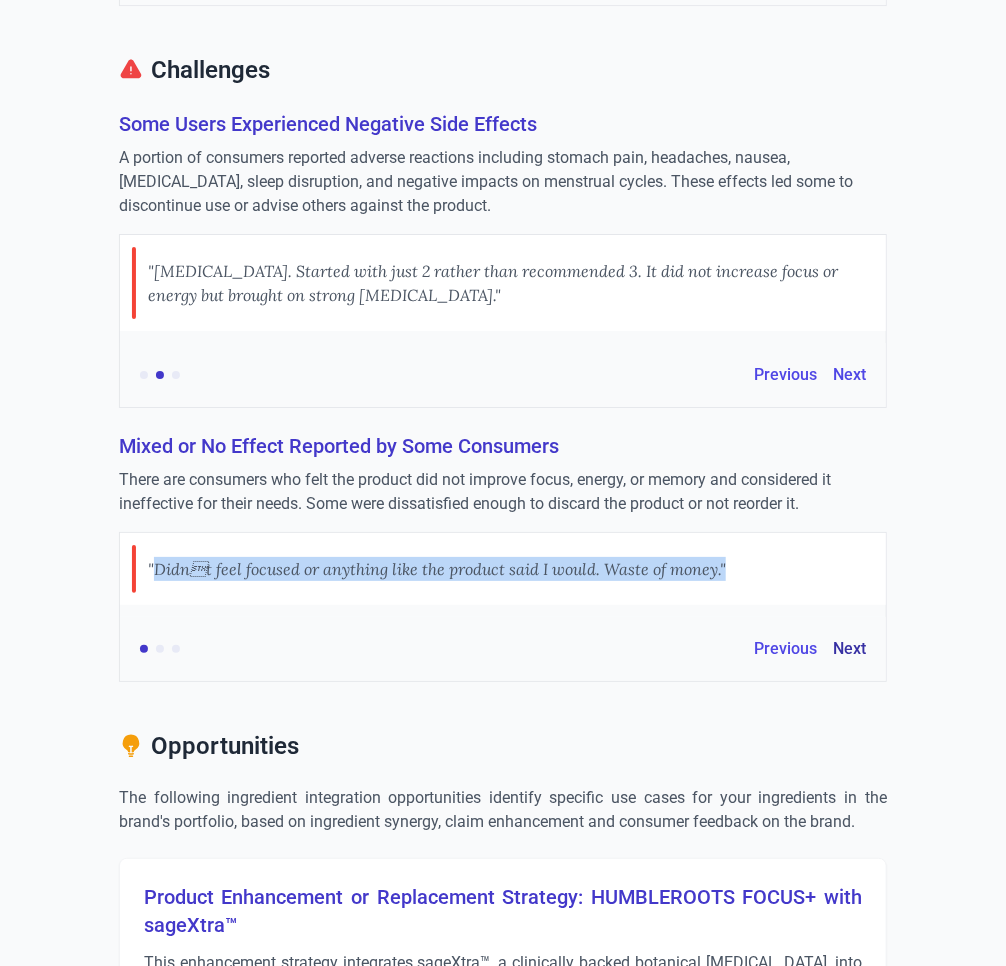 click on "Next" at bounding box center [849, 649] 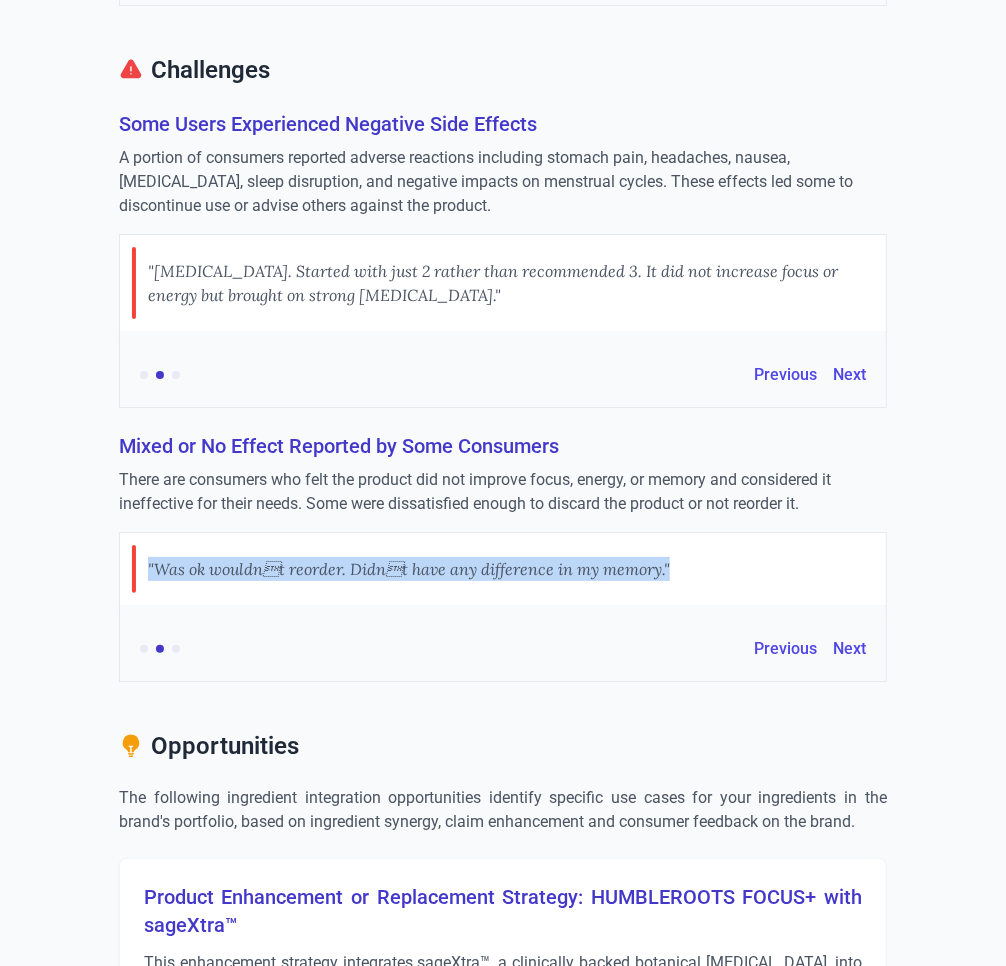 type 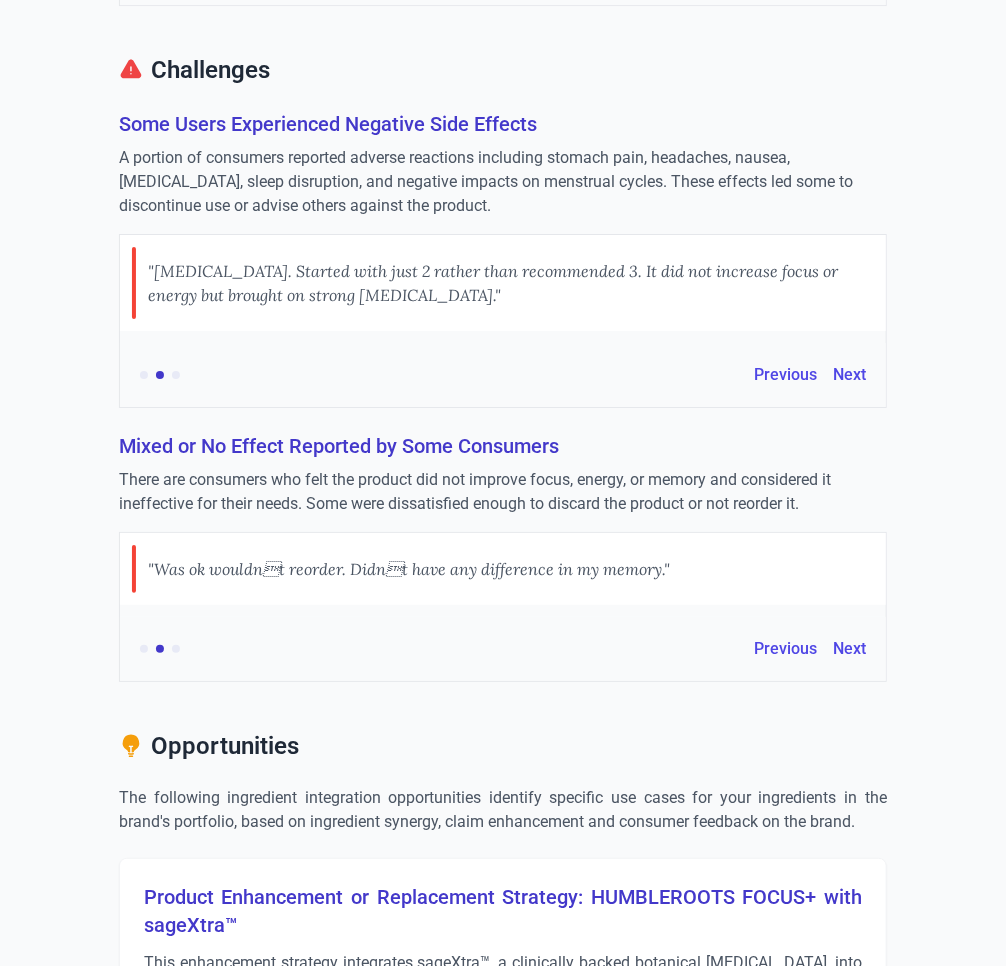 click on "Previous   Next" at bounding box center [503, 649] 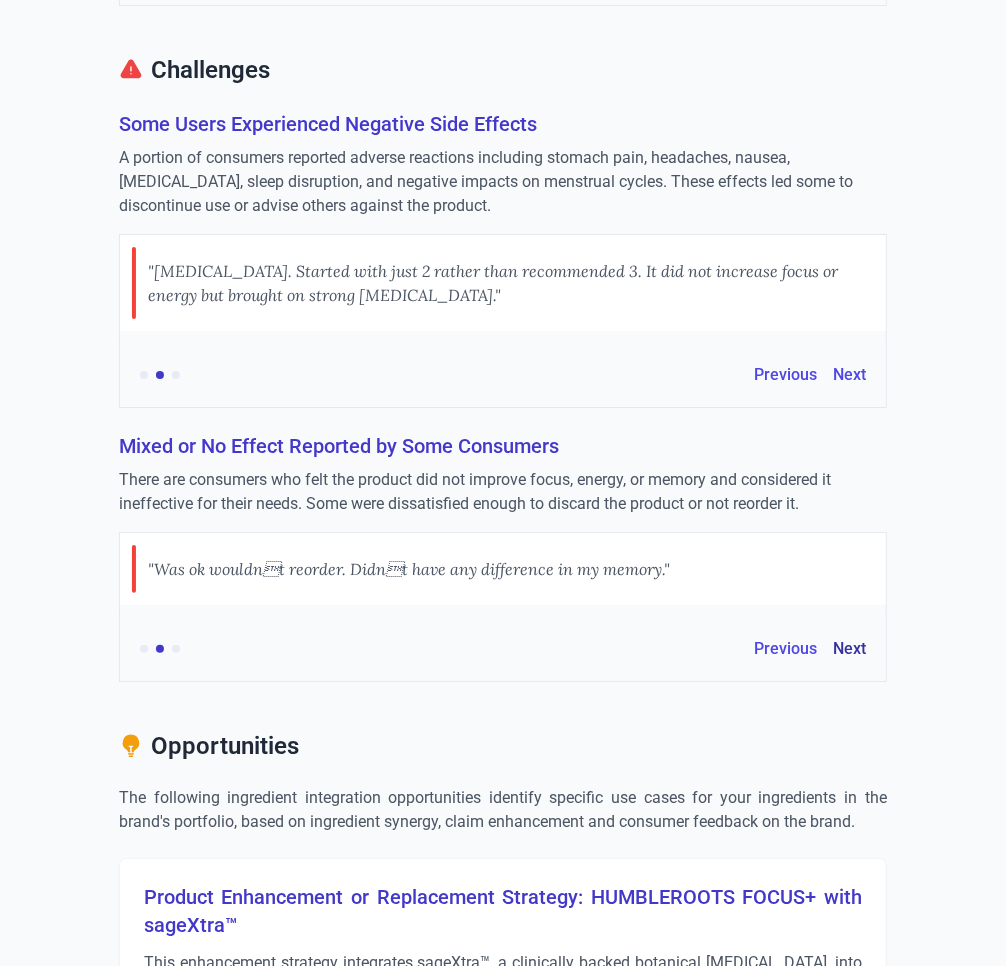 click on "Next" at bounding box center (849, 649) 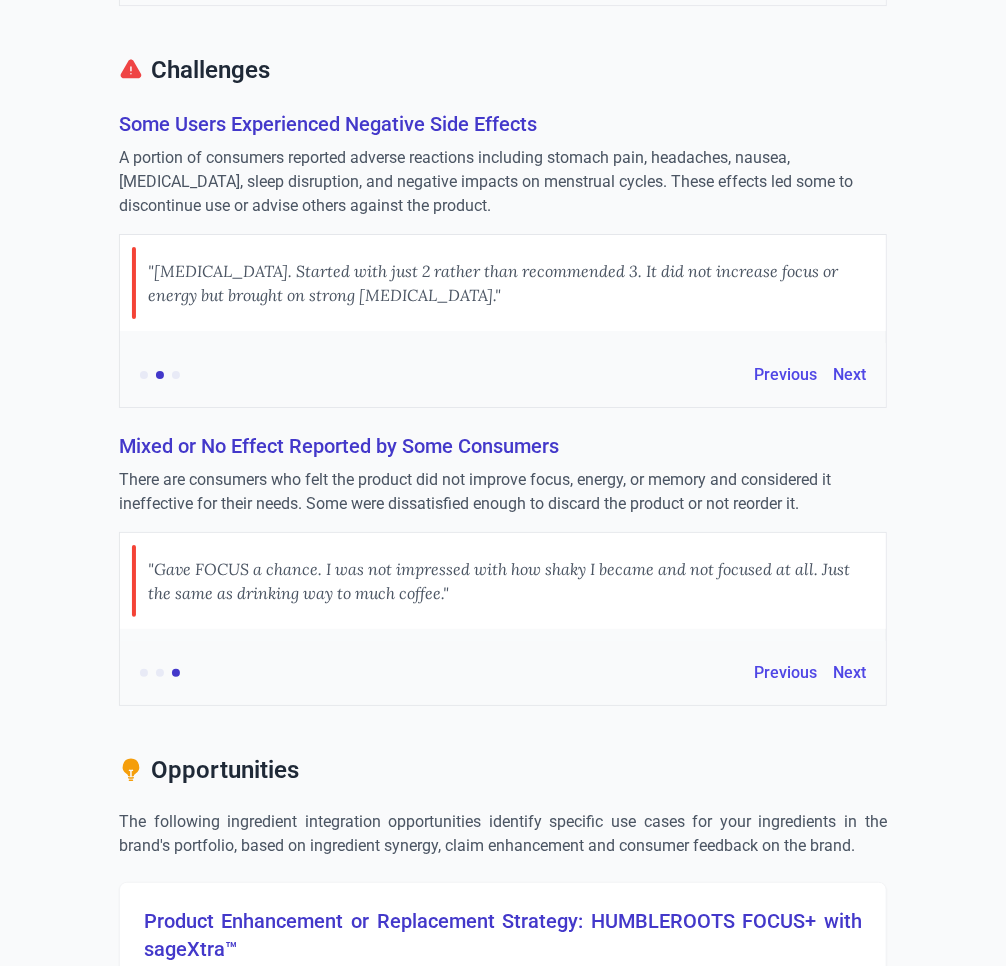 click on ""Gave FOCUS a chance. I was not impressed with how shaky I became and not focused at all. Just the same as drinking way to much coffee."" at bounding box center [511, 581] 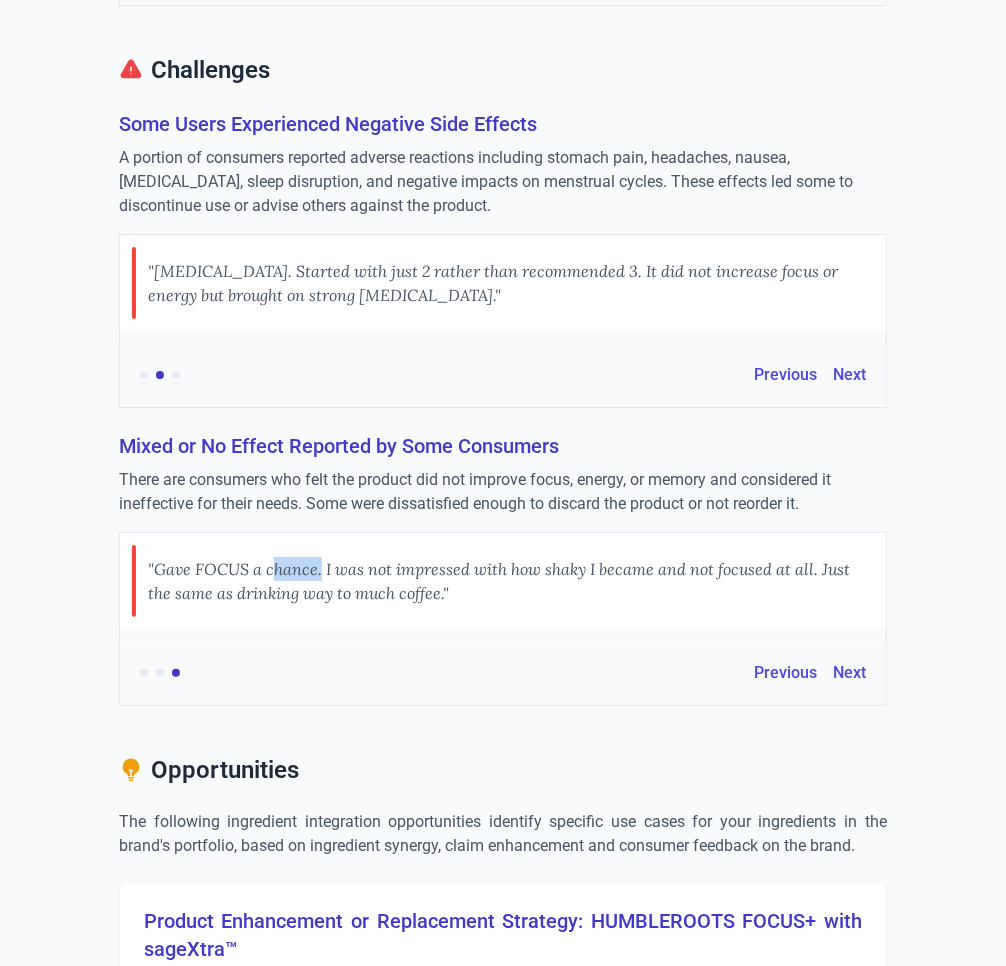 click on ""Gave FOCUS a chance. I was not impressed with how shaky I became and not focused at all. Just the same as drinking way to much coffee."" at bounding box center (511, 581) 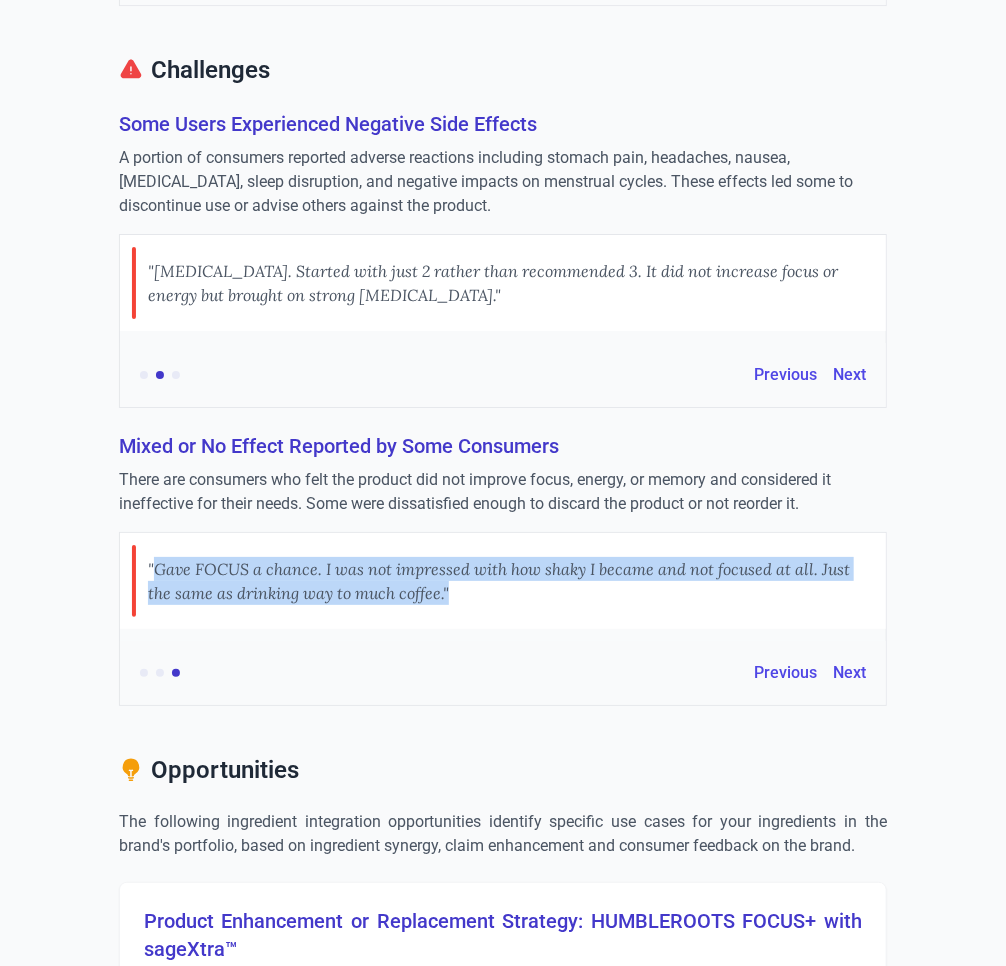 click on ""Gave FOCUS a chance. I was not impressed with how shaky I became and not focused at all. Just the same as drinking way to much coffee."" at bounding box center (511, 581) 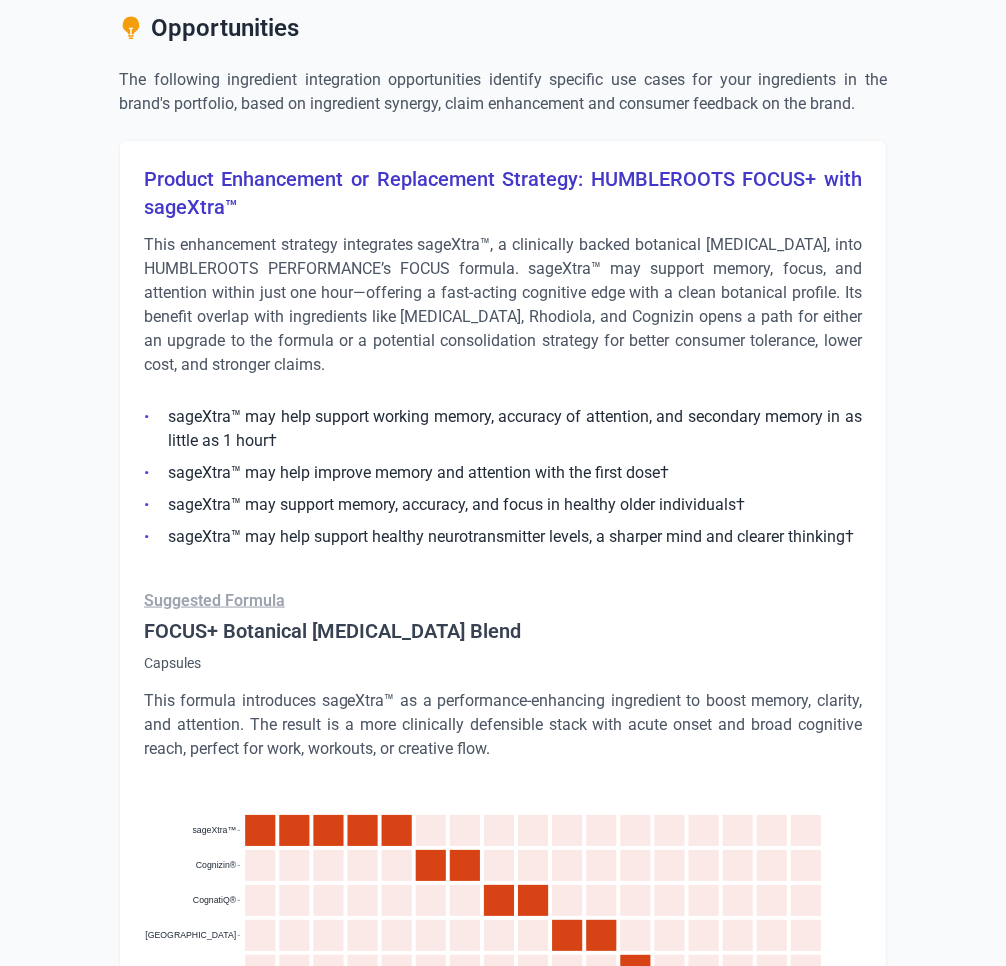scroll, scrollTop: 2757, scrollLeft: 0, axis: vertical 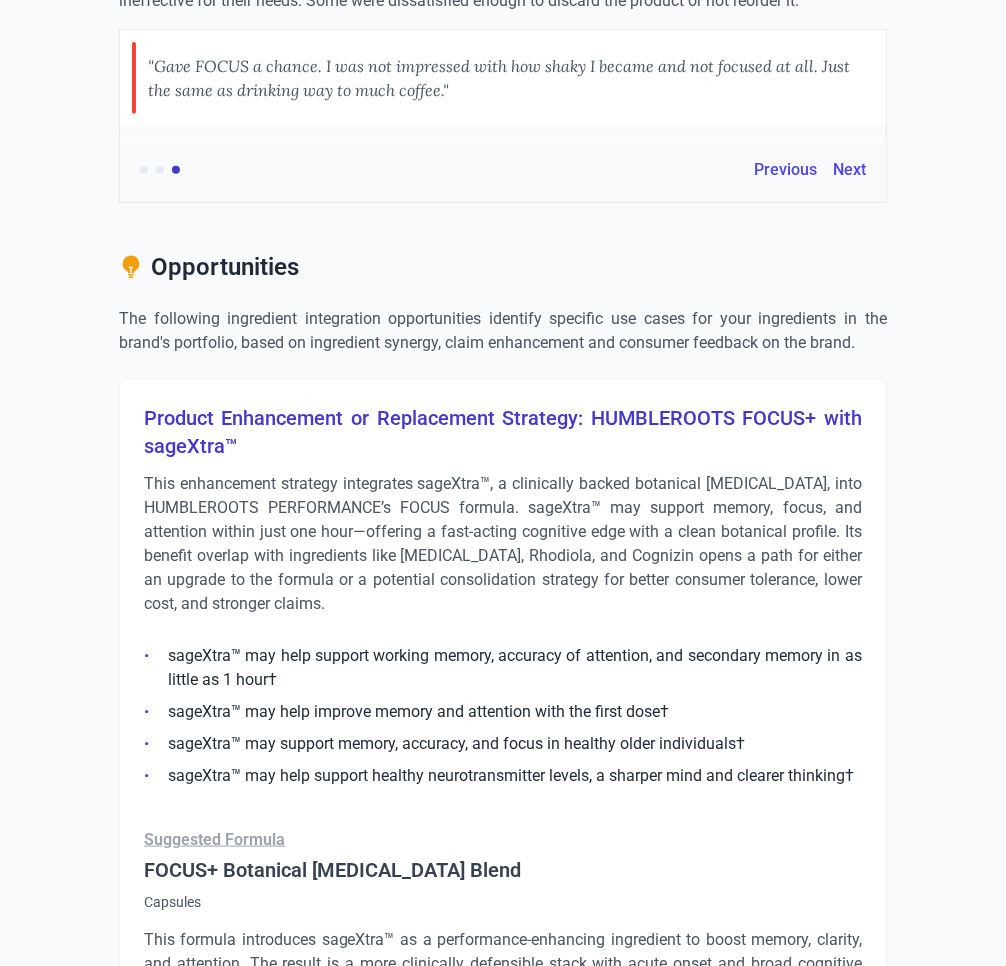 click on "This enhancement strategy integrates sageXtra™, a clinically backed botanical [MEDICAL_DATA], into HUMBLEROOTS PERFORMANCE’s FOCUS formula. sageXtra™ may support memory, focus, and attention within just one hour—offering a fast-acting cognitive edge with a clean botanical profile. Its benefit overlap with ingredients like [MEDICAL_DATA], Rhodiola, and Cognizin opens a path for either an upgrade to the formula or a potential consolidation strategy for better consumer tolerance, lower cost, and stronger claims." at bounding box center (503, 544) 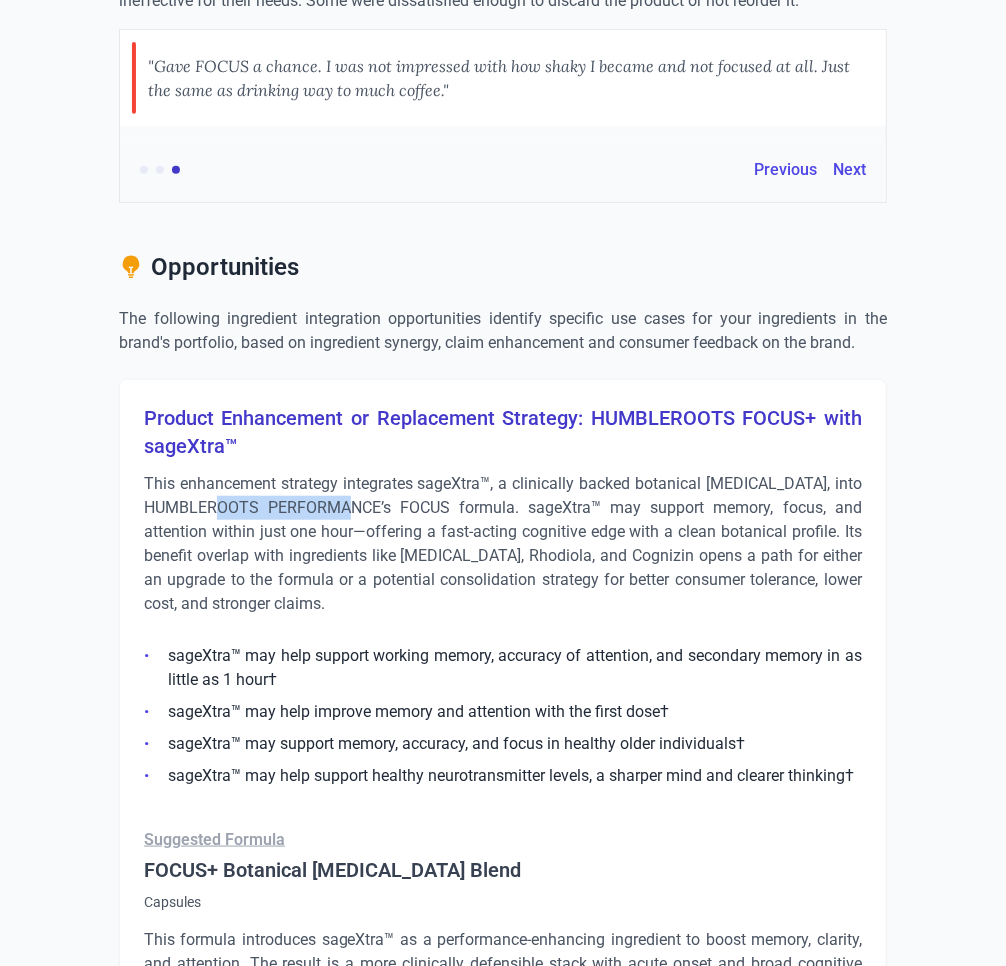 click on "This enhancement strategy integrates sageXtra™, a clinically backed botanical [MEDICAL_DATA], into HUMBLEROOTS PERFORMANCE’s FOCUS formula. sageXtra™ may support memory, focus, and attention within just one hour—offering a fast-acting cognitive edge with a clean botanical profile. Its benefit overlap with ingredients like [MEDICAL_DATA], Rhodiola, and Cognizin opens a path for either an upgrade to the formula or a potential consolidation strategy for better consumer tolerance, lower cost, and stronger claims." at bounding box center (503, 544) 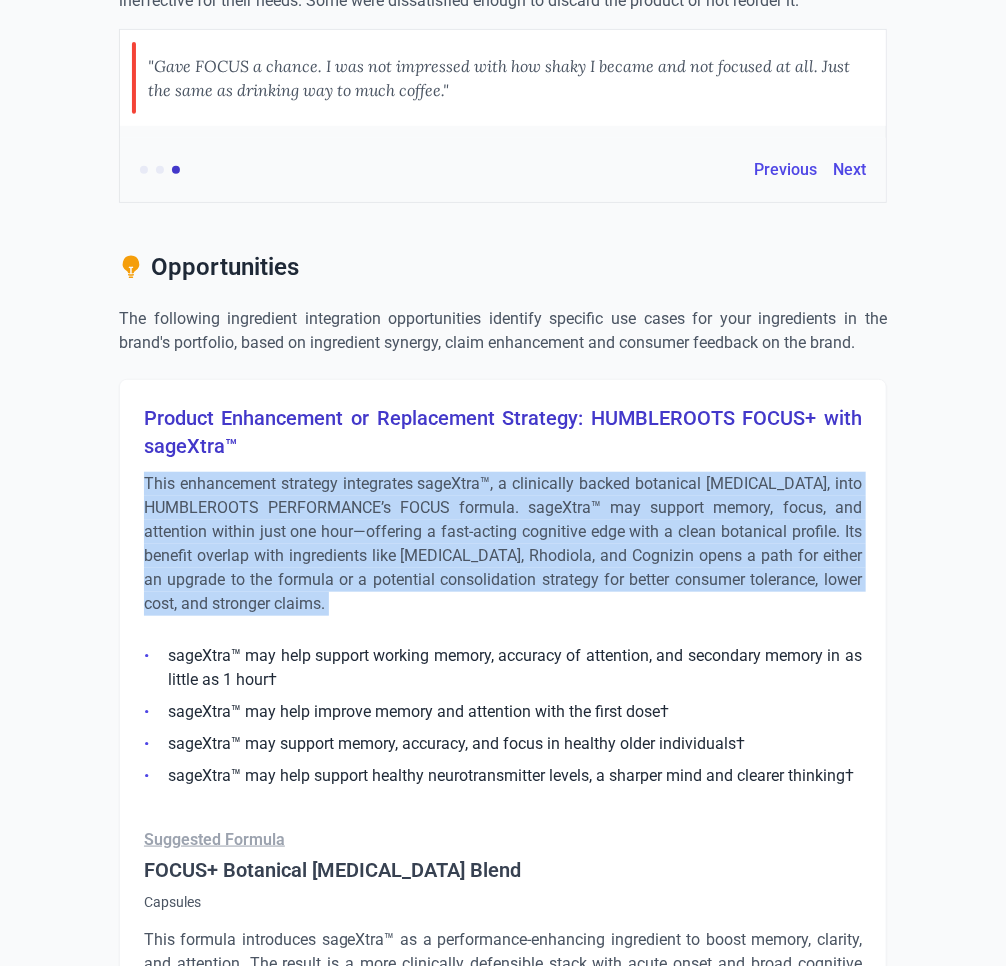click on "This enhancement strategy integrates sageXtra™, a clinically backed botanical [MEDICAL_DATA], into HUMBLEROOTS PERFORMANCE’s FOCUS formula. sageXtra™ may support memory, focus, and attention within just one hour—offering a fast-acting cognitive edge with a clean botanical profile. Its benefit overlap with ingredients like [MEDICAL_DATA], Rhodiola, and Cognizin opens a path for either an upgrade to the formula or a potential consolidation strategy for better consumer tolerance, lower cost, and stronger claims." at bounding box center [503, 544] 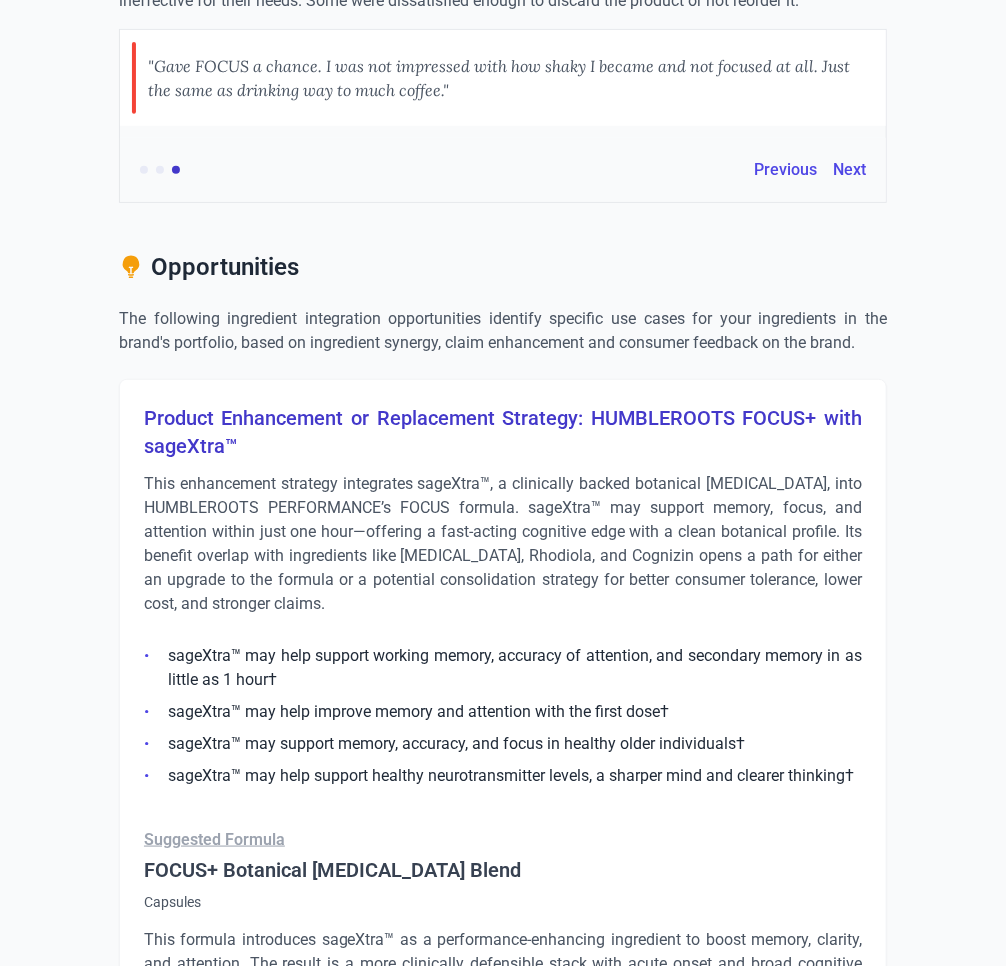 click on "Product Enhancement or Replacement Strategy: HUMBLEROOTS FOCUS+ with sageXtra™" at bounding box center (503, 432) 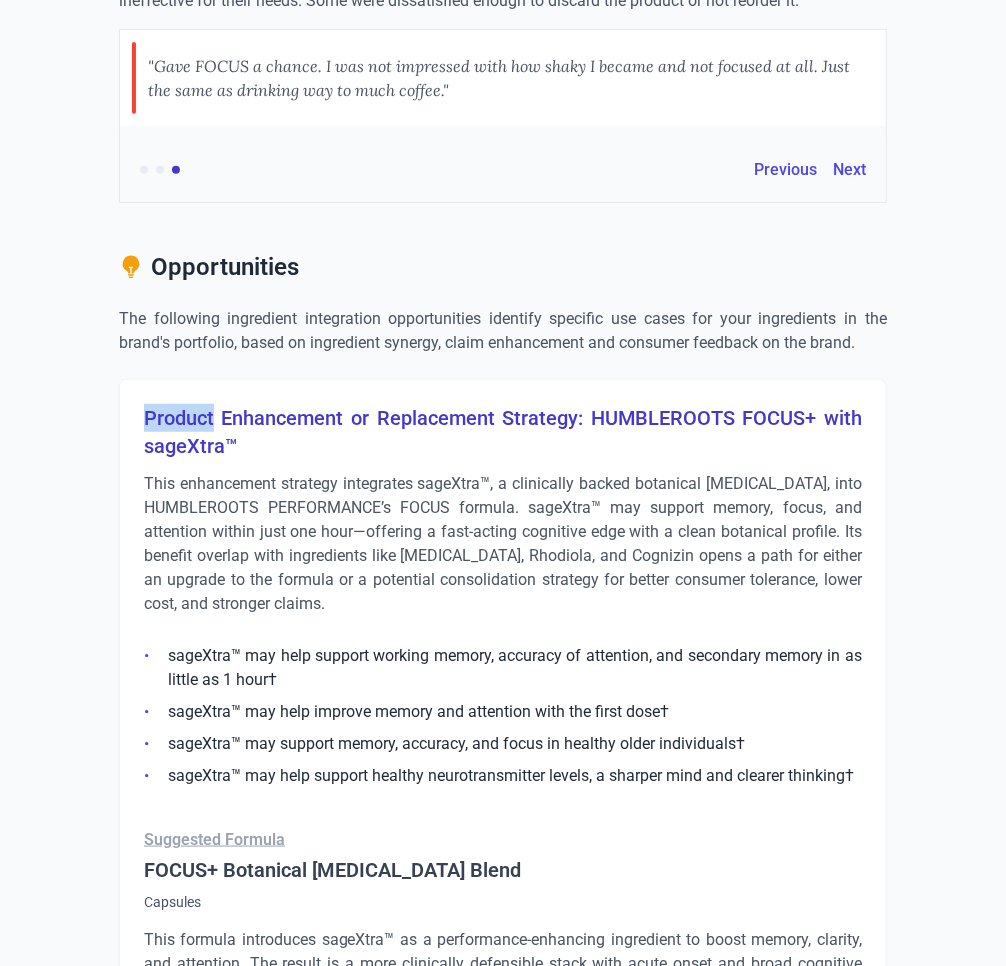 click on "Product Enhancement or Replacement Strategy: HUMBLEROOTS FOCUS+ with sageXtra™" at bounding box center (503, 432) 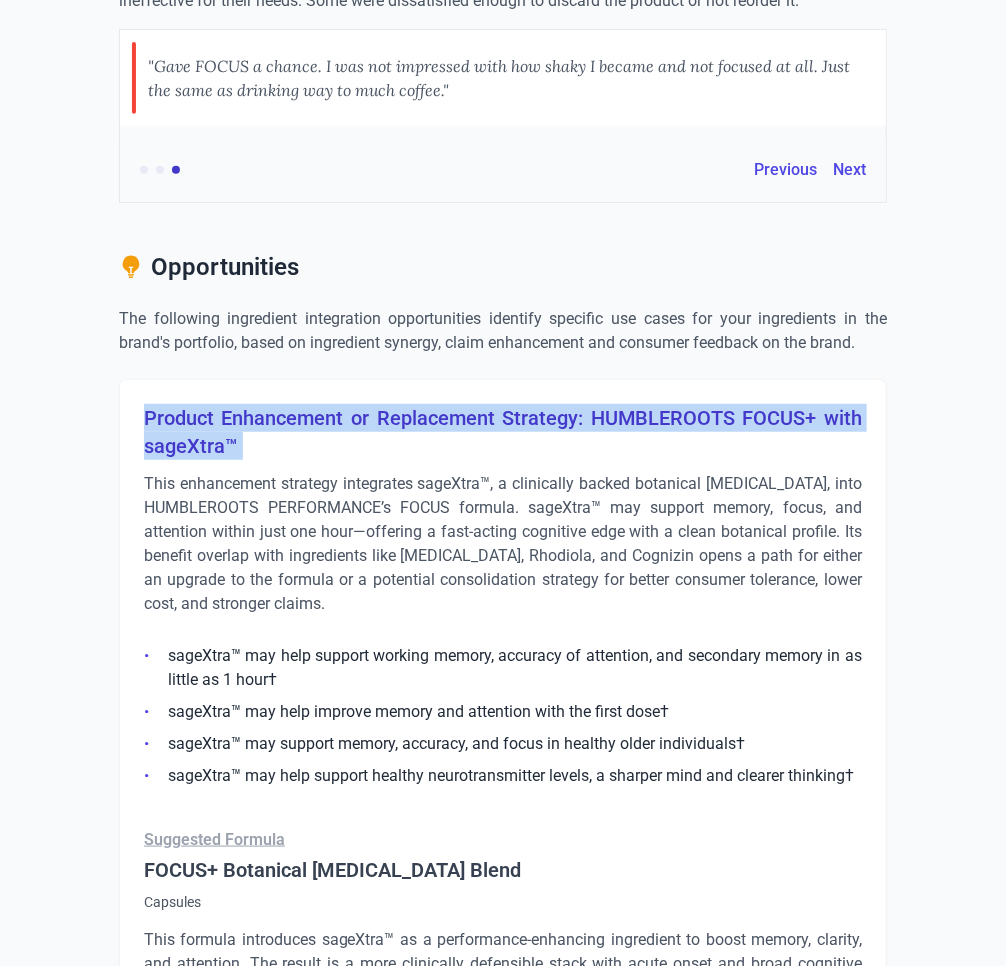 click on "Product Enhancement or Replacement Strategy: HUMBLEROOTS FOCUS+ with sageXtra™" at bounding box center (503, 432) 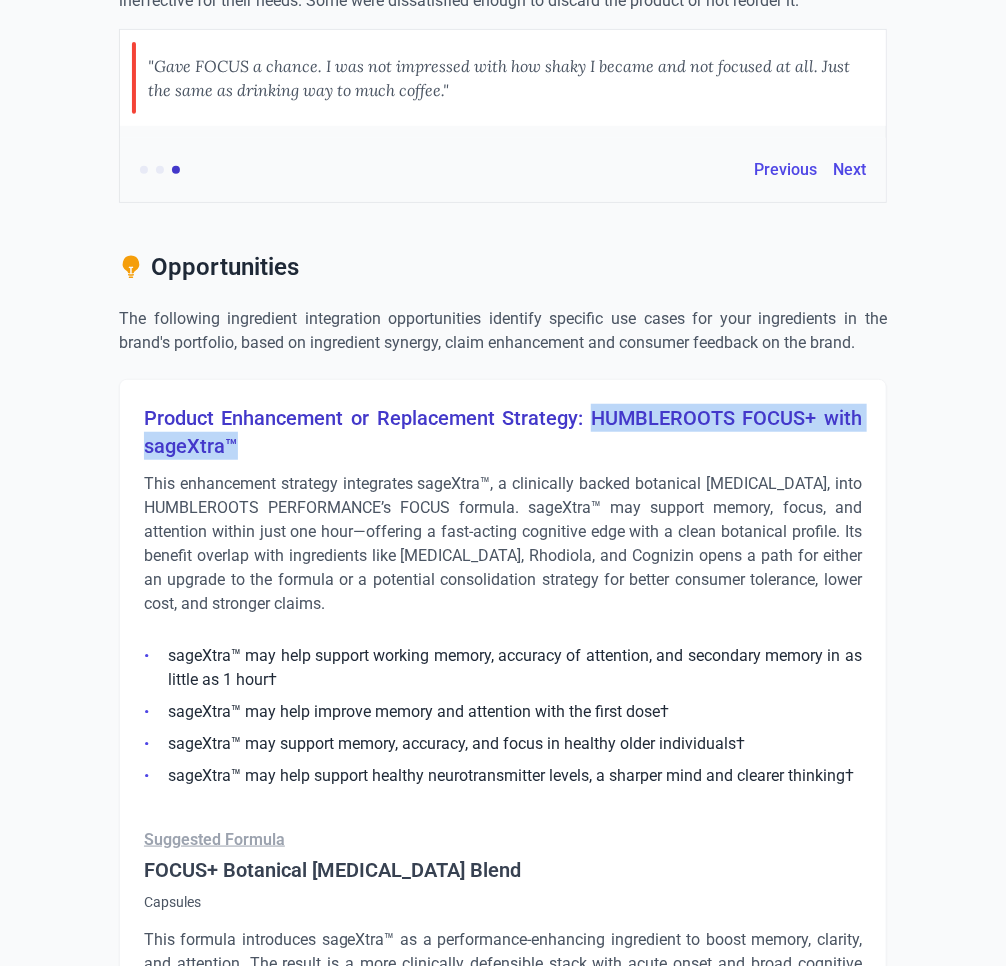 drag, startPoint x: 596, startPoint y: 414, endPoint x: 639, endPoint y: 429, distance: 45.54119 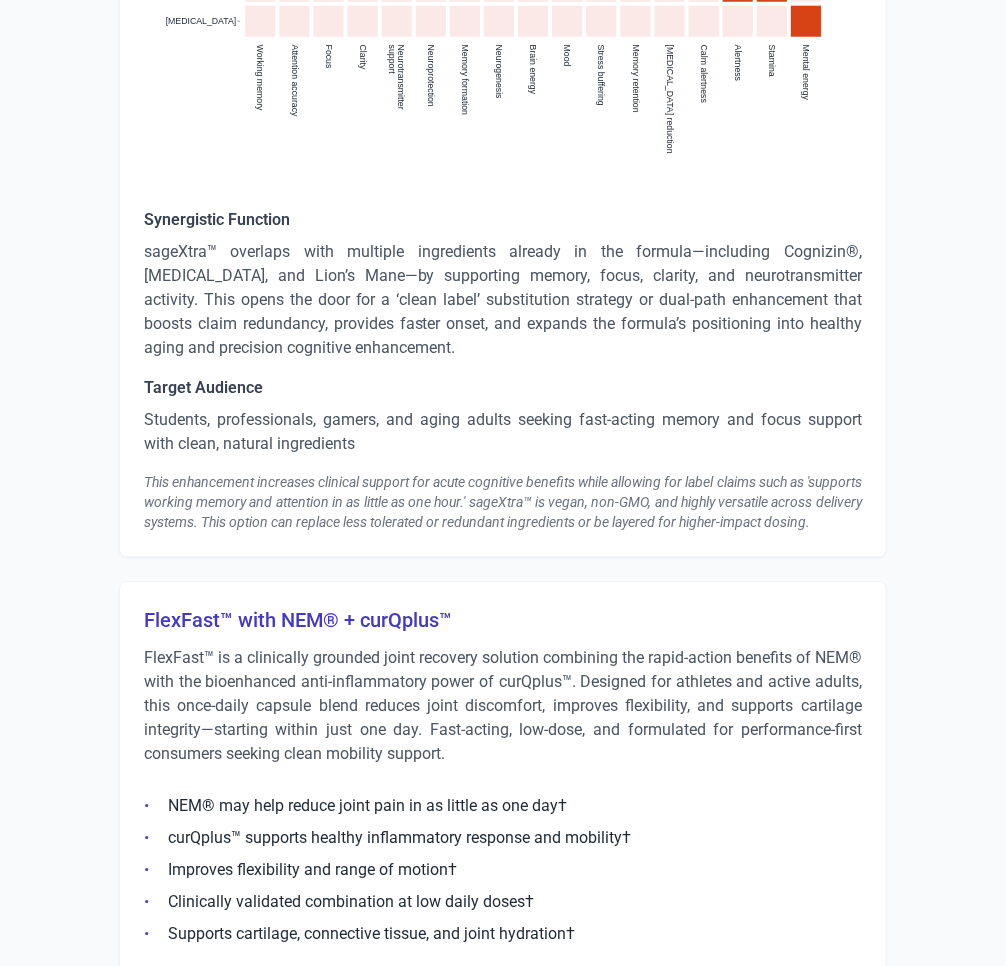 scroll, scrollTop: 4074, scrollLeft: 0, axis: vertical 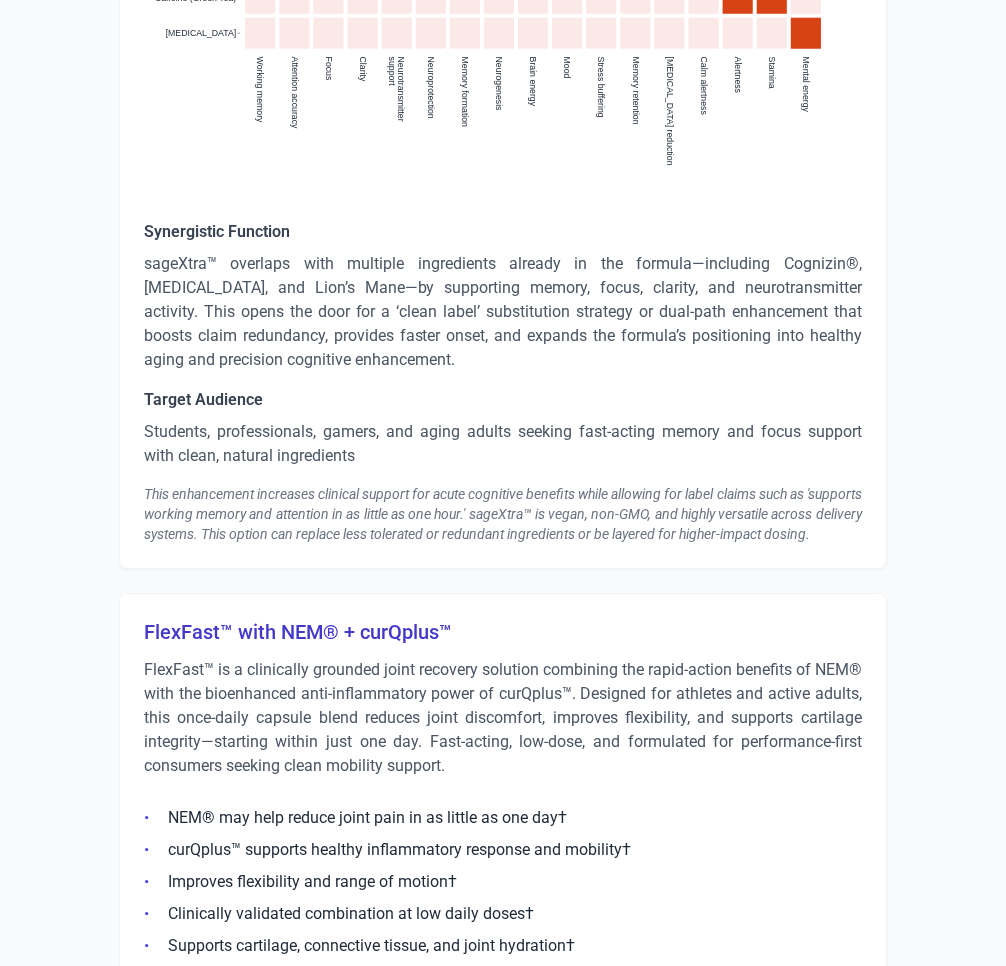 click on "sageXtra™ overlaps with multiple ingredients already in the formula—including Cognizin®, [MEDICAL_DATA], and Lion’s Mane—by supporting memory, focus, clarity, and neurotransmitter activity. This opens the door for a ‘clean label’ substitution strategy or dual-path enhancement that boosts claim redundancy, provides faster onset, and expands the formula’s positioning into healthy aging and precision cognitive enhancement." at bounding box center (503, 312) 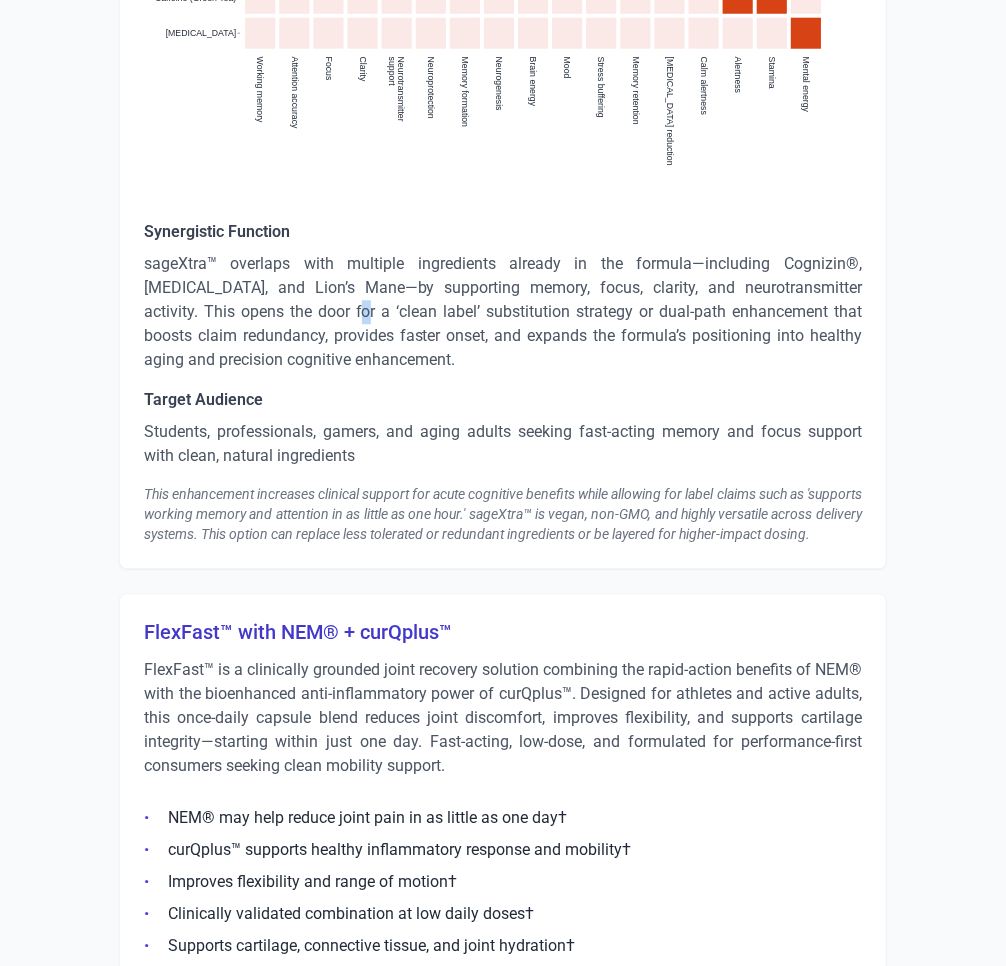 click on "sageXtra™ overlaps with multiple ingredients already in the formula—including Cognizin®, [MEDICAL_DATA], and Lion’s Mane—by supporting memory, focus, clarity, and neurotransmitter activity. This opens the door for a ‘clean label’ substitution strategy or dual-path enhancement that boosts claim redundancy, provides faster onset, and expands the formula’s positioning into healthy aging and precision cognitive enhancement." at bounding box center [503, 312] 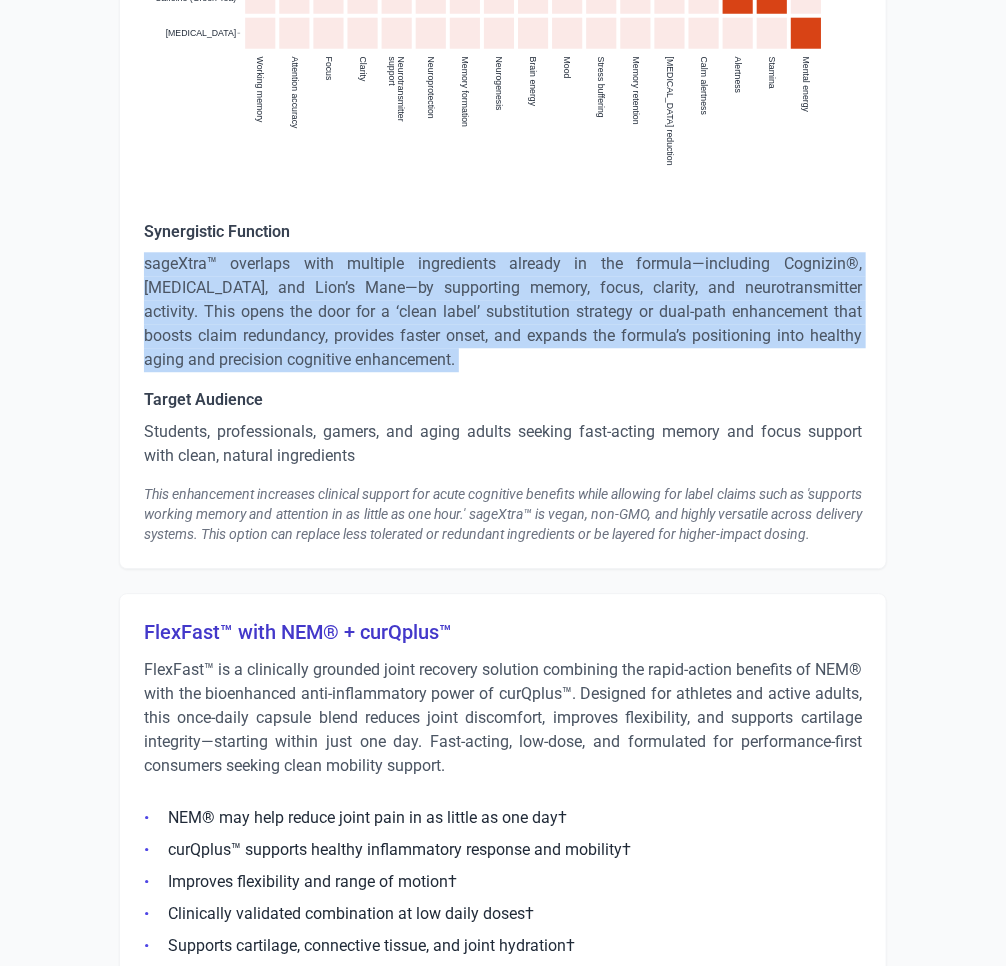 click on "sageXtra™ overlaps with multiple ingredients already in the formula—including Cognizin®, [MEDICAL_DATA], and Lion’s Mane—by supporting memory, focus, clarity, and neurotransmitter activity. This opens the door for a ‘clean label’ substitution strategy or dual-path enhancement that boosts claim redundancy, provides faster onset, and expands the formula’s positioning into healthy aging and precision cognitive enhancement." at bounding box center (503, 312) 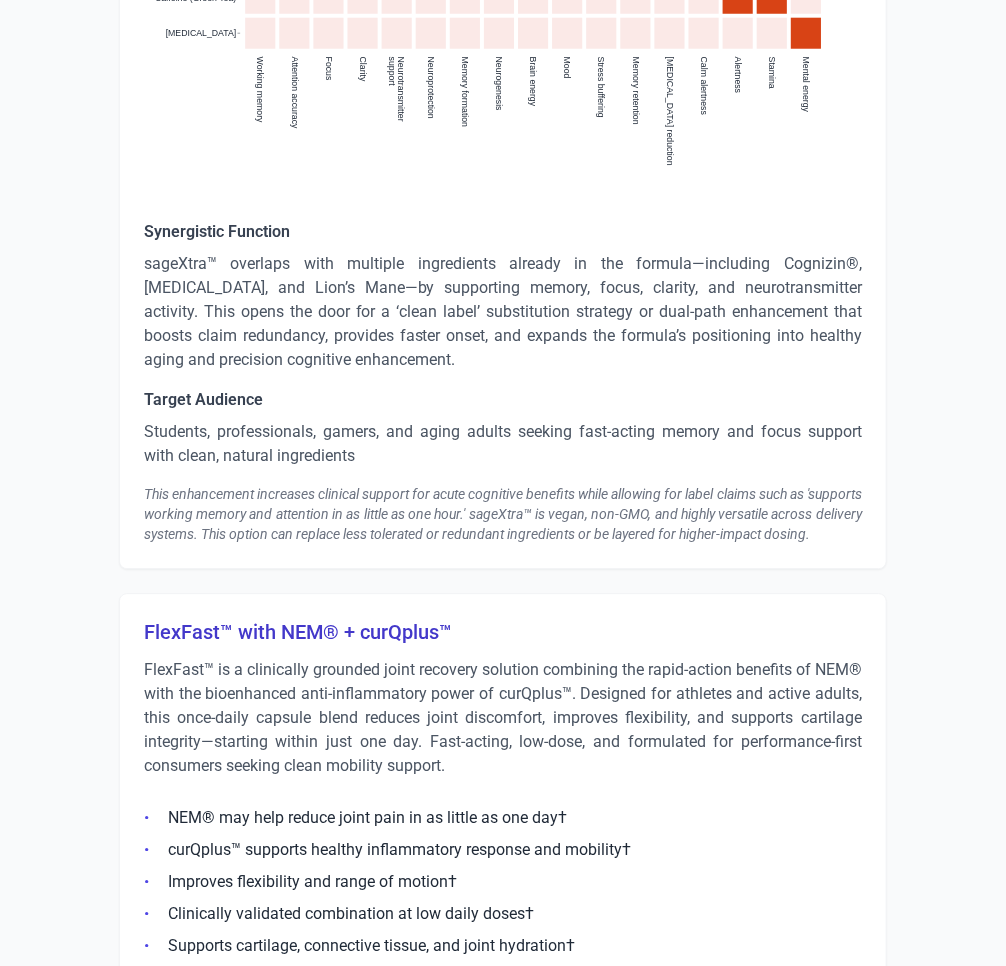 click on "Synergistic Function sageXtra™ overlaps with multiple ingredients already in the formula—including Cognizin®, [MEDICAL_DATA], and Lion’s Mane—by supporting memory, focus, clarity, and neurotransmitter activity. This opens the door for a ‘clean label’ substitution strategy or dual-path enhancement that boosts claim redundancy, provides faster onset, and expands the formula’s positioning into healthy aging and precision cognitive enhancement. Target Audience Students, professionals, gamers, and aging adults seeking fast-acting memory and focus support with clean, natural ingredients This enhancement increases clinical support for acute cognitive benefits while allowing for label claims such as 'supports working memory and attention in as little as one hour.' sageXtra™ is vegan, non-GMO, and highly versatile across delivery systems. This option can replace less tolerated or redundant ingredients or be layered for higher-impact dosing." at bounding box center [503, 382] 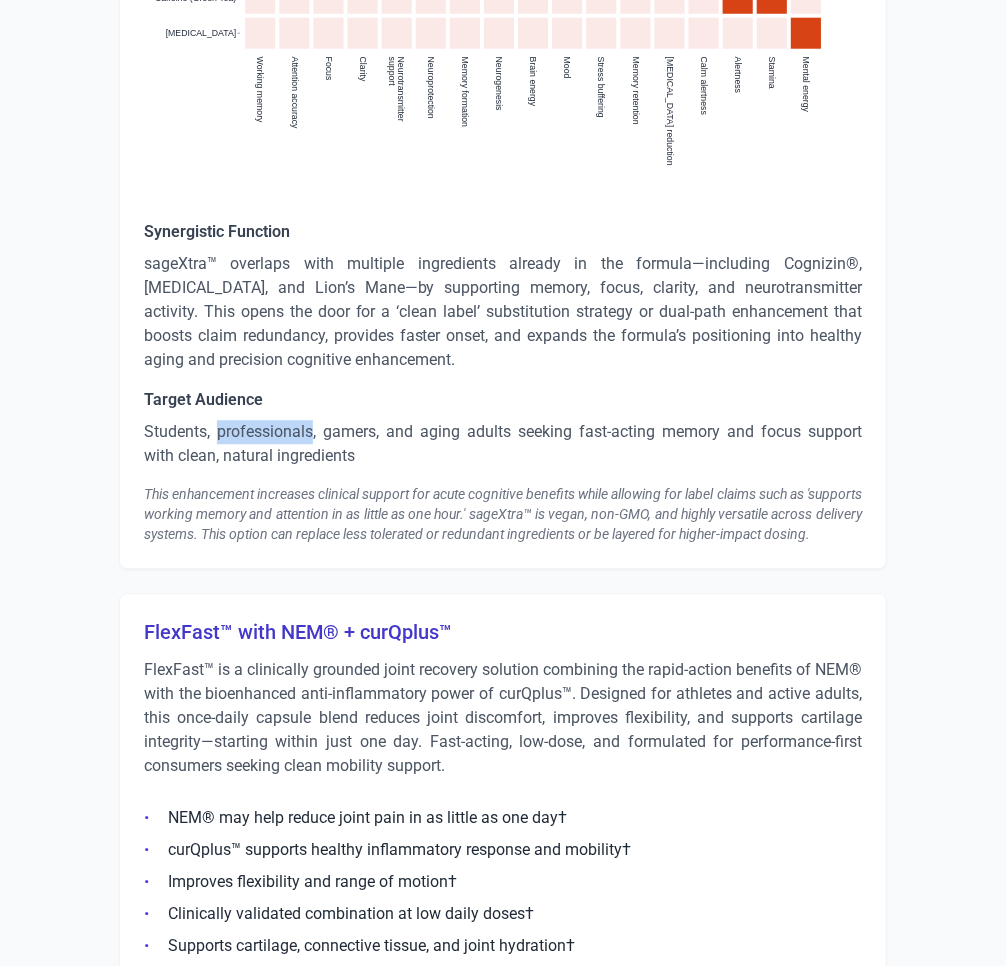 click on "Students, professionals, gamers, and aging adults seeking fast-acting memory and focus support with clean, natural ingredients" at bounding box center (503, 444) 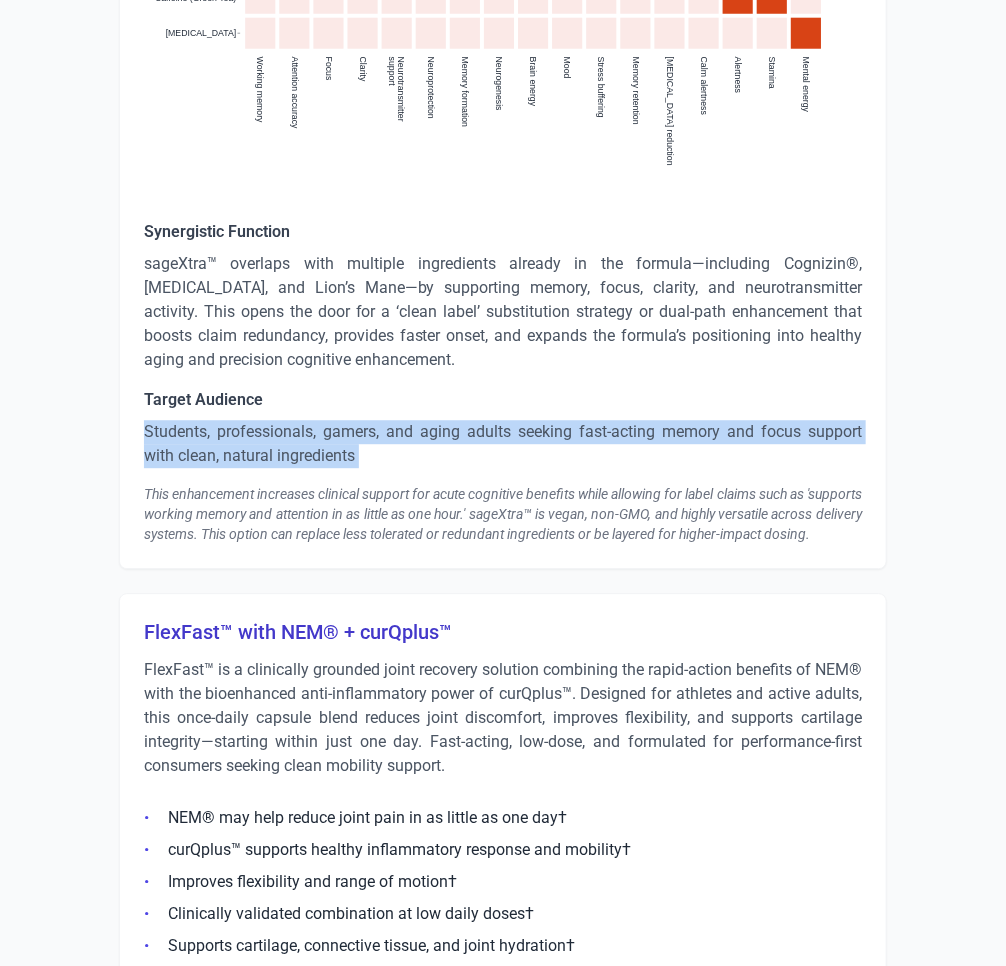 click on "Students, professionals, gamers, and aging adults seeking fast-acting memory and focus support with clean, natural ingredients" at bounding box center (503, 444) 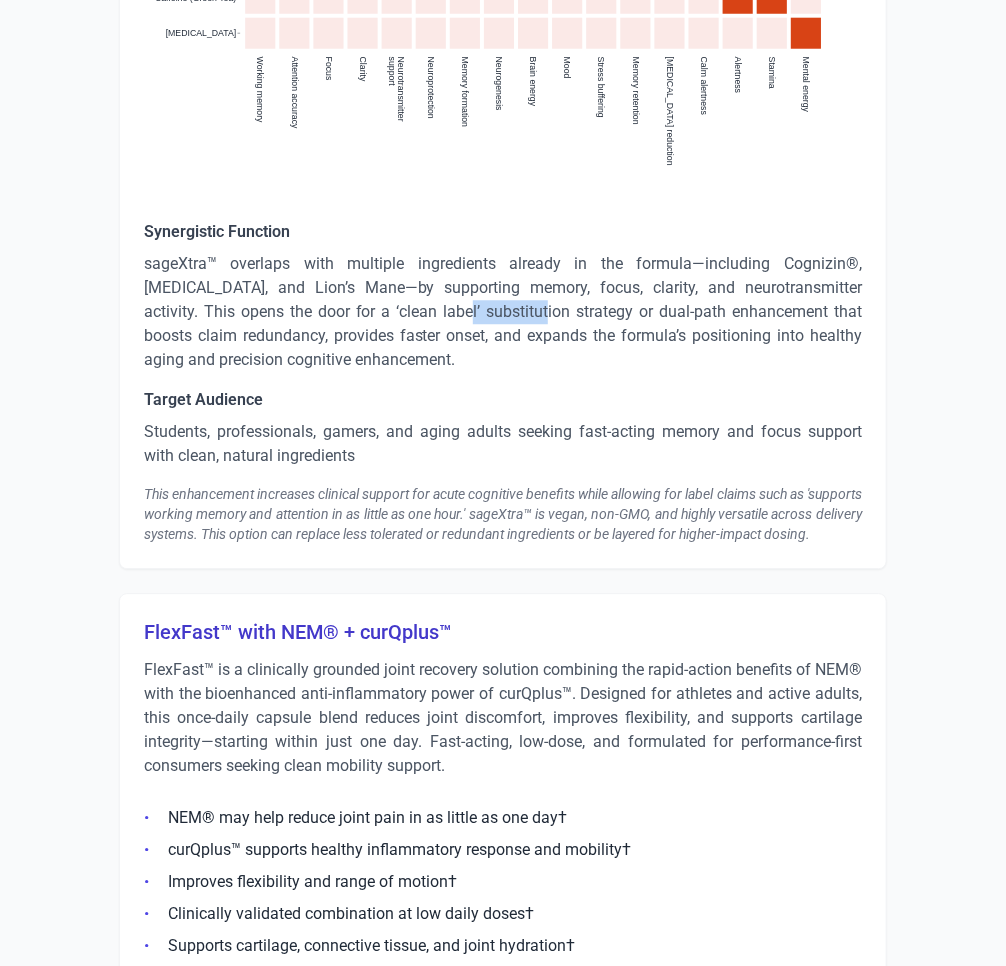 click on "sageXtra™ overlaps with multiple ingredients already in the formula—including Cognizin®, [MEDICAL_DATA], and Lion’s Mane—by supporting memory, focus, clarity, and neurotransmitter activity. This opens the door for a ‘clean label’ substitution strategy or dual-path enhancement that boosts claim redundancy, provides faster onset, and expands the formula’s positioning into healthy aging and precision cognitive enhancement." at bounding box center (503, 312) 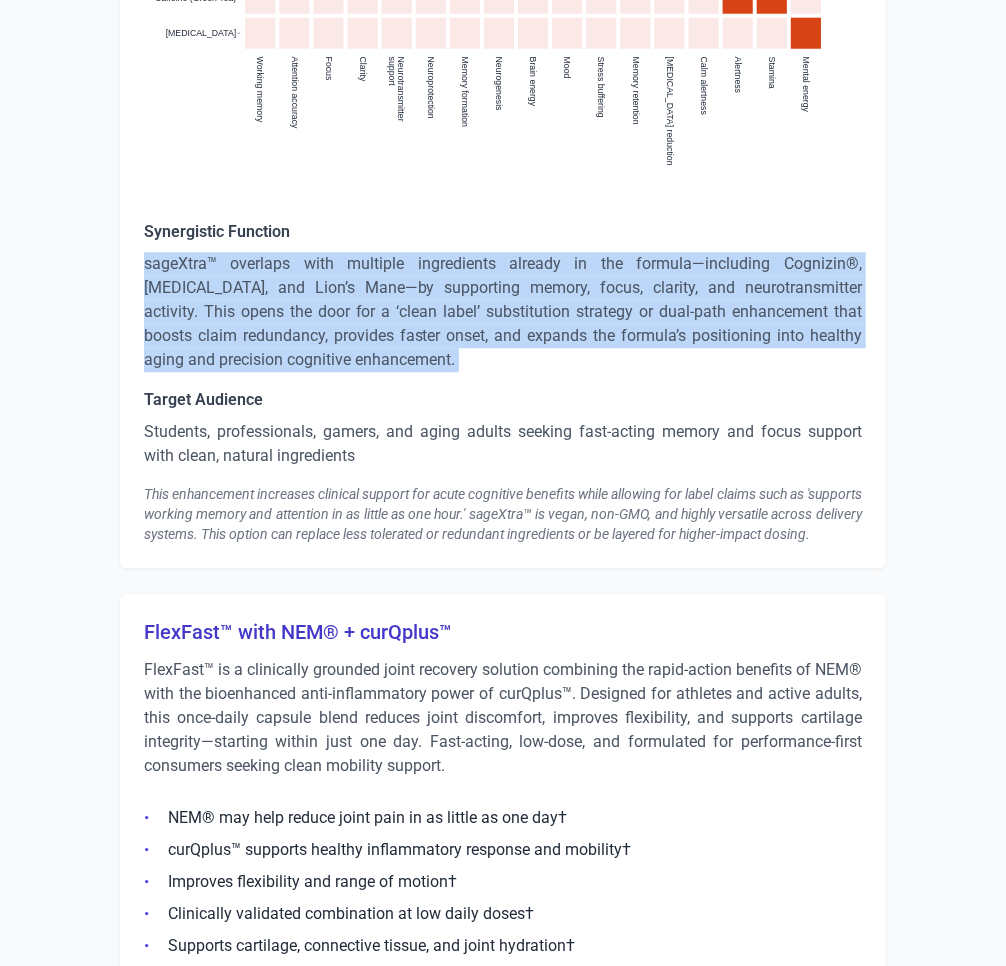 click on "sageXtra™ overlaps with multiple ingredients already in the formula—including Cognizin®, [MEDICAL_DATA], and Lion’s Mane—by supporting memory, focus, clarity, and neurotransmitter activity. This opens the door for a ‘clean label’ substitution strategy or dual-path enhancement that boosts claim redundancy, provides faster onset, and expands the formula’s positioning into healthy aging and precision cognitive enhancement." at bounding box center [503, 312] 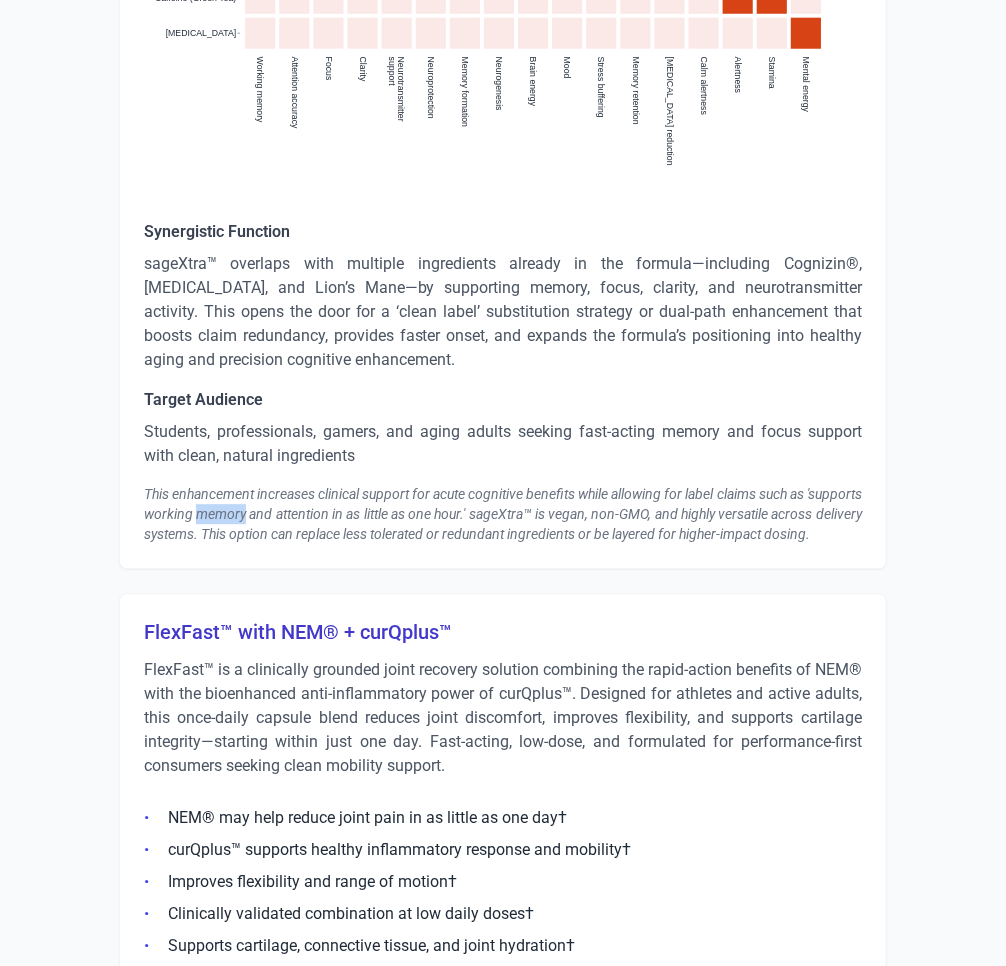 click on "This enhancement increases clinical support for acute cognitive benefits while allowing for label claims such as 'supports working memory and attention in as little as one hour.' sageXtra™ is vegan, non-GMO, and highly versatile across delivery systems. This option can replace less tolerated or redundant ingredients or be layered for higher-impact dosing." at bounding box center [503, 514] 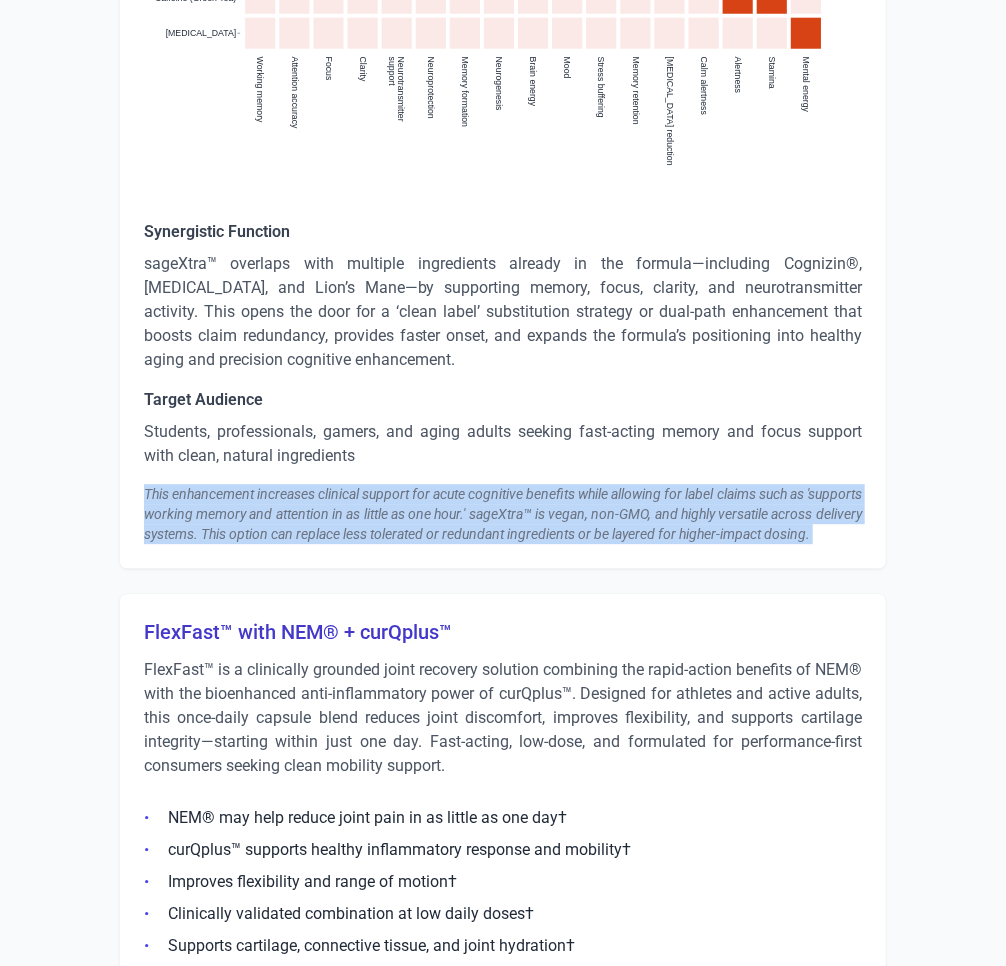 click on "This enhancement increases clinical support for acute cognitive benefits while allowing for label claims such as 'supports working memory and attention in as little as one hour.' sageXtra™ is vegan, non-GMO, and highly versatile across delivery systems. This option can replace less tolerated or redundant ingredients or be layered for higher-impact dosing." at bounding box center (503, 514) 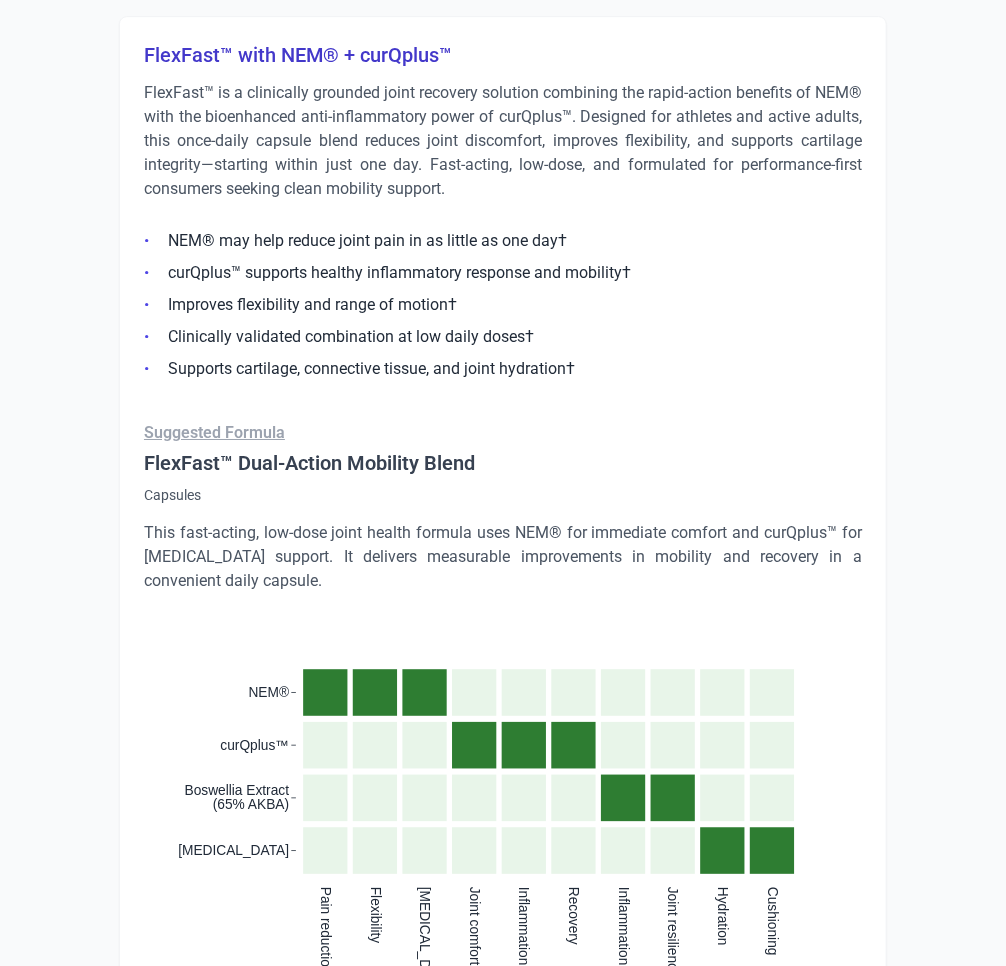 scroll, scrollTop: 4563, scrollLeft: 0, axis: vertical 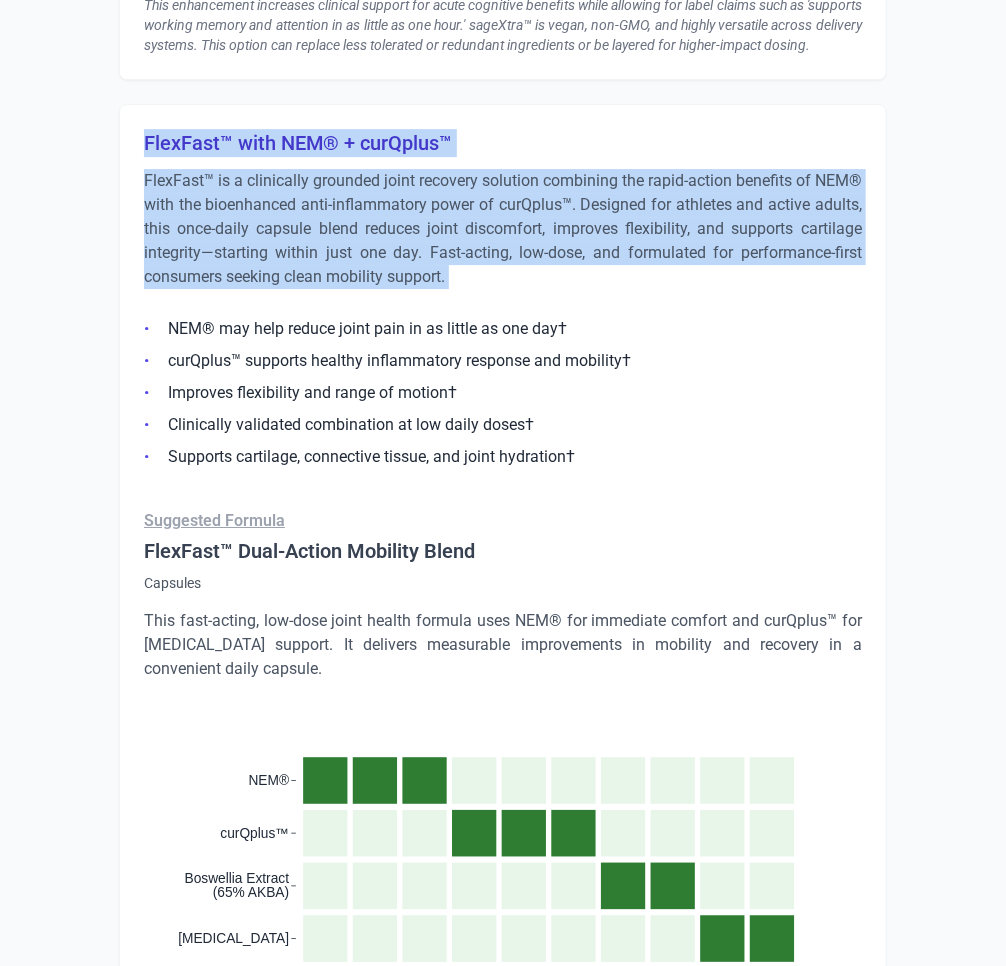 drag, startPoint x: 144, startPoint y: 155, endPoint x: 409, endPoint y: 220, distance: 272.8553 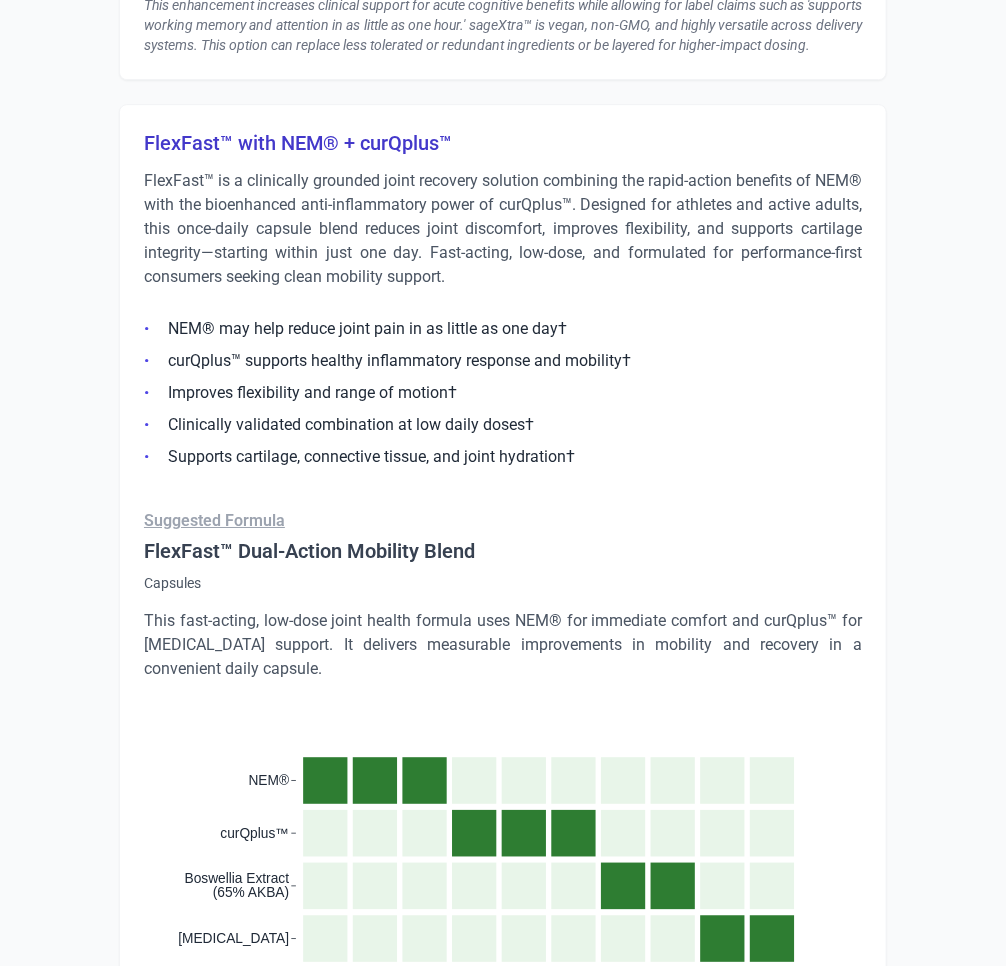 click on "FlexFast™ is a clinically grounded joint recovery solution combining the rapid-action benefits of NEM® with the bioenhanced anti-inflammatory power of curQplus™. Designed for athletes and active adults, this once-daily capsule blend reduces joint discomfort, improves flexibility, and supports cartilage integrity—starting within just one day. Fast-acting, low-dose, and formulated for performance-first consumers seeking clean mobility support." at bounding box center (503, 229) 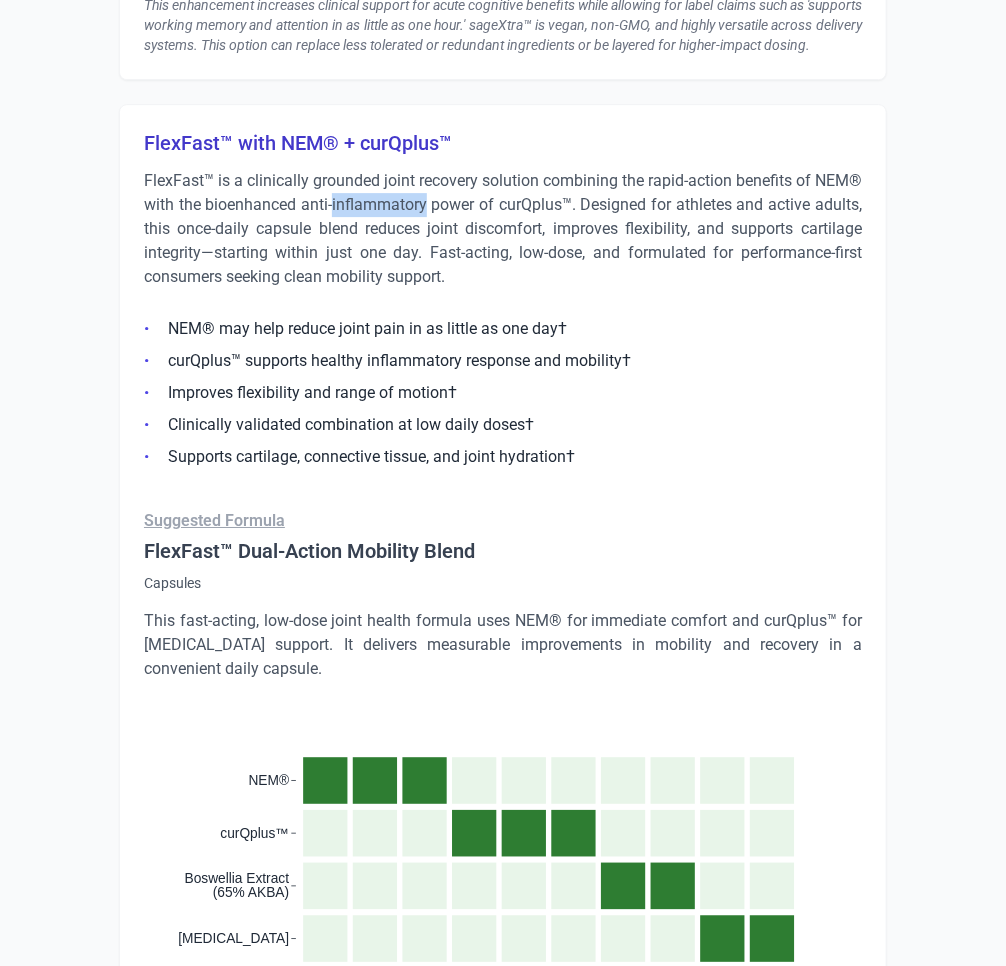 click on "FlexFast™ is a clinically grounded joint recovery solution combining the rapid-action benefits of NEM® with the bioenhanced anti-inflammatory power of curQplus™. Designed for athletes and active adults, this once-daily capsule blend reduces joint discomfort, improves flexibility, and supports cartilage integrity—starting within just one day. Fast-acting, low-dose, and formulated for performance-first consumers seeking clean mobility support." at bounding box center [503, 229] 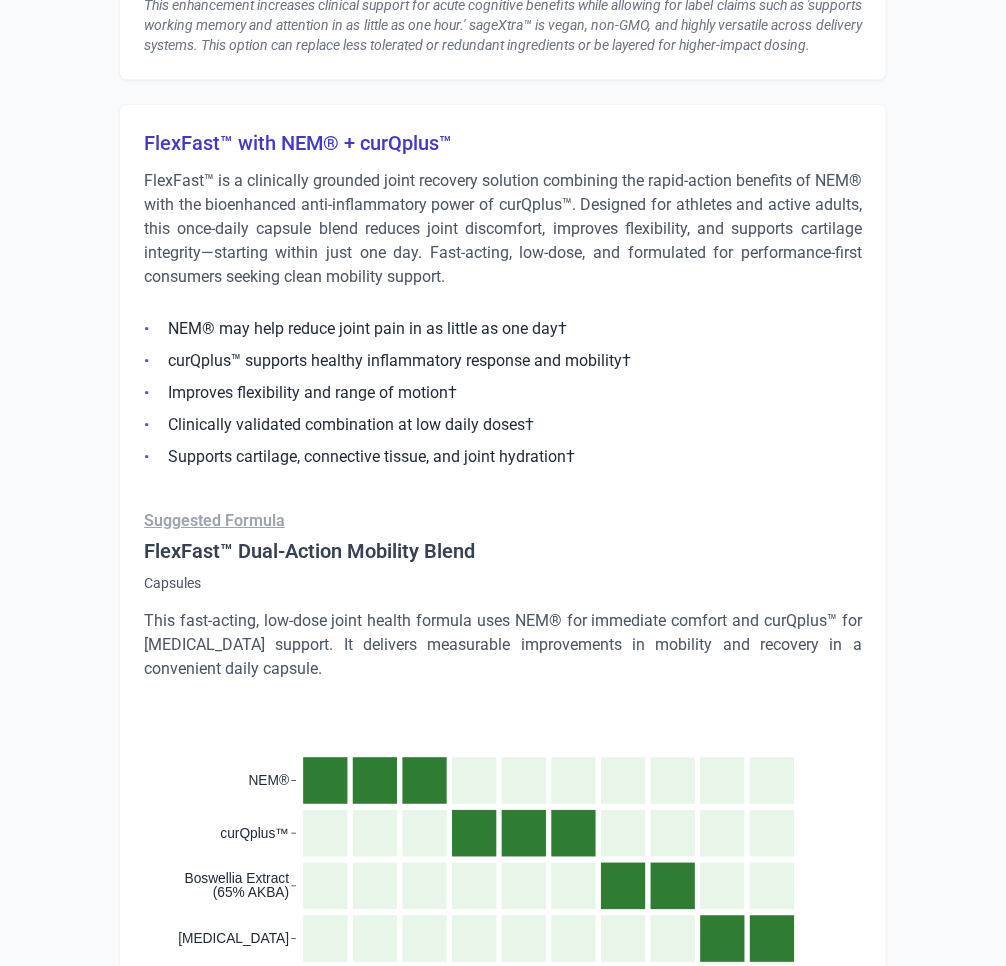 click on "FlexFast™ with NEM® + curQplus™" at bounding box center [503, 143] 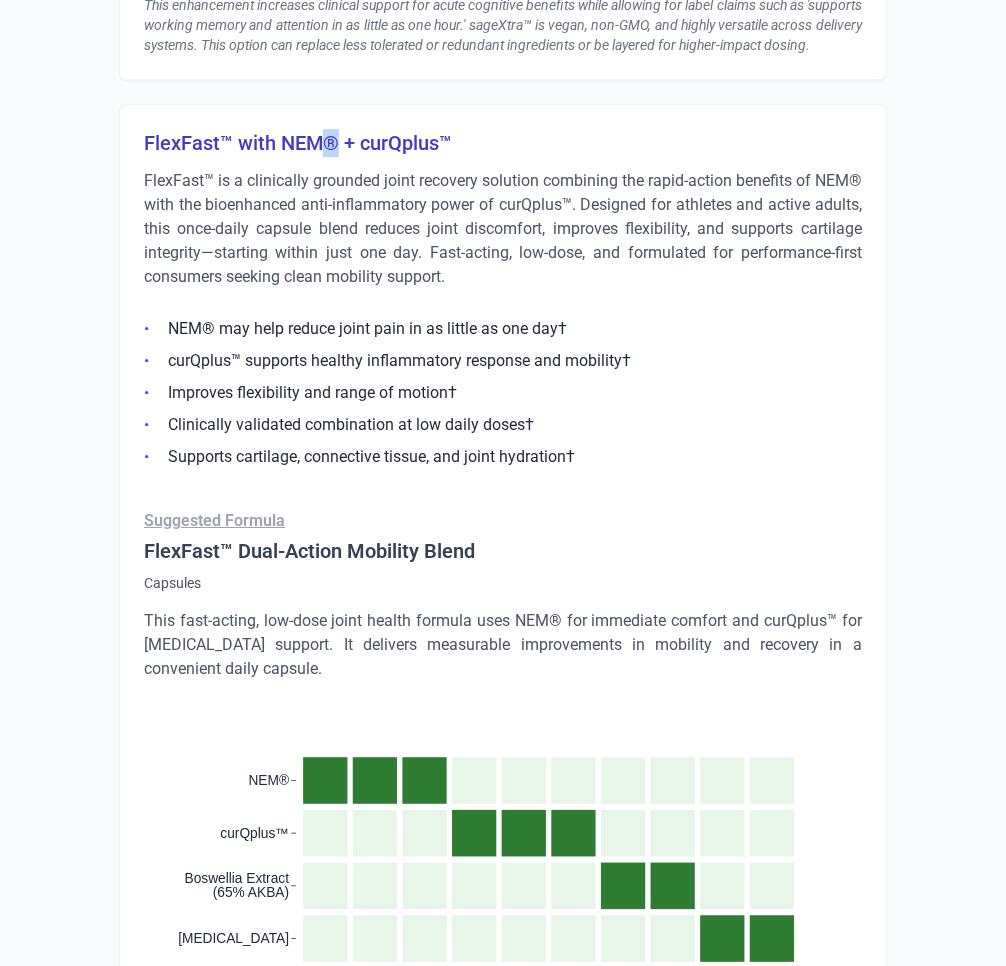 click on "FlexFast™ with NEM® + curQplus™" at bounding box center [503, 143] 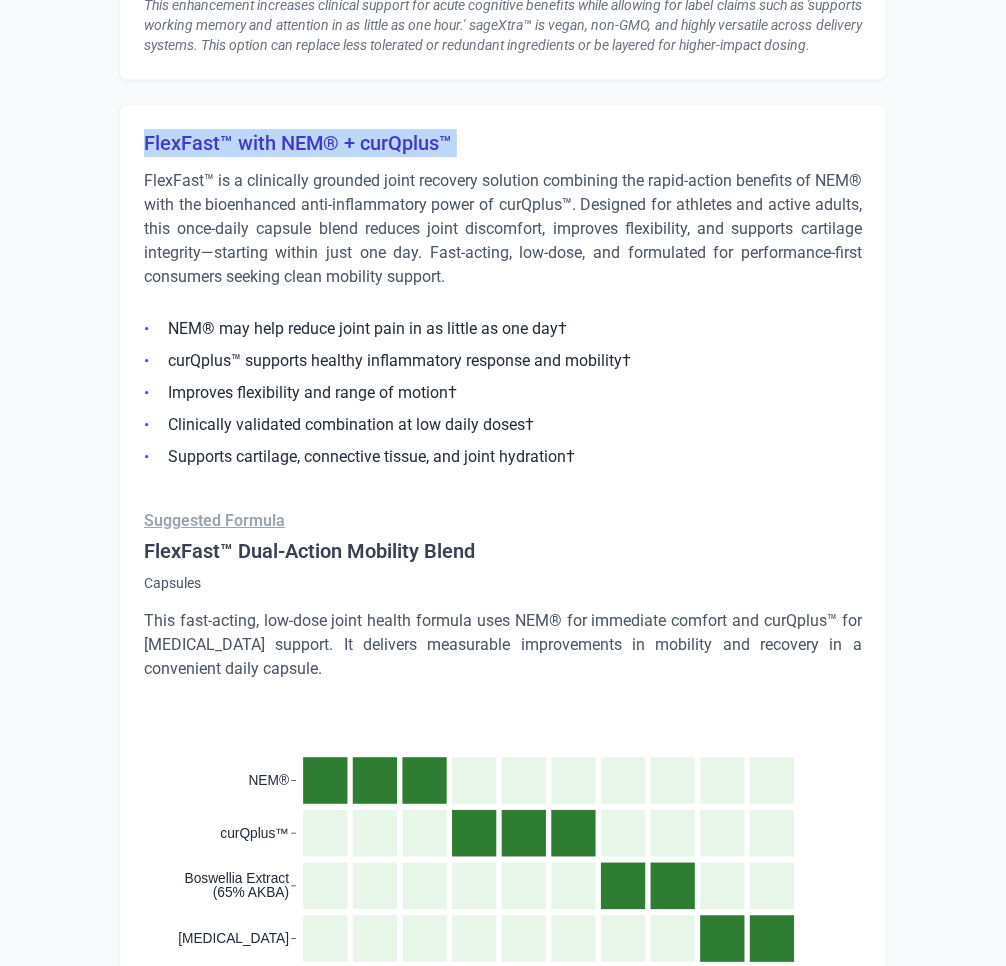 click on "FlexFast™ with NEM® + curQplus™" at bounding box center [503, 143] 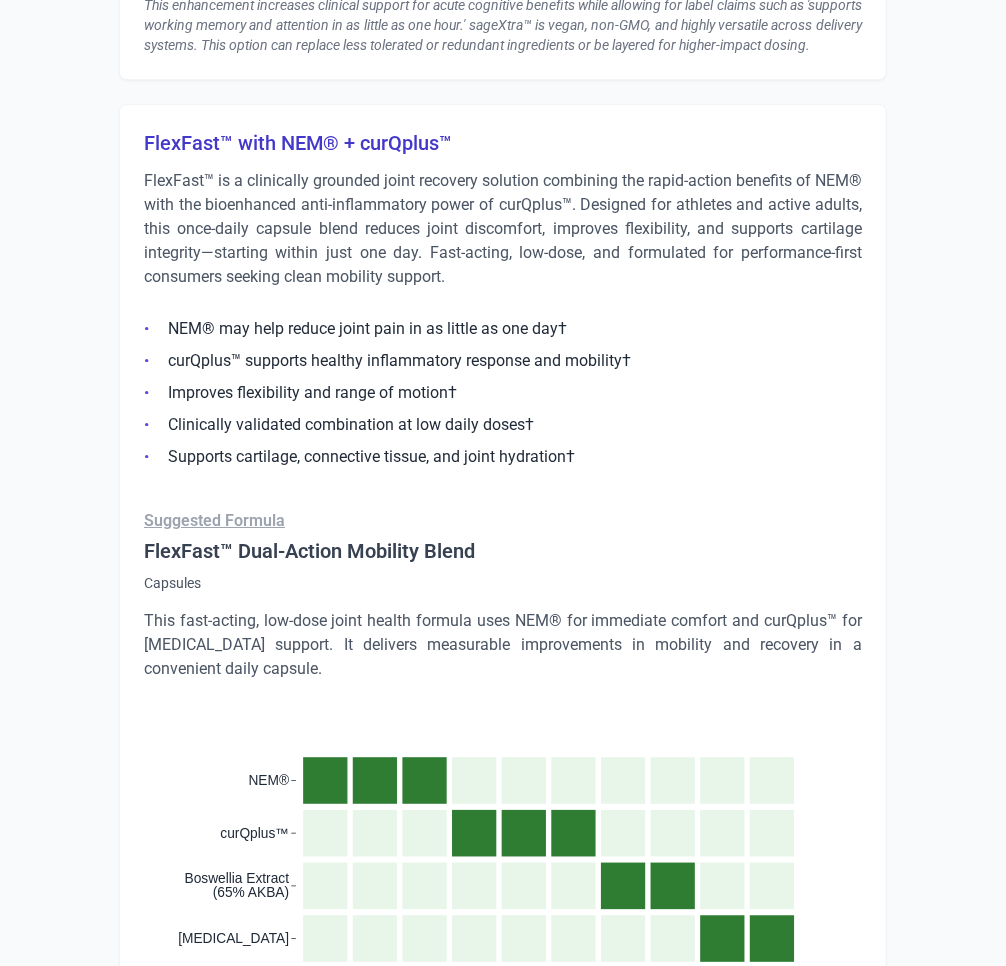 click on "FlexFast™ is a clinically grounded joint recovery solution combining the rapid-action benefits of NEM® with the bioenhanced anti-inflammatory power of curQplus™. Designed for athletes and active adults, this once-daily capsule blend reduces joint discomfort, improves flexibility, and supports cartilage integrity—starting within just one day. Fast-acting, low-dose, and formulated for performance-first consumers seeking clean mobility support." at bounding box center (503, 229) 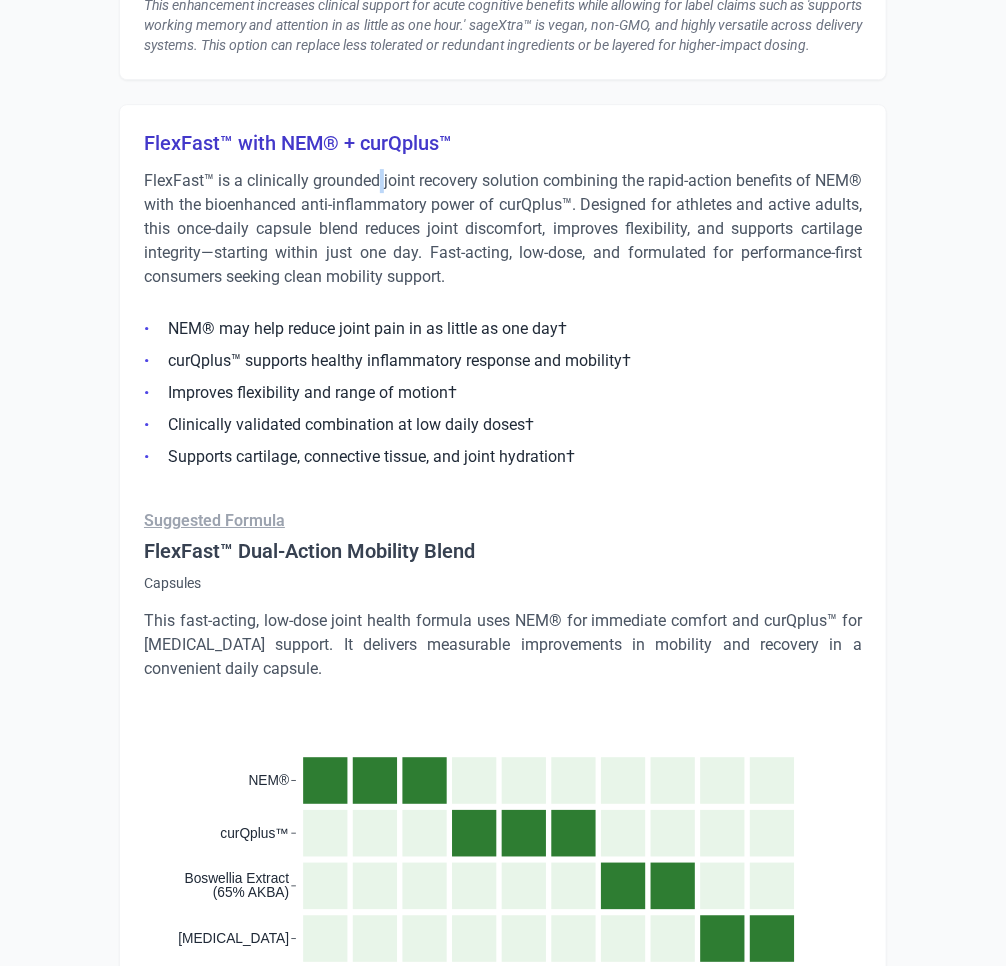 click on "FlexFast™ is a clinically grounded joint recovery solution combining the rapid-action benefits of NEM® with the bioenhanced anti-inflammatory power of curQplus™. Designed for athletes and active adults, this once-daily capsule blend reduces joint discomfort, improves flexibility, and supports cartilage integrity—starting within just one day. Fast-acting, low-dose, and formulated for performance-first consumers seeking clean mobility support." at bounding box center [503, 229] 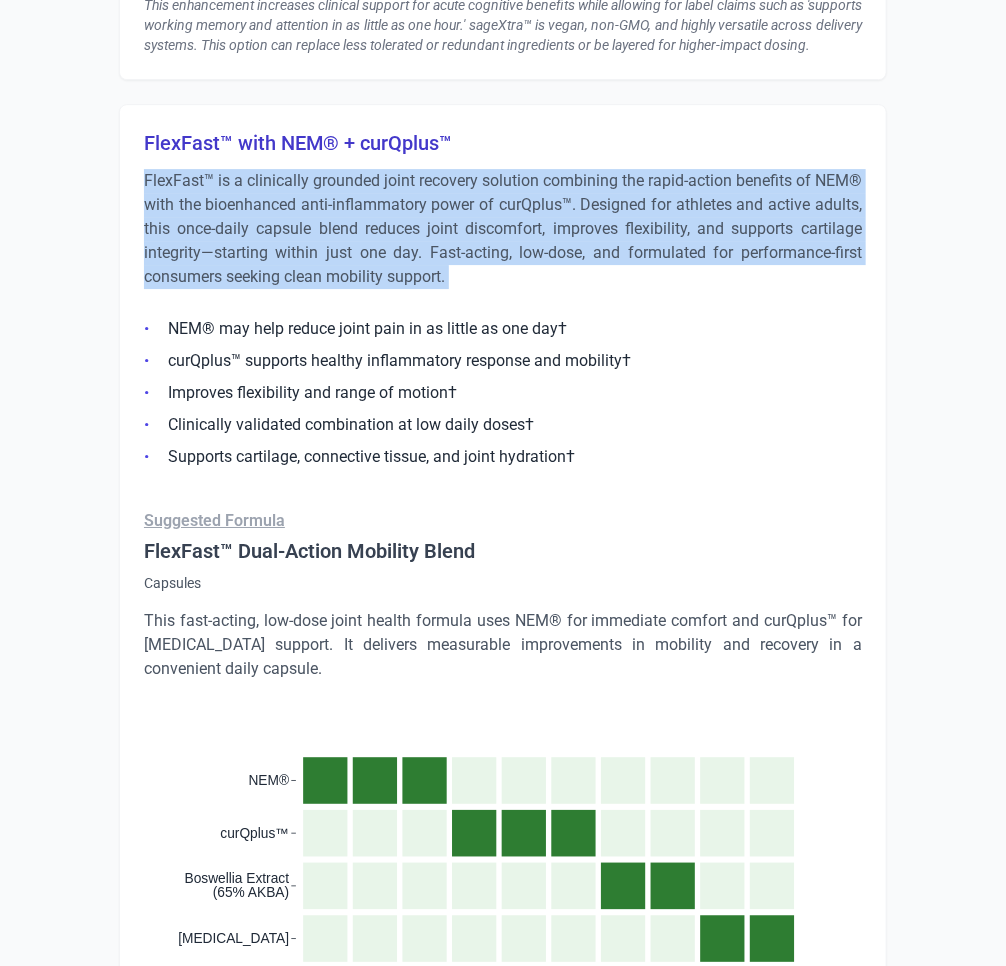 click on "FlexFast™ is a clinically grounded joint recovery solution combining the rapid-action benefits of NEM® with the bioenhanced anti-inflammatory power of curQplus™. Designed for athletes and active adults, this once-daily capsule blend reduces joint discomfort, improves flexibility, and supports cartilage integrity—starting within just one day. Fast-acting, low-dose, and formulated for performance-first consumers seeking clean mobility support." at bounding box center [503, 229] 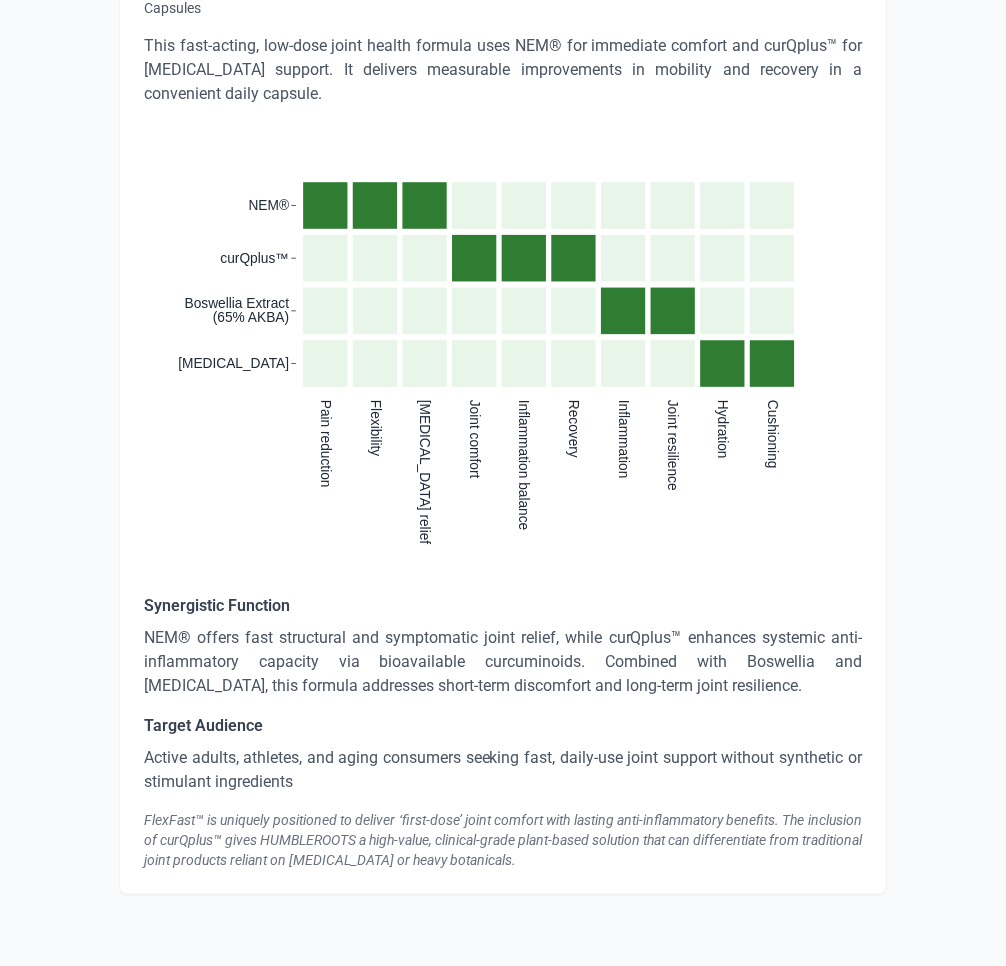 scroll, scrollTop: 5162, scrollLeft: 0, axis: vertical 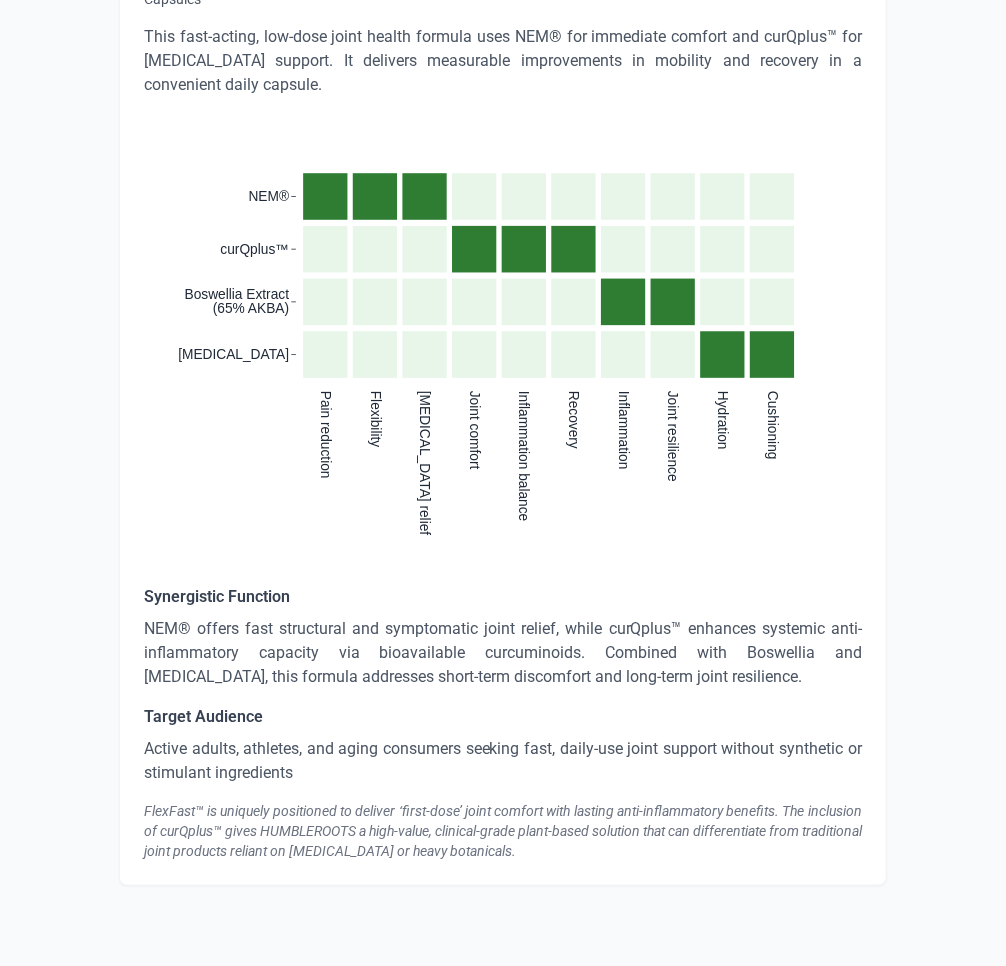 click on "NEM® offers fast structural and symptomatic joint relief, while curQplus™ enhances systemic anti-inflammatory capacity via bioavailable curcuminoids. Combined with Boswellia and [MEDICAL_DATA], this formula addresses short-term discomfort and long-term joint resilience." at bounding box center (503, 653) 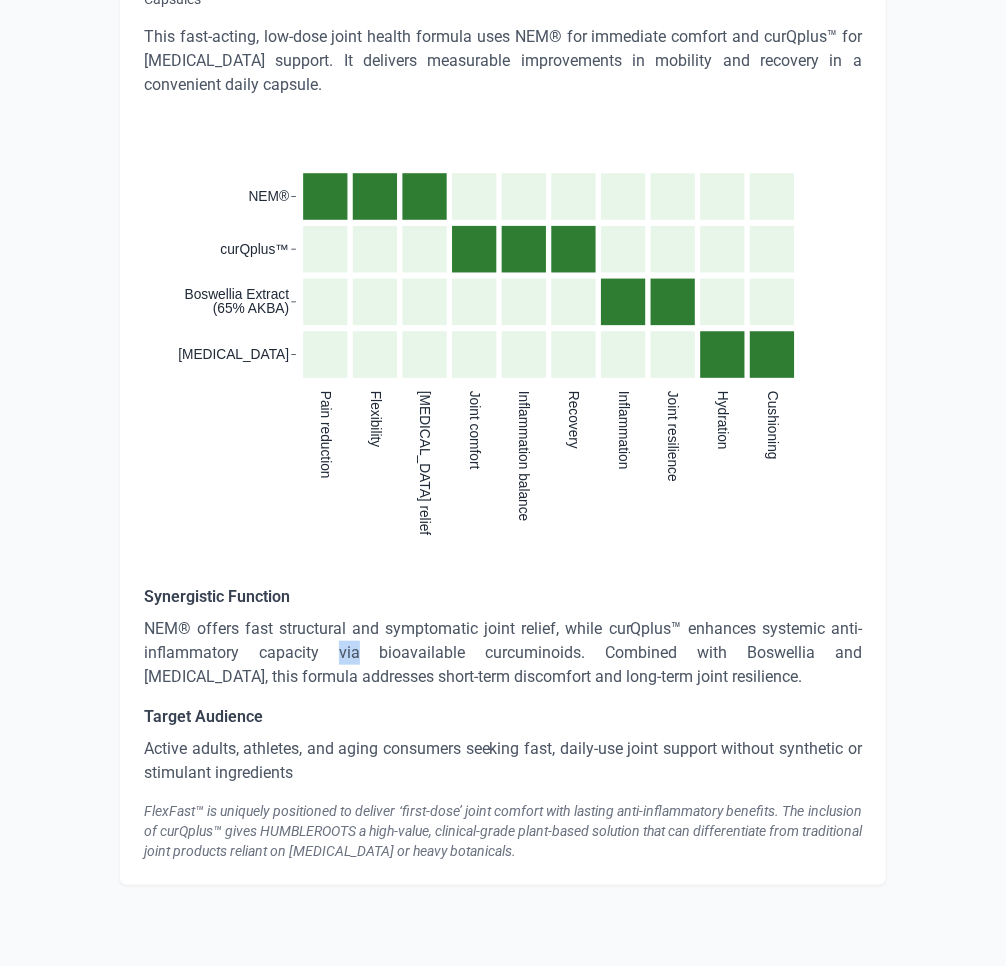 click on "NEM® offers fast structural and symptomatic joint relief, while curQplus™ enhances systemic anti-inflammatory capacity via bioavailable curcuminoids. Combined with Boswellia and [MEDICAL_DATA], this formula addresses short-term discomfort and long-term joint resilience." at bounding box center [503, 653] 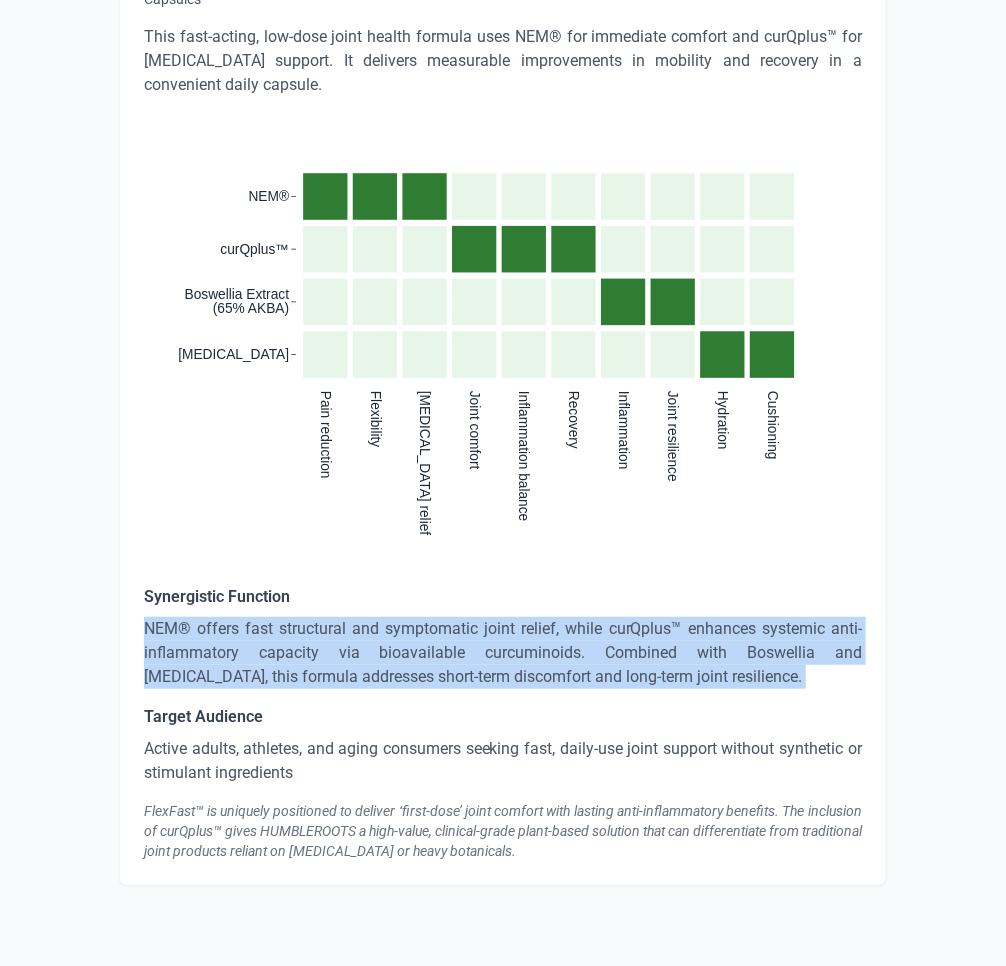 click on "NEM® offers fast structural and symptomatic joint relief, while curQplus™ enhances systemic anti-inflammatory capacity via bioavailable curcuminoids. Combined with Boswellia and [MEDICAL_DATA], this formula addresses short-term discomfort and long-term joint resilience." at bounding box center [503, 653] 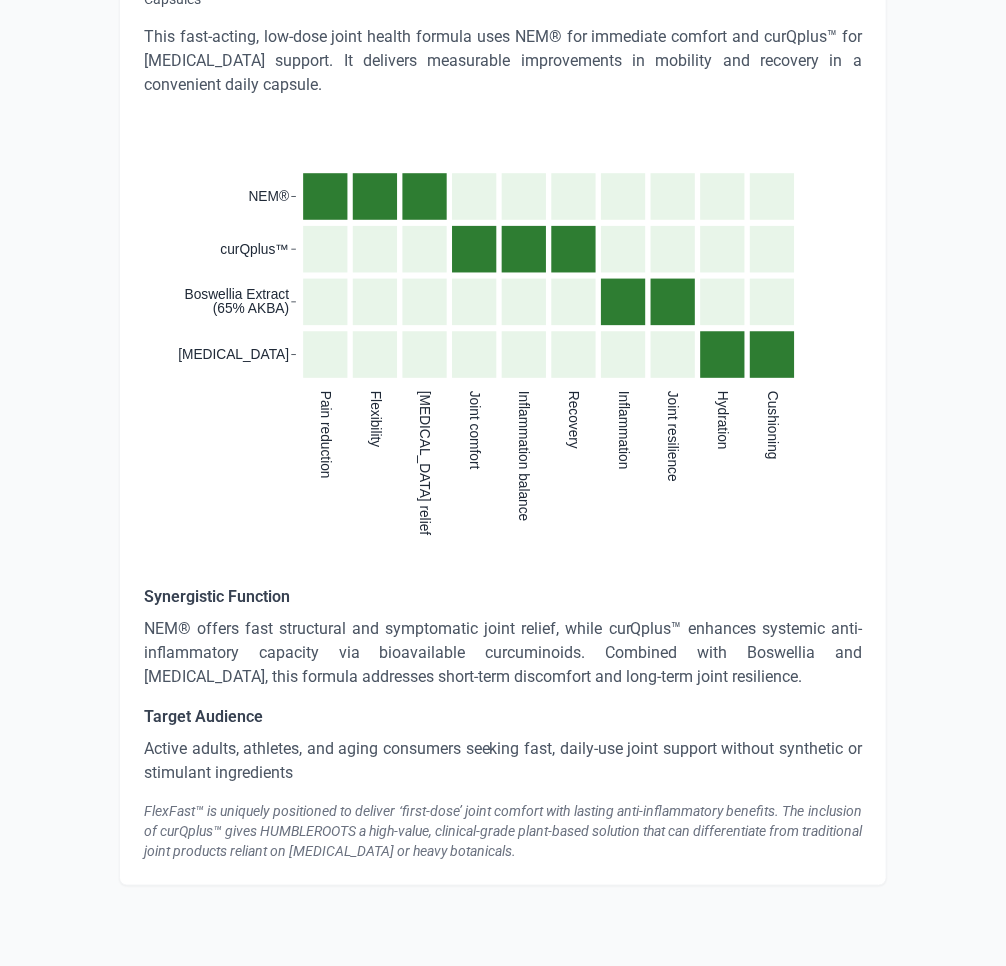 click on "Active adults, athletes, and aging consumers seeking fast, daily-use joint support without synthetic or stimulant ingredients" at bounding box center [503, 761] 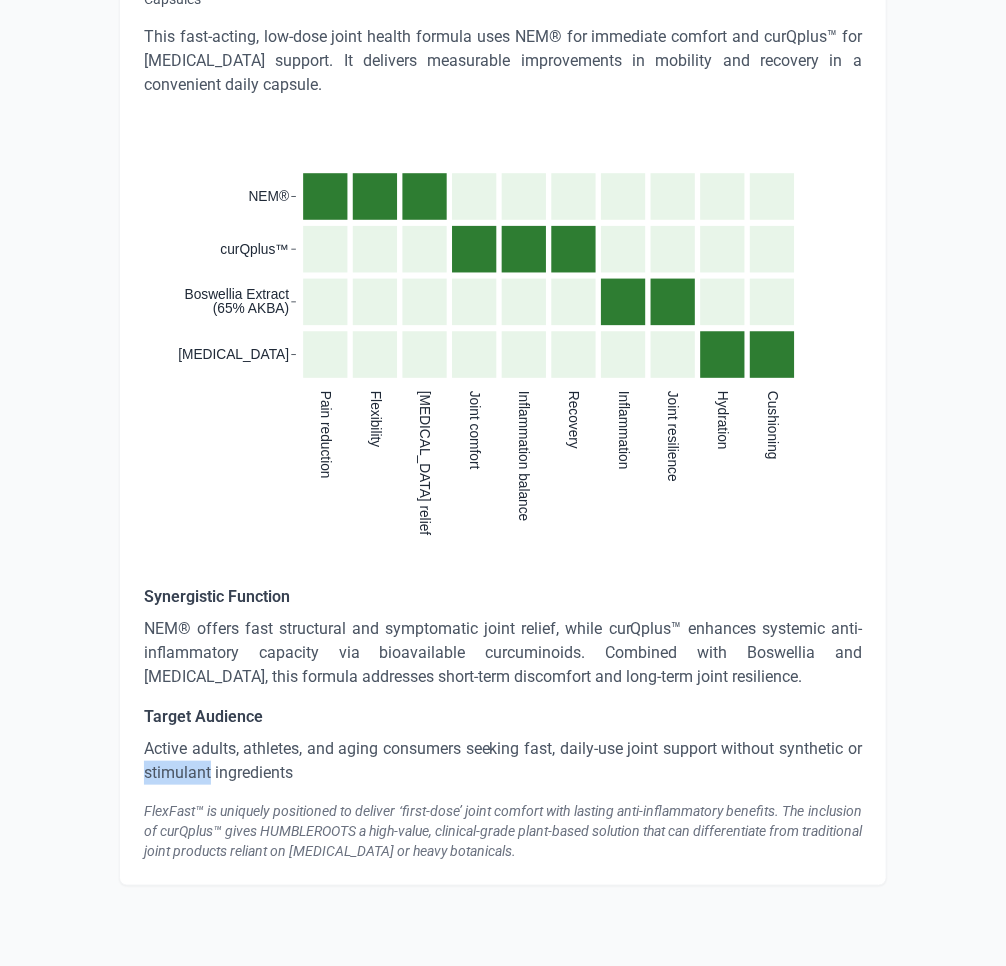 click on "Active adults, athletes, and aging consumers seeking fast, daily-use joint support without synthetic or stimulant ingredients" at bounding box center (503, 761) 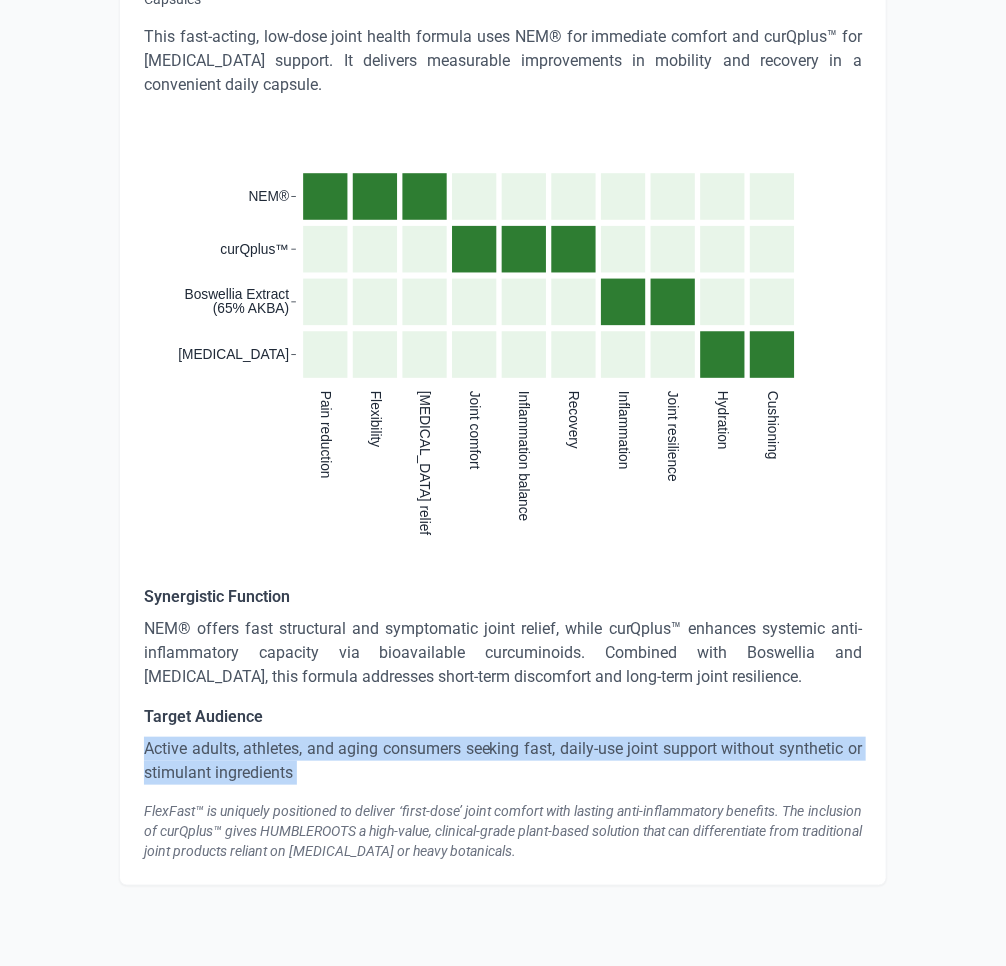 click on "Active adults, athletes, and aging consumers seeking fast, daily-use joint support without synthetic or stimulant ingredients" at bounding box center (503, 761) 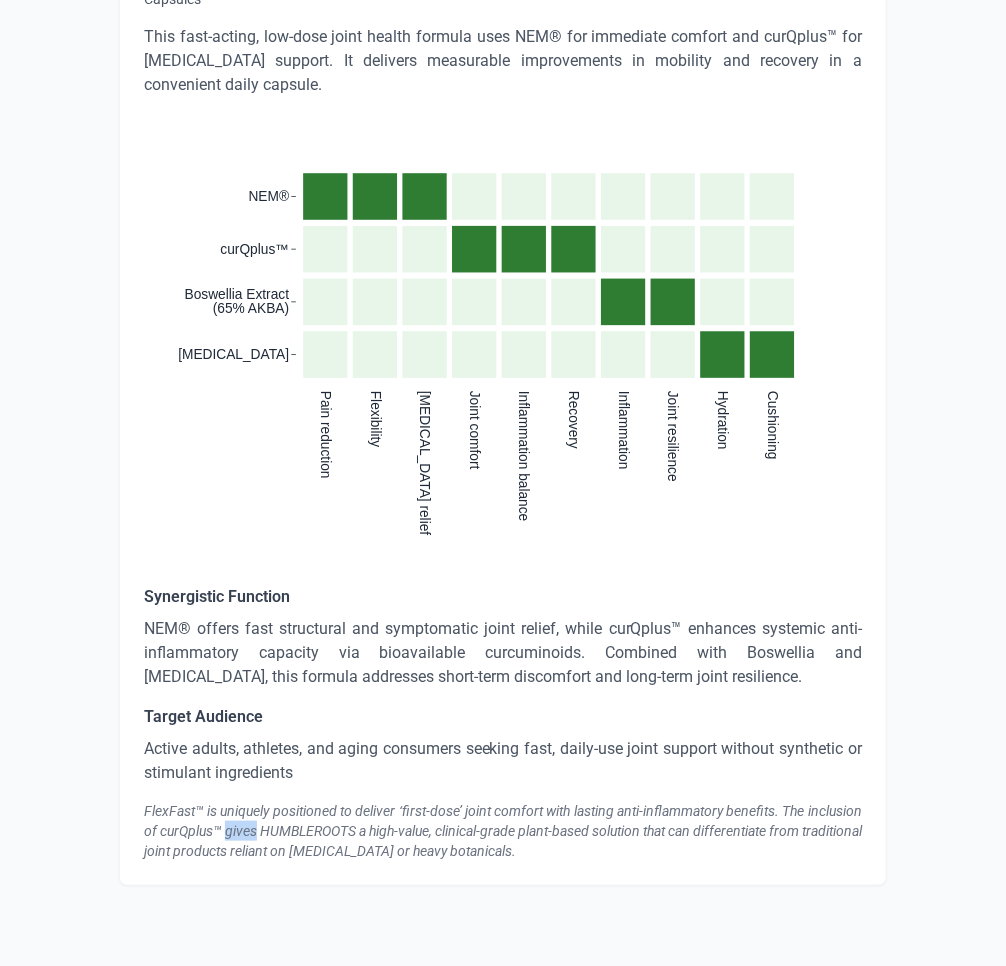 click on "FlexFast™ is uniquely positioned to deliver ‘first-dose’ joint comfort with lasting anti-inflammatory benefits. The inclusion of curQplus™ gives HUMBLEROOTS a high-value, clinical-grade plant-based solution that can differentiate from traditional joint products reliant on [MEDICAL_DATA] or heavy botanicals." at bounding box center [503, 831] 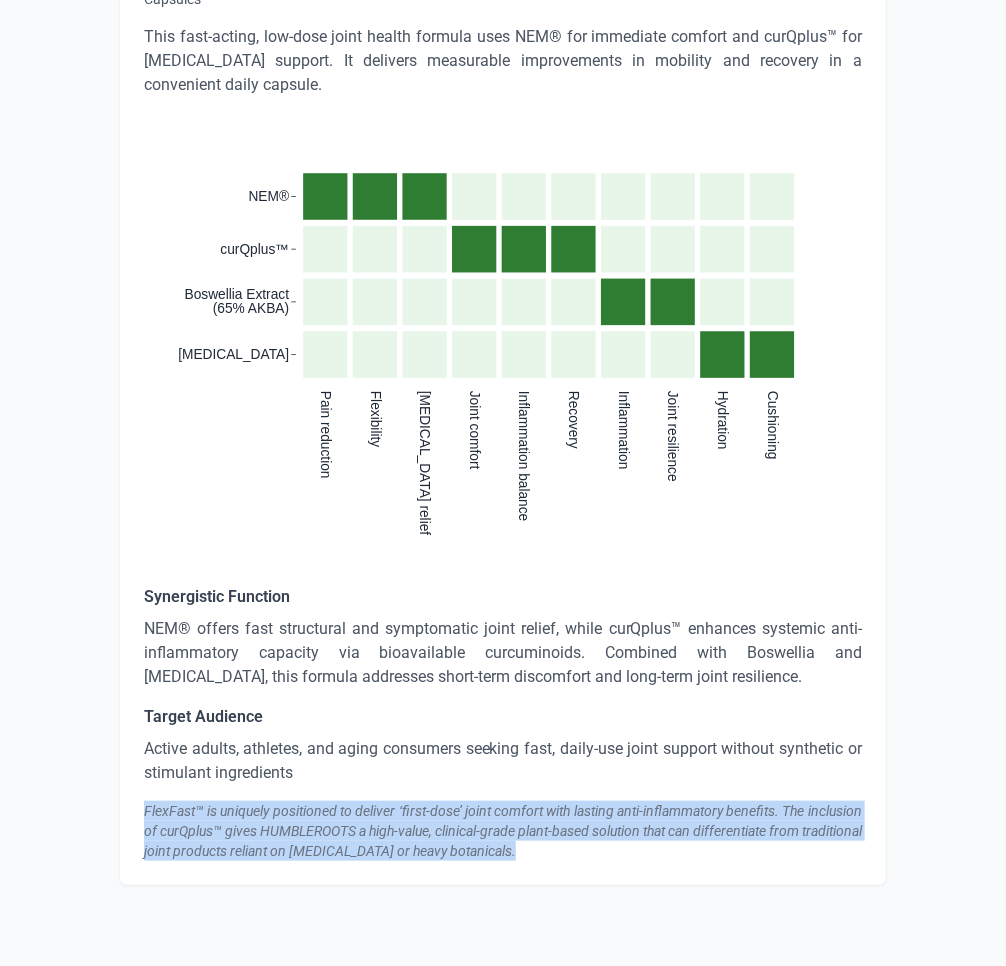 click on "FlexFast™ is uniquely positioned to deliver ‘first-dose’ joint comfort with lasting anti-inflammatory benefits. The inclusion of curQplus™ gives HUMBLEROOTS a high-value, clinical-grade plant-based solution that can differentiate from traditional joint products reliant on [MEDICAL_DATA] or heavy botanicals." at bounding box center (503, 831) 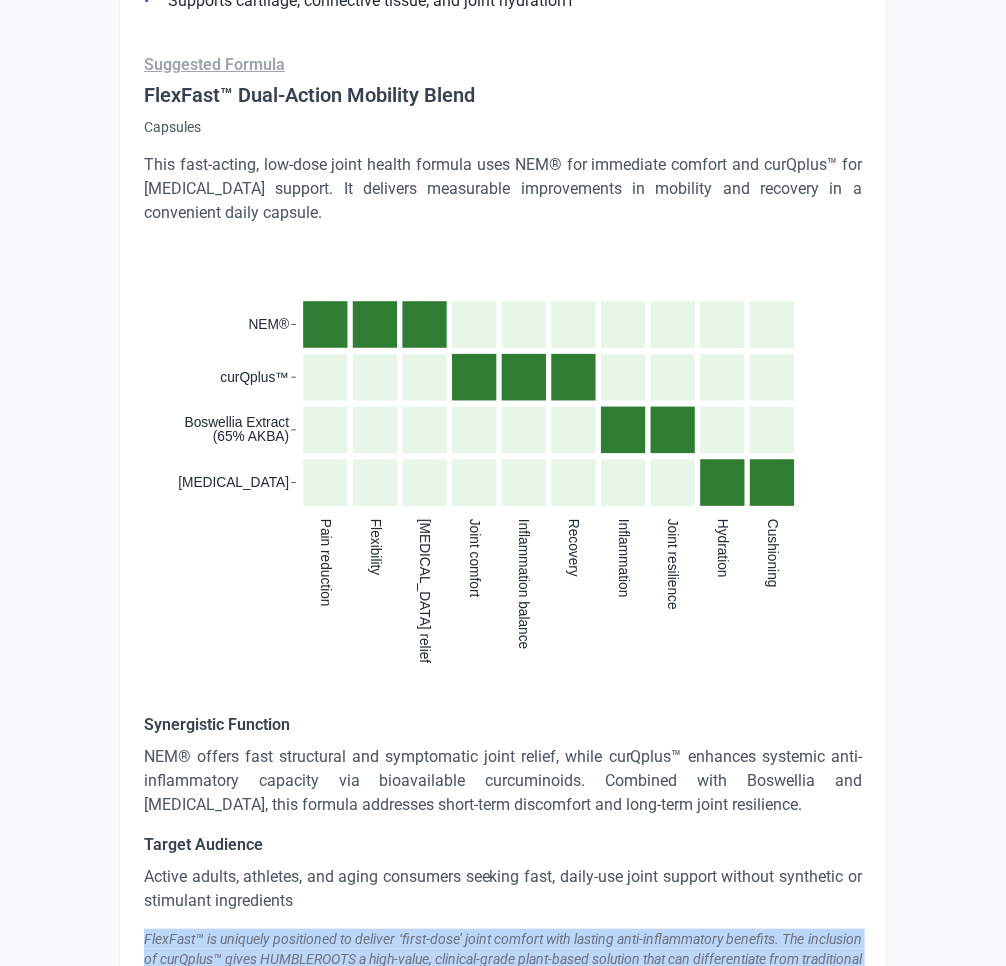 scroll, scrollTop: 4982, scrollLeft: 0, axis: vertical 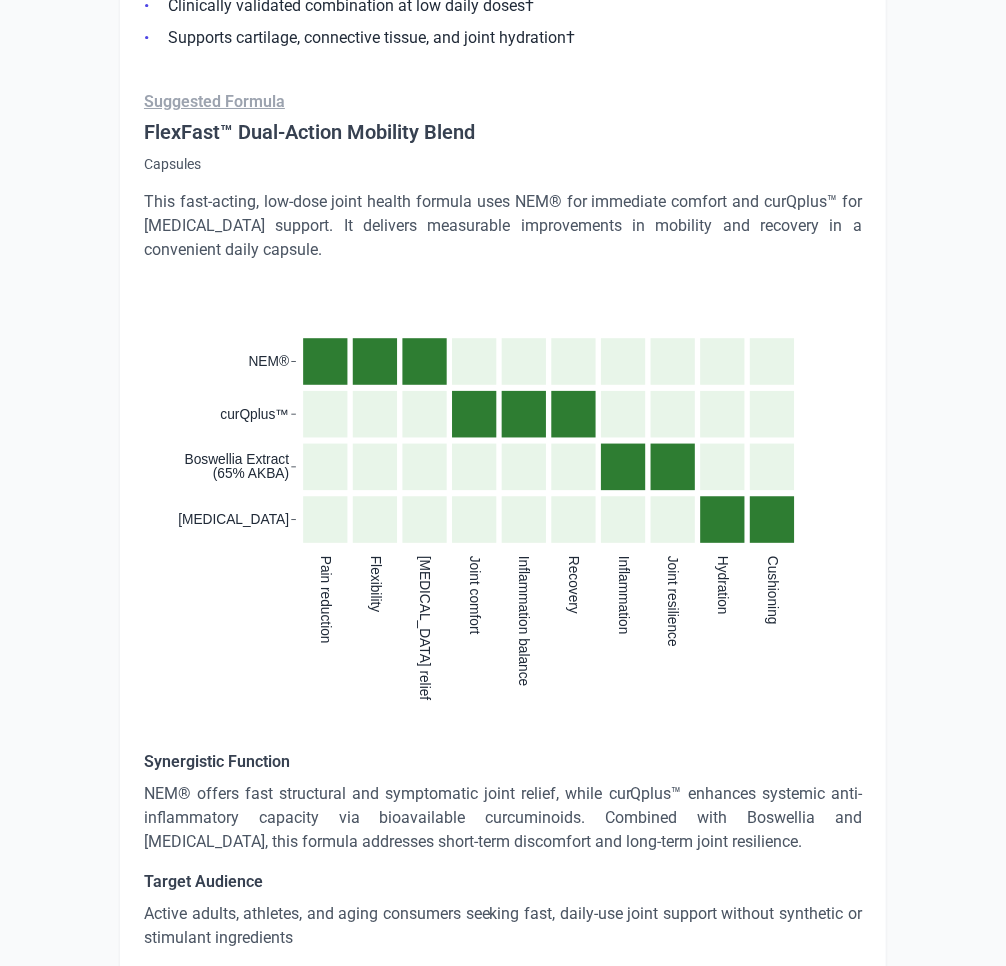 drag, startPoint x: 855, startPoint y: 615, endPoint x: 888, endPoint y: 618, distance: 33.13608 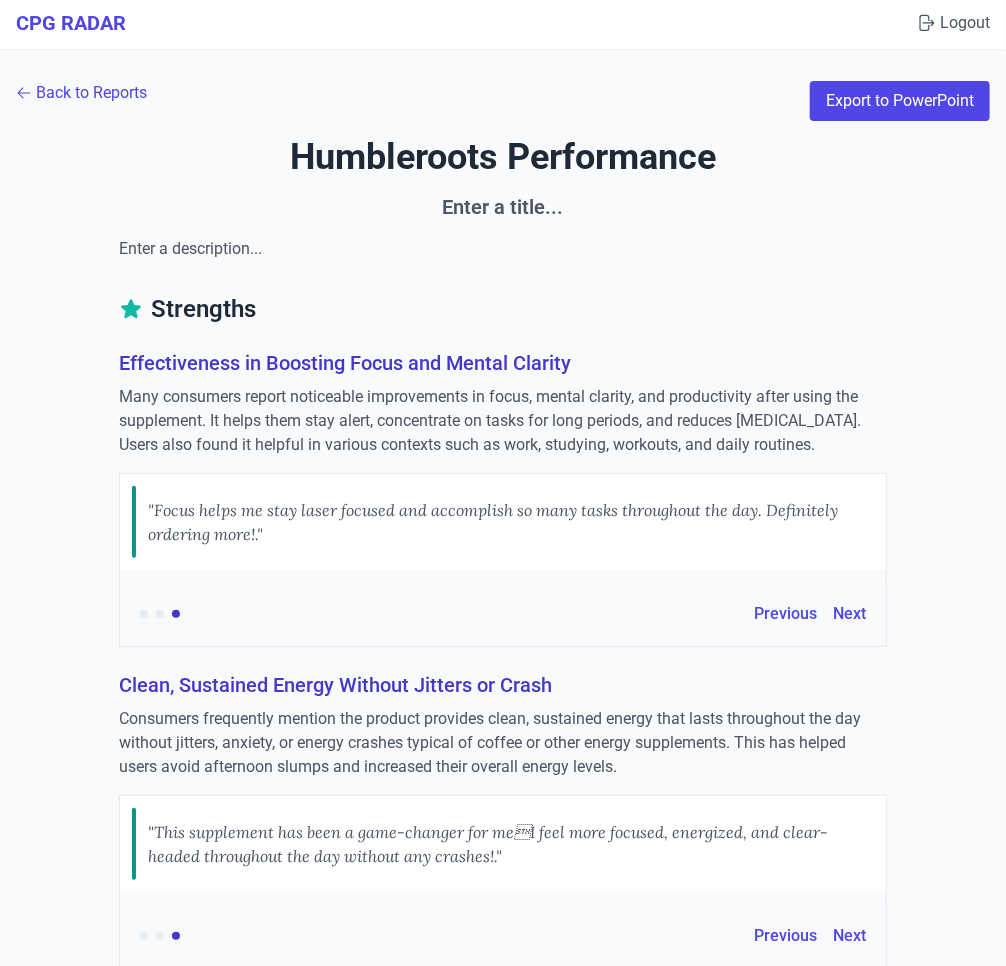 scroll, scrollTop: 0, scrollLeft: 0, axis: both 